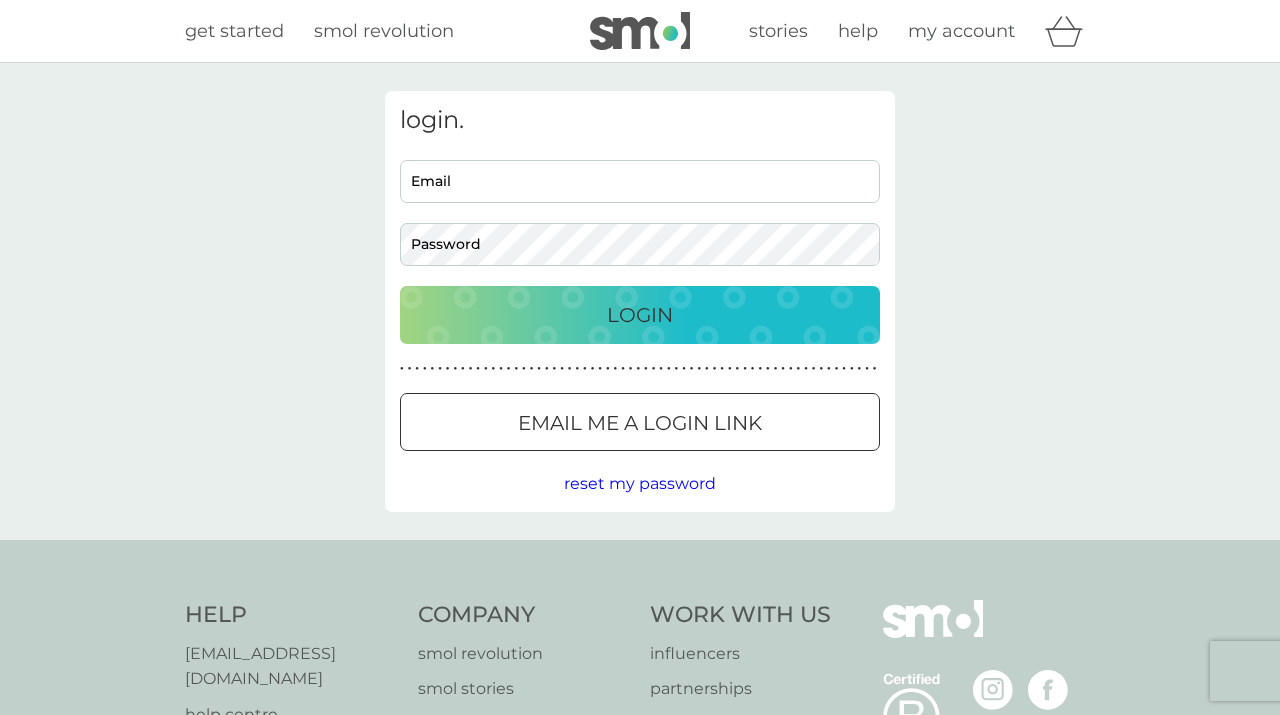 scroll, scrollTop: 0, scrollLeft: 0, axis: both 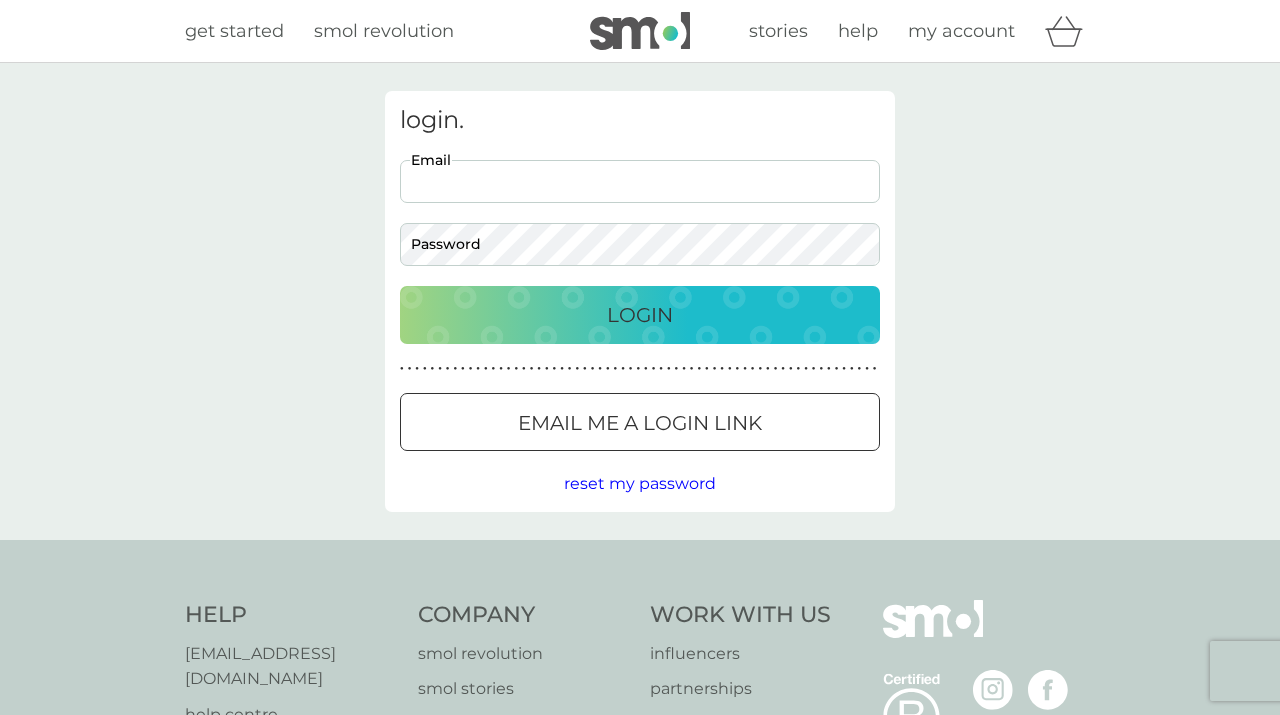 click on "Email" at bounding box center [640, 181] 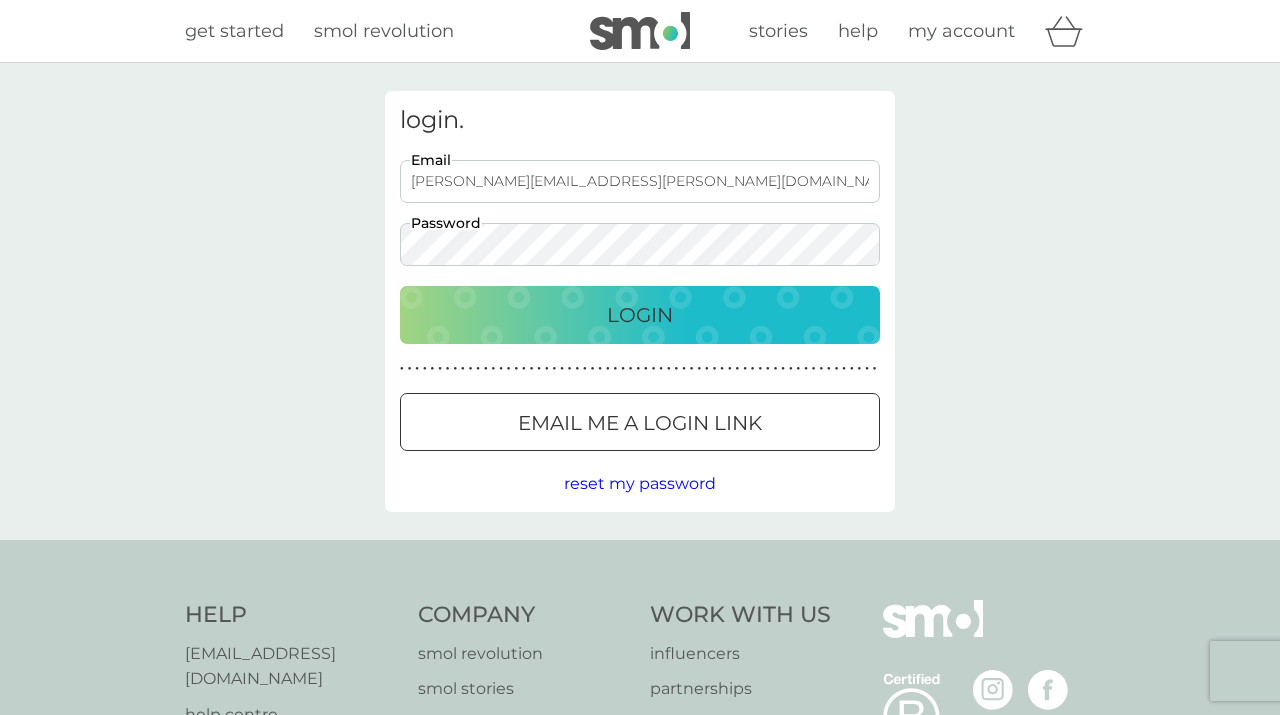 click on "Login" at bounding box center (640, 315) 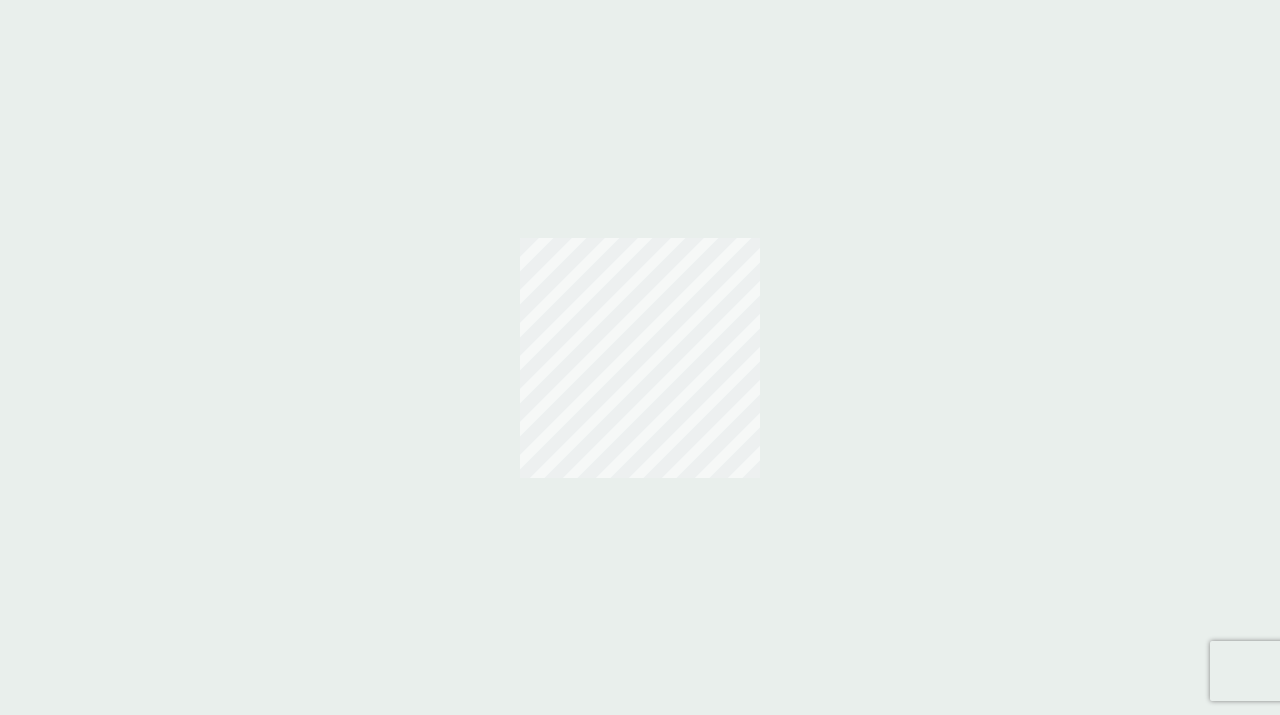 scroll, scrollTop: 0, scrollLeft: 0, axis: both 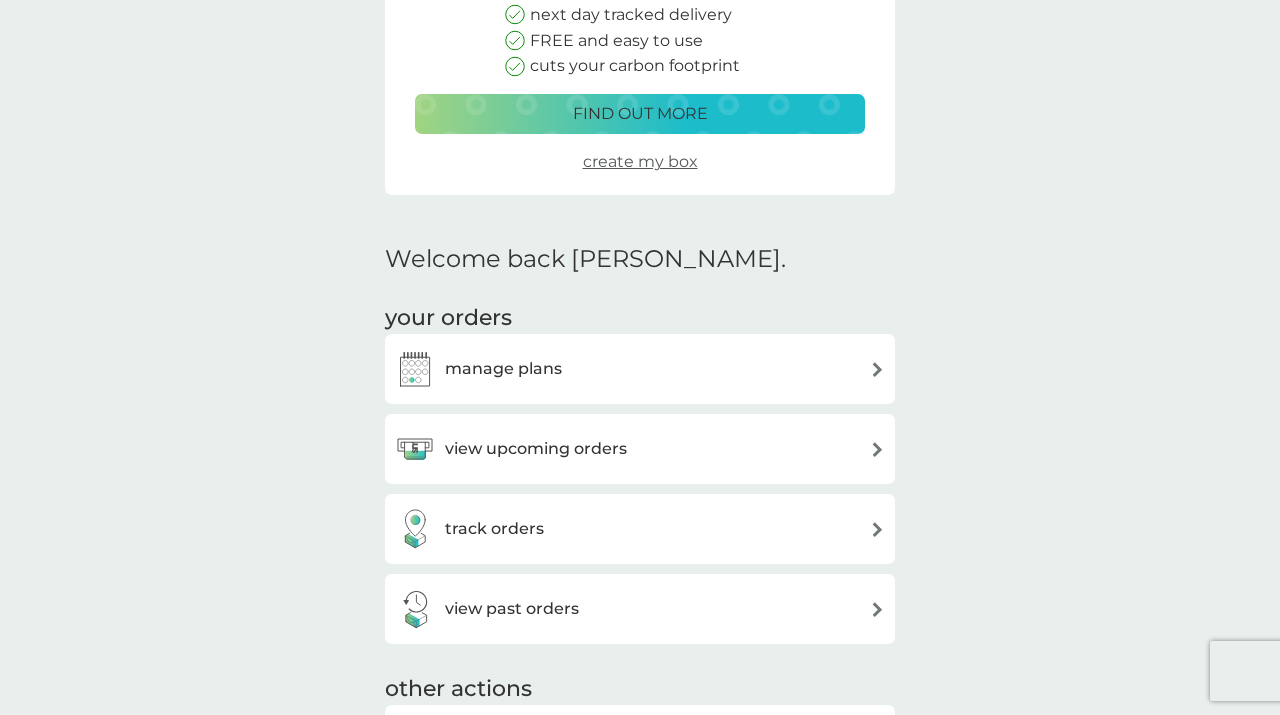 click on "manage plans" at bounding box center (503, 369) 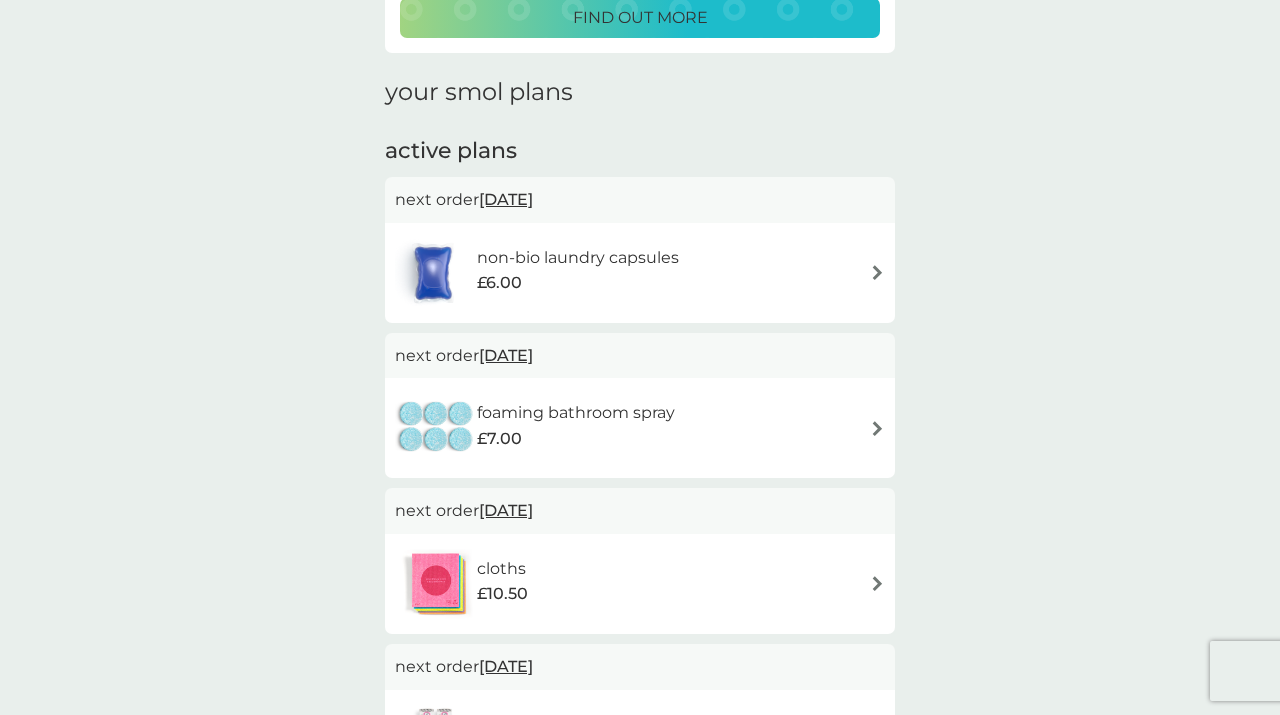 scroll, scrollTop: 273, scrollLeft: 0, axis: vertical 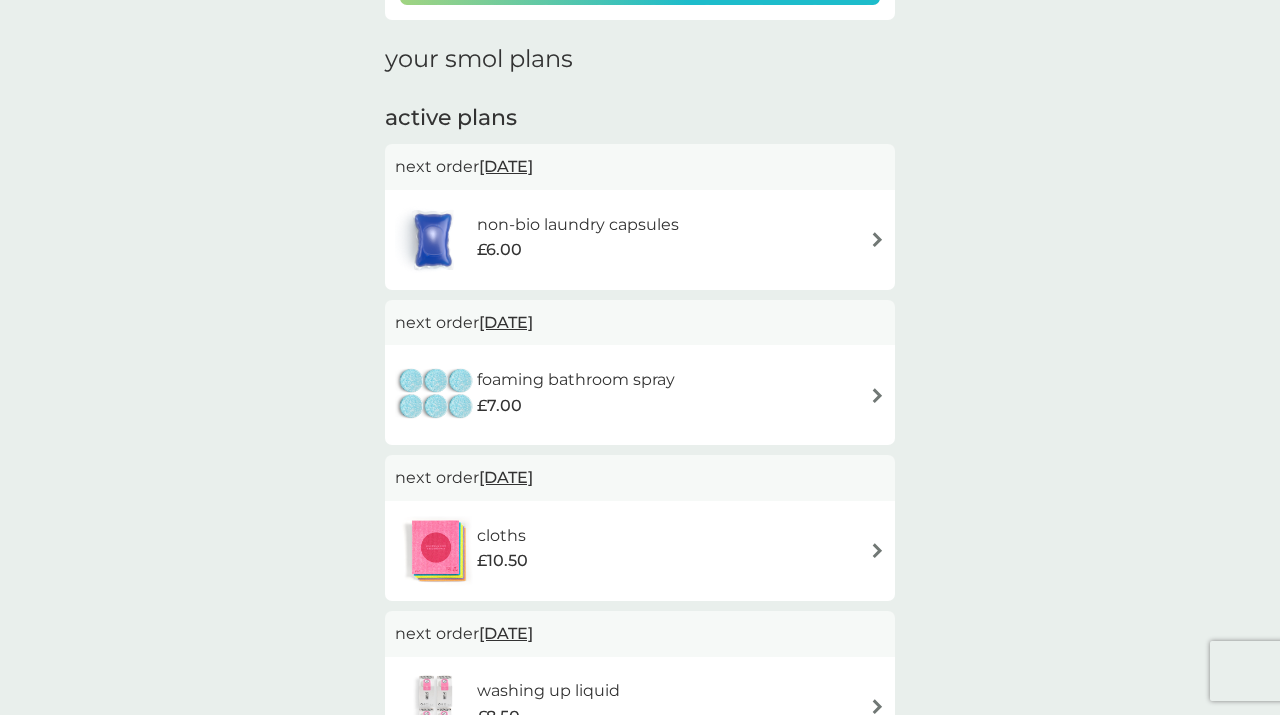 click on "[DATE]" at bounding box center [506, 322] 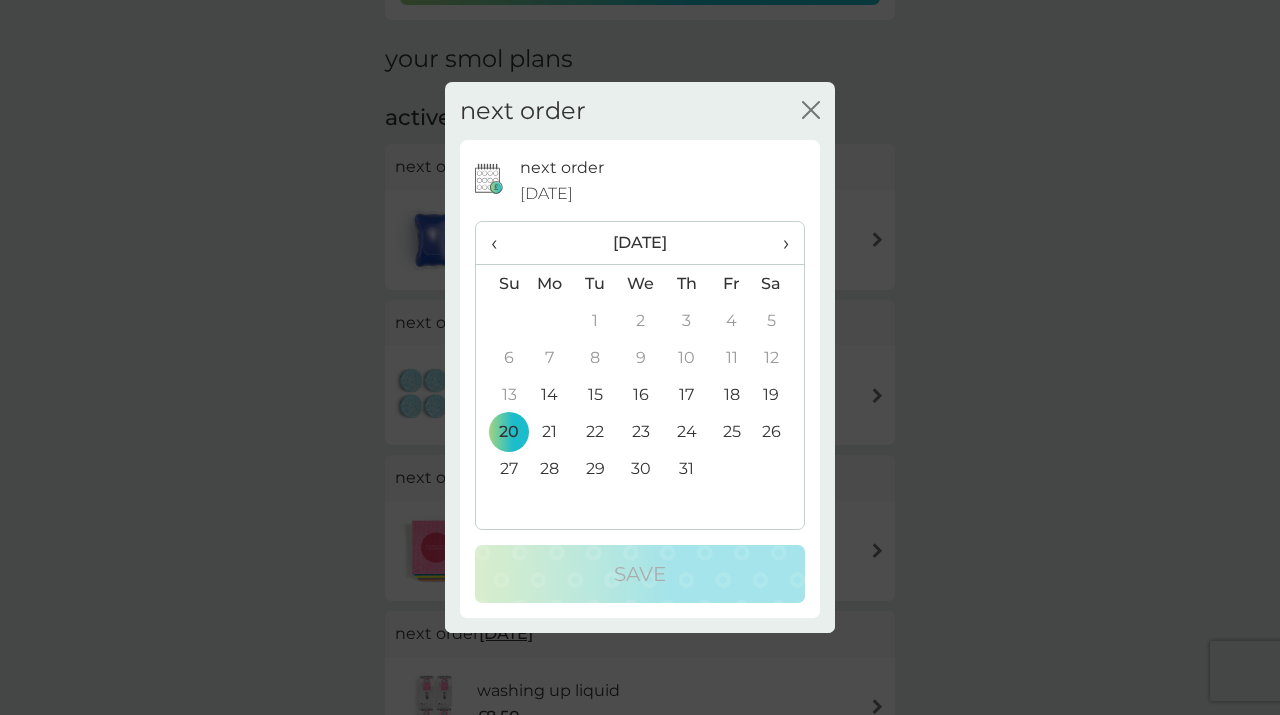 click on "›" at bounding box center (779, 243) 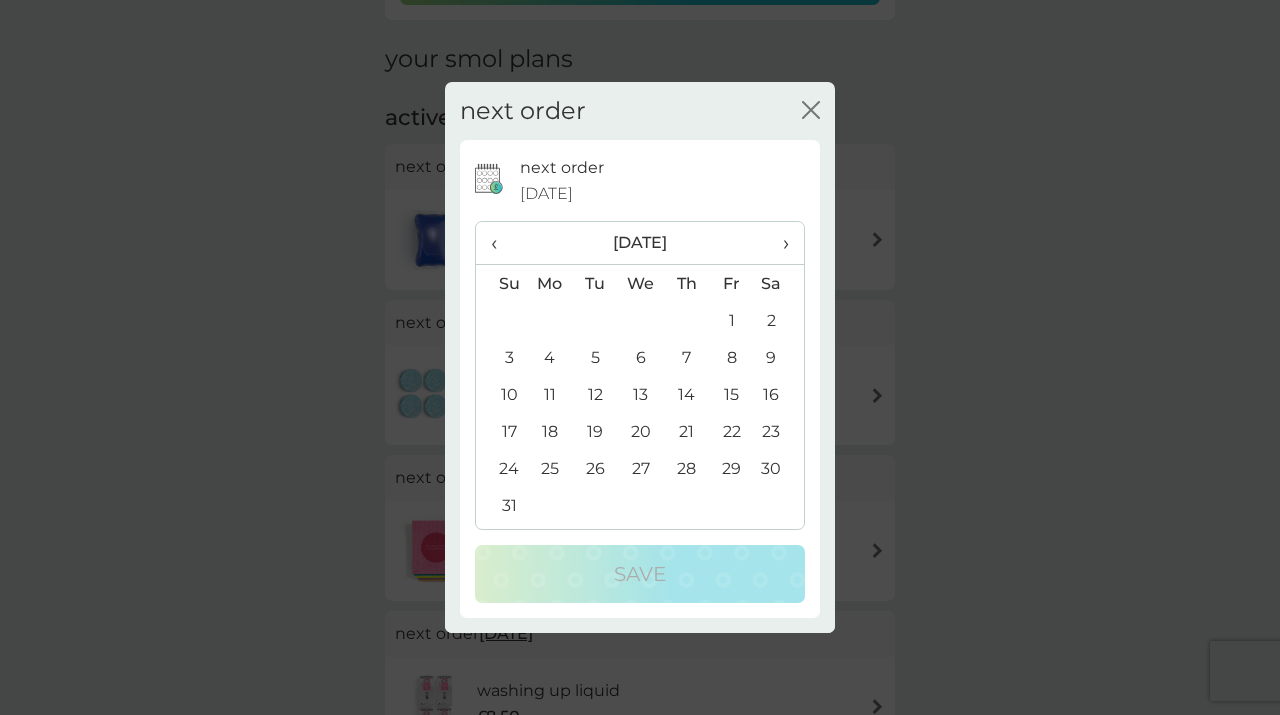 click on "›" at bounding box center [779, 243] 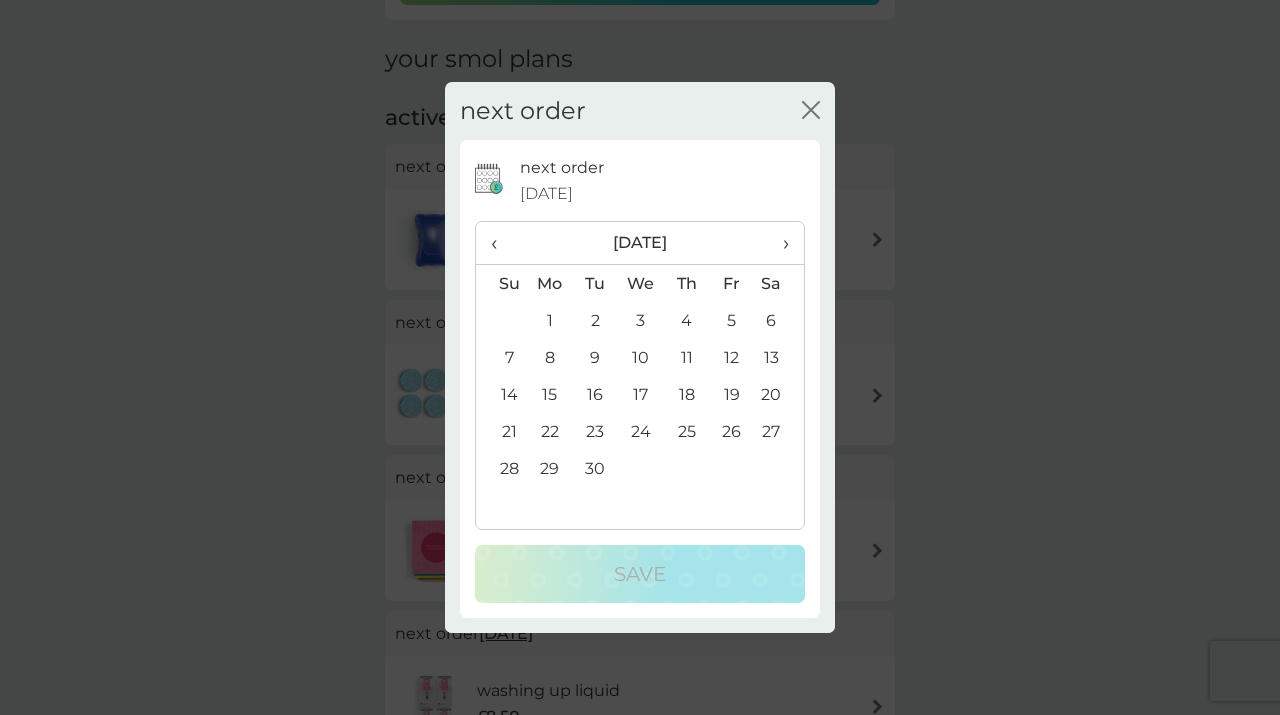 click on "›" at bounding box center [779, 243] 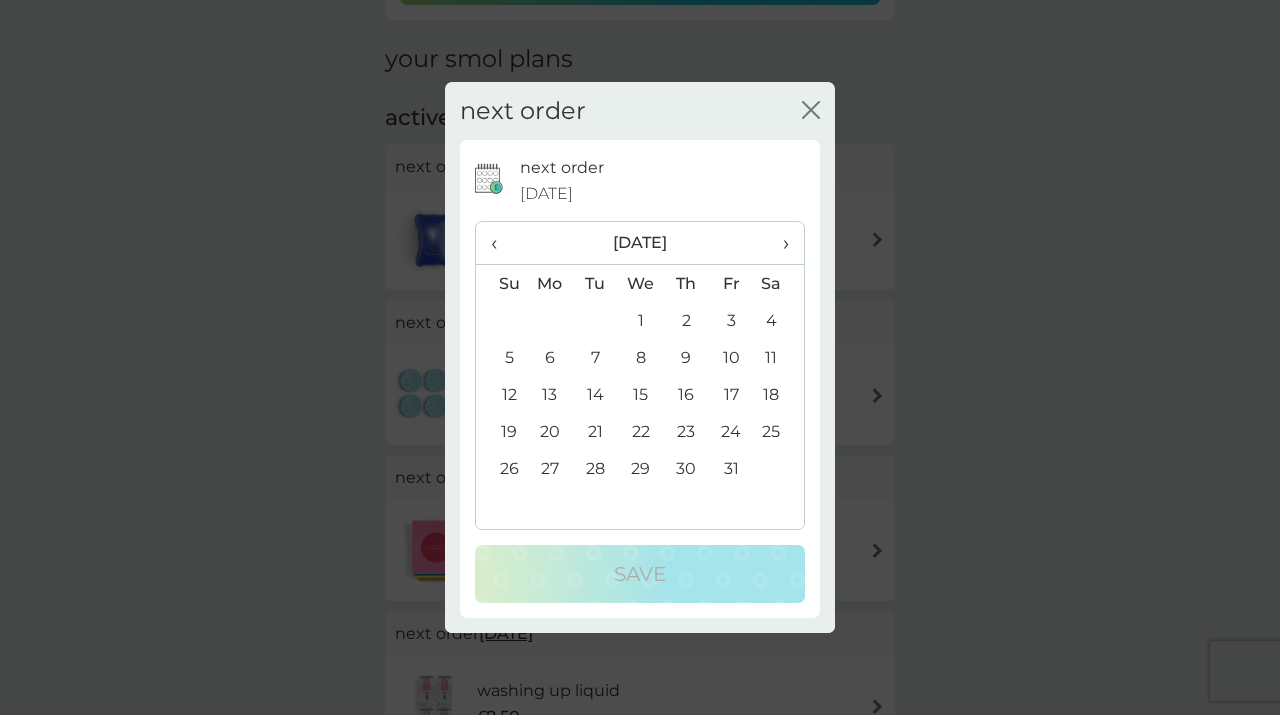 click on "›" at bounding box center [779, 243] 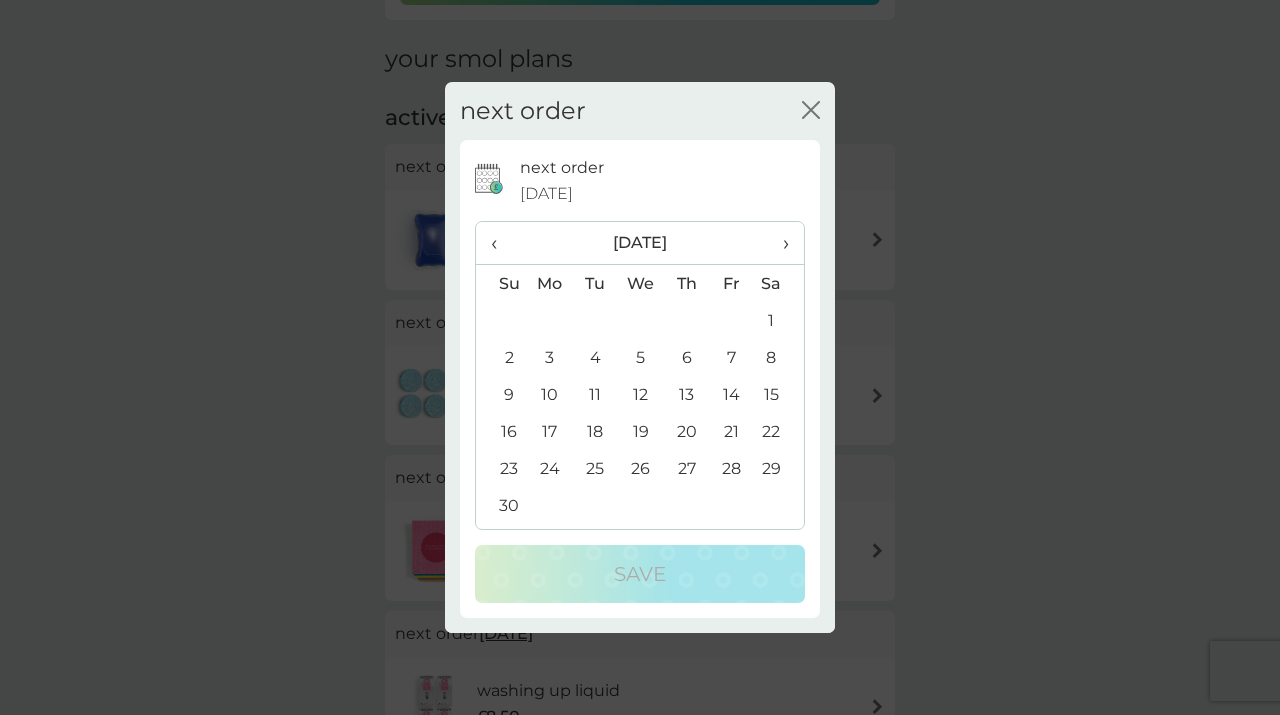click on "›" at bounding box center [779, 243] 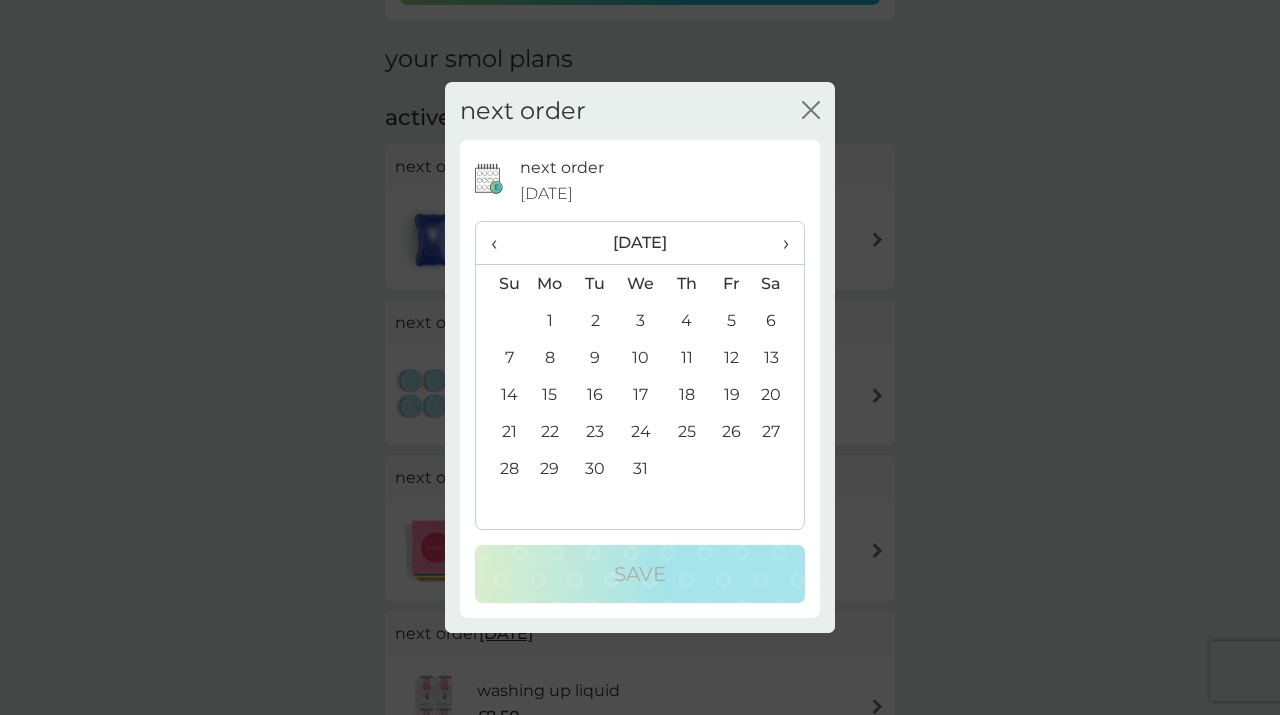 click on "›" at bounding box center [779, 243] 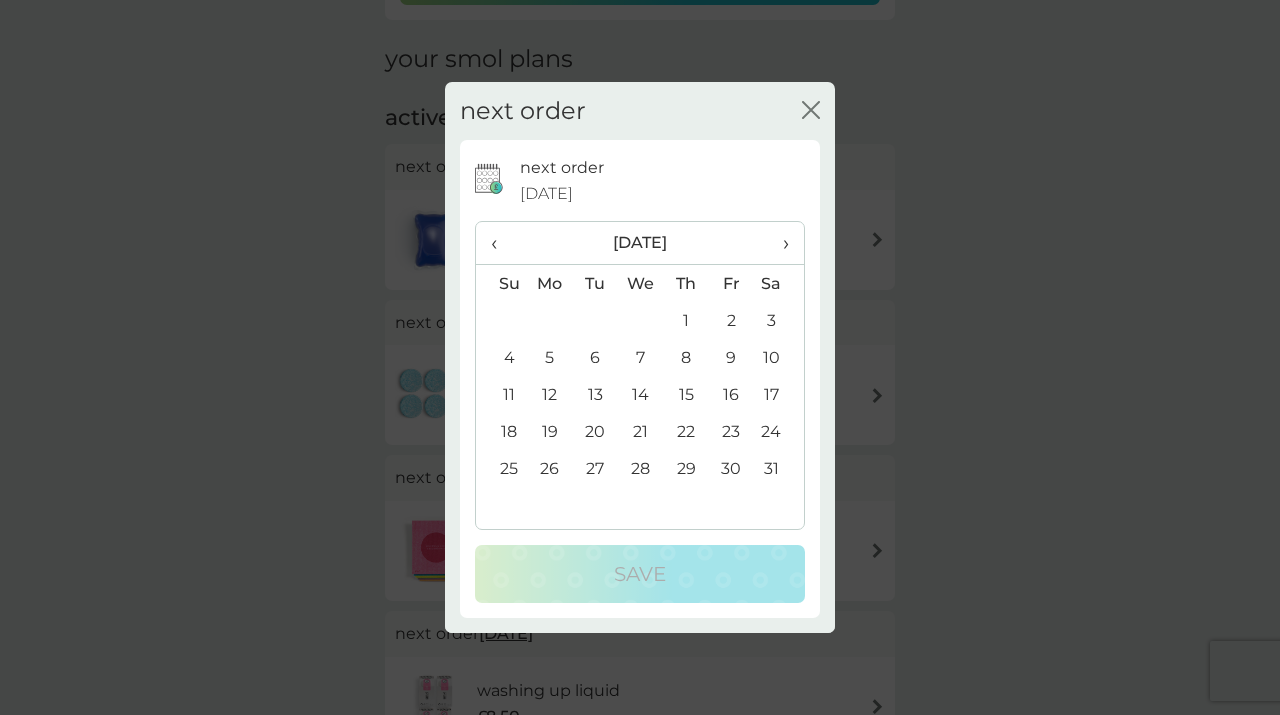 click on "›" at bounding box center [779, 243] 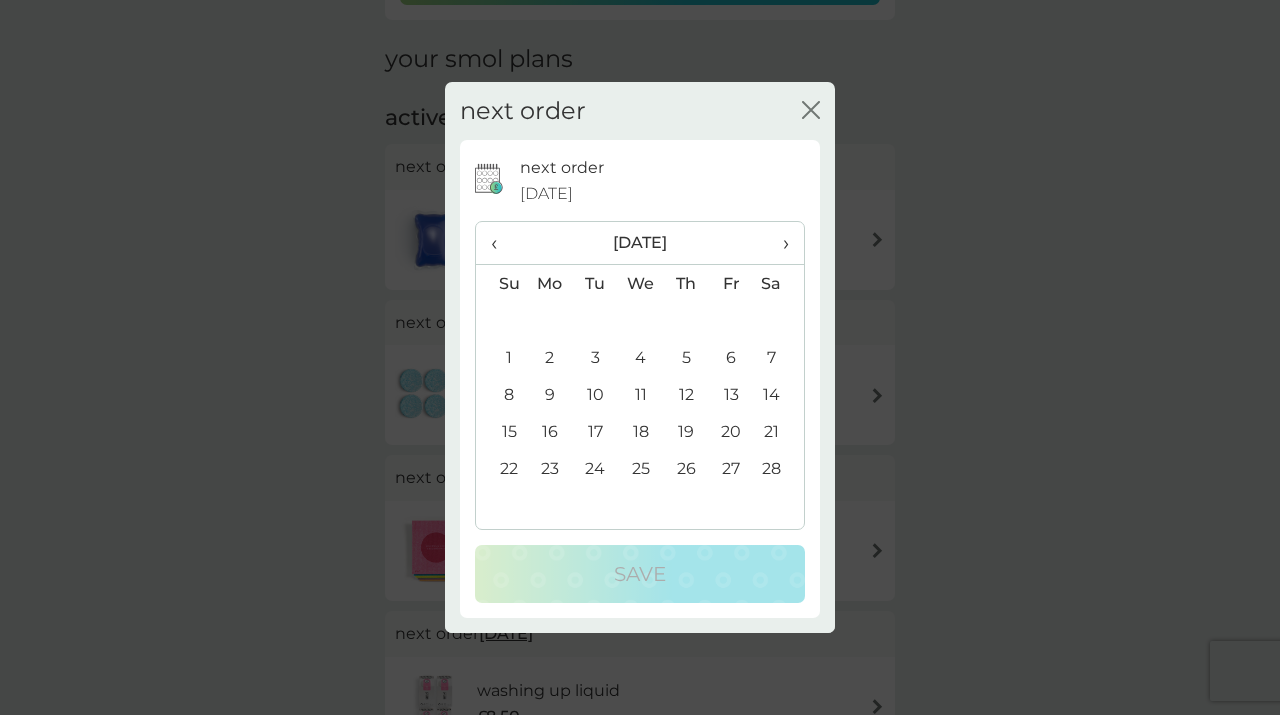 click on "1" at bounding box center [501, 357] 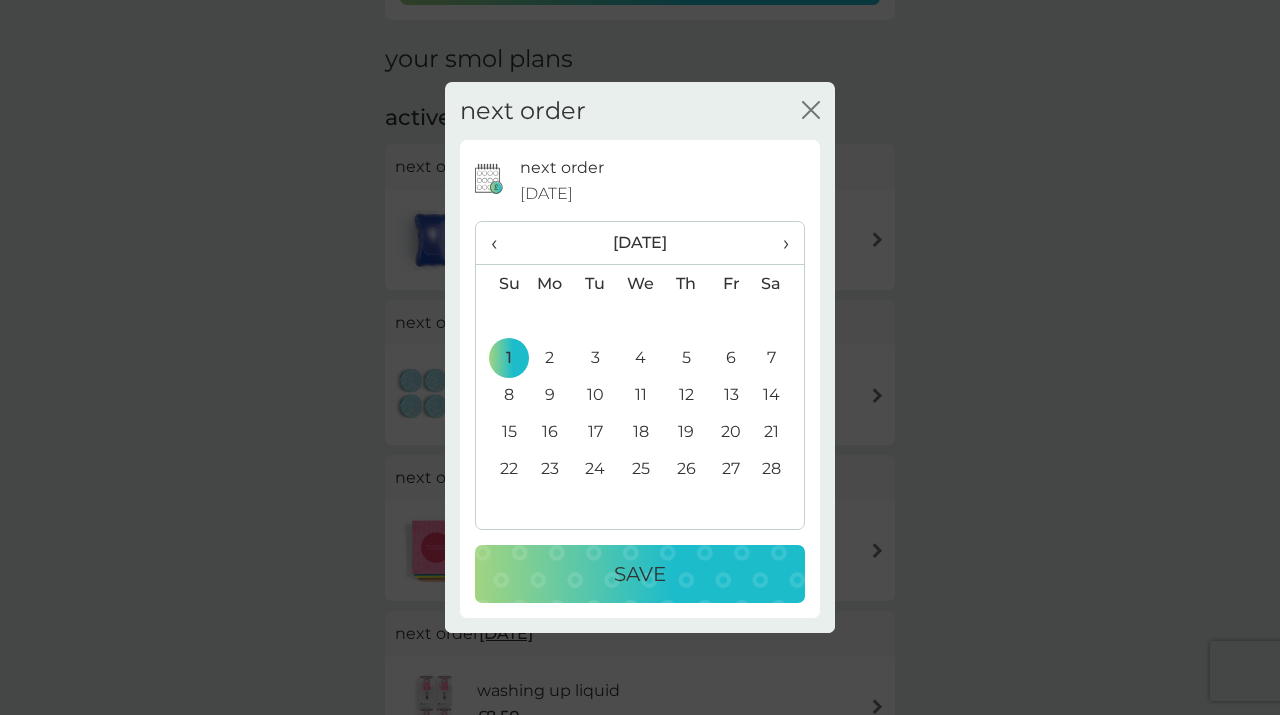 click on "›" at bounding box center [779, 243] 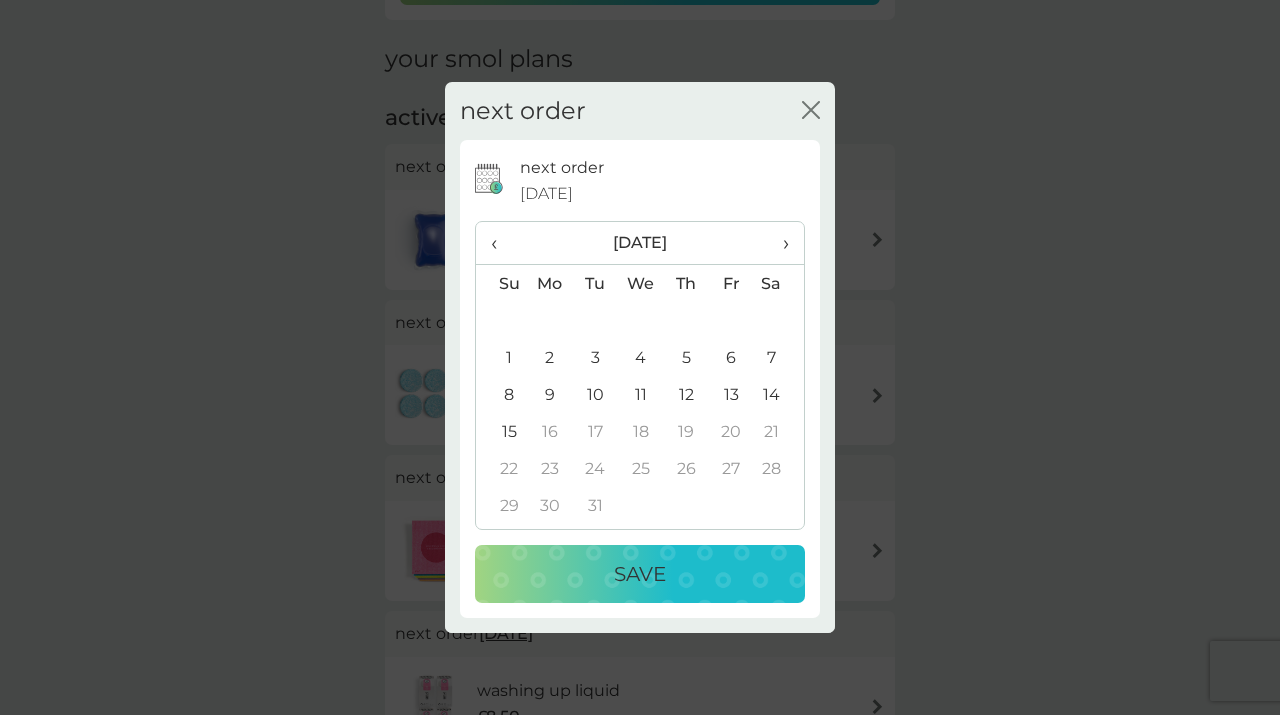click on "›" at bounding box center [779, 243] 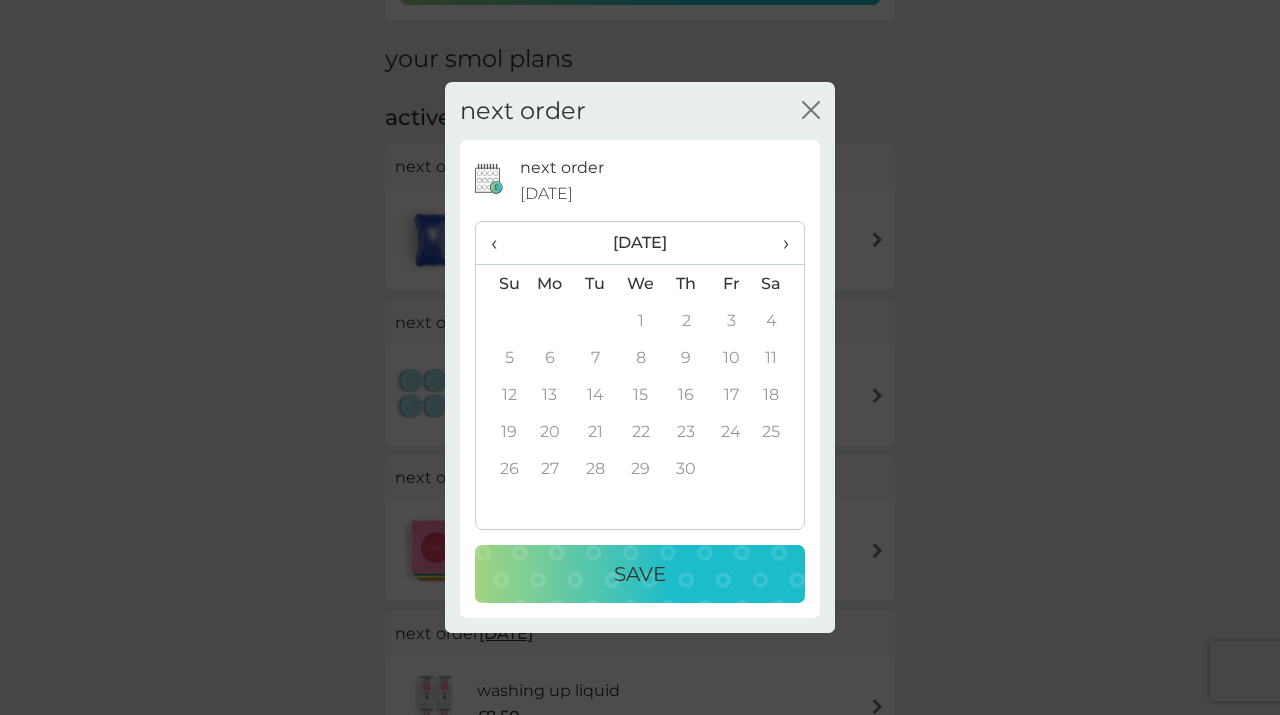 click on "‹" at bounding box center (501, 243) 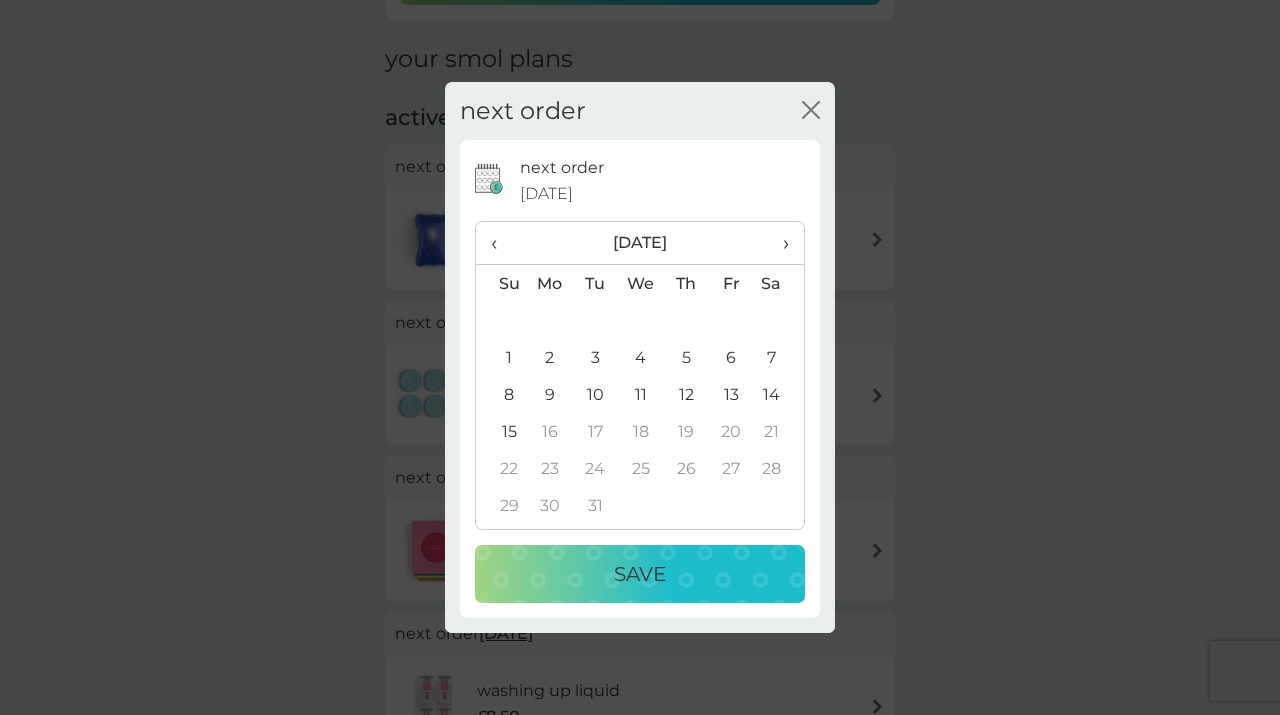 click on "1" at bounding box center (501, 357) 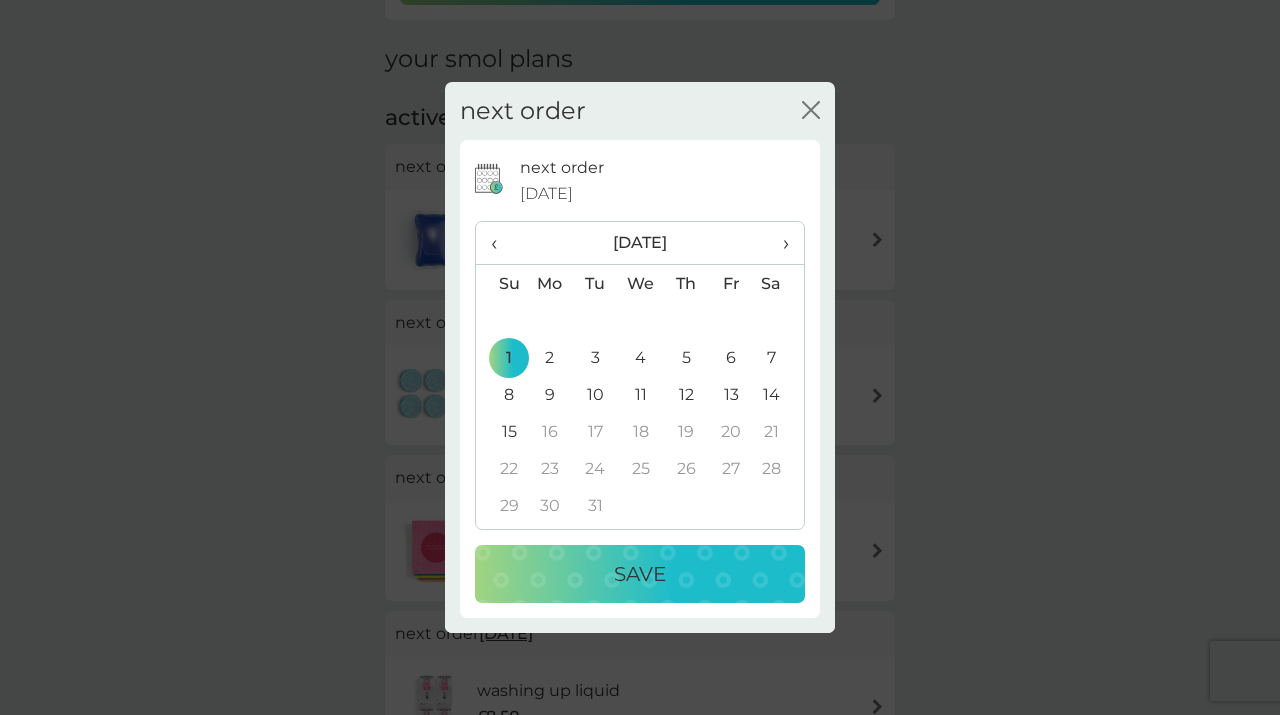 click on "Save" at bounding box center (640, 574) 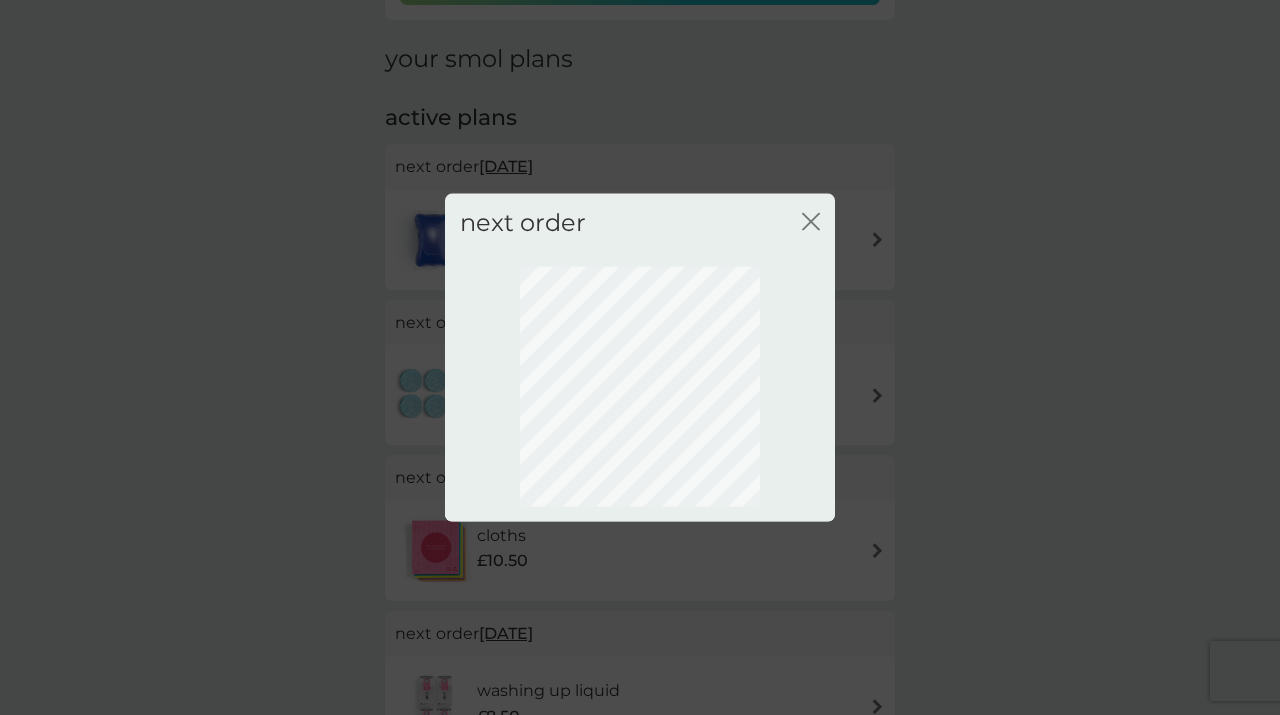scroll, scrollTop: 124, scrollLeft: 0, axis: vertical 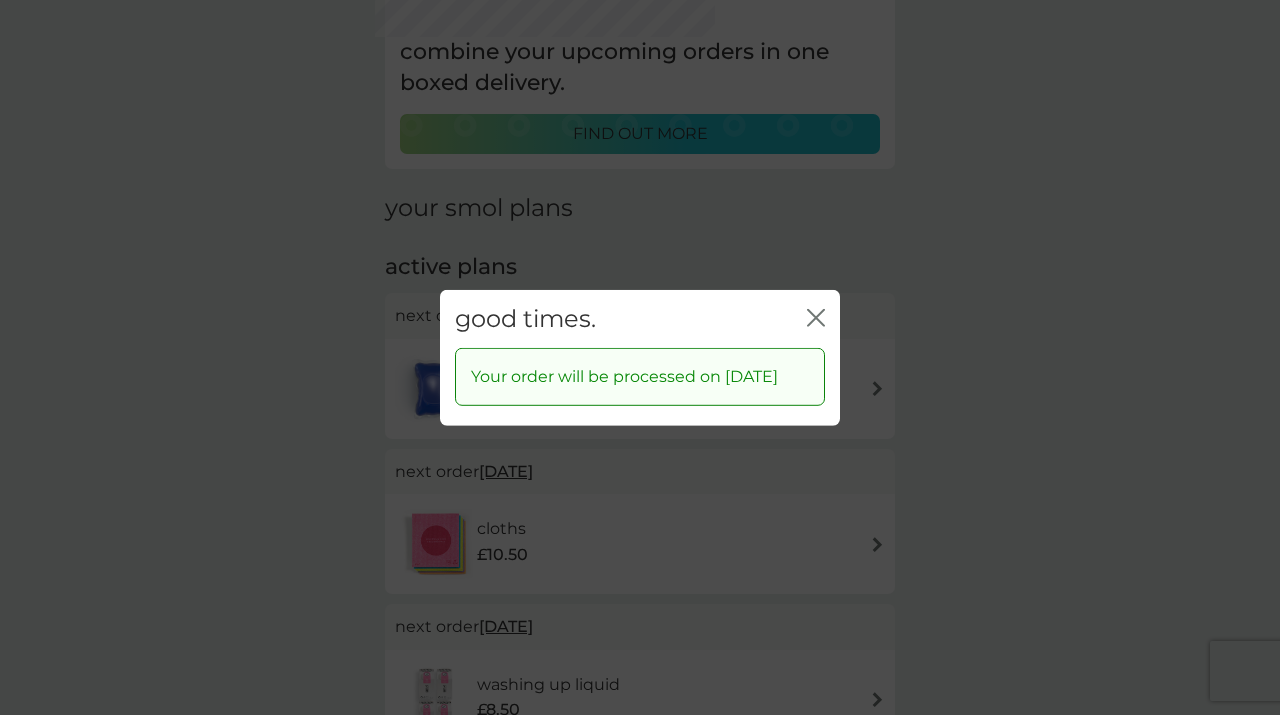 click on "close" 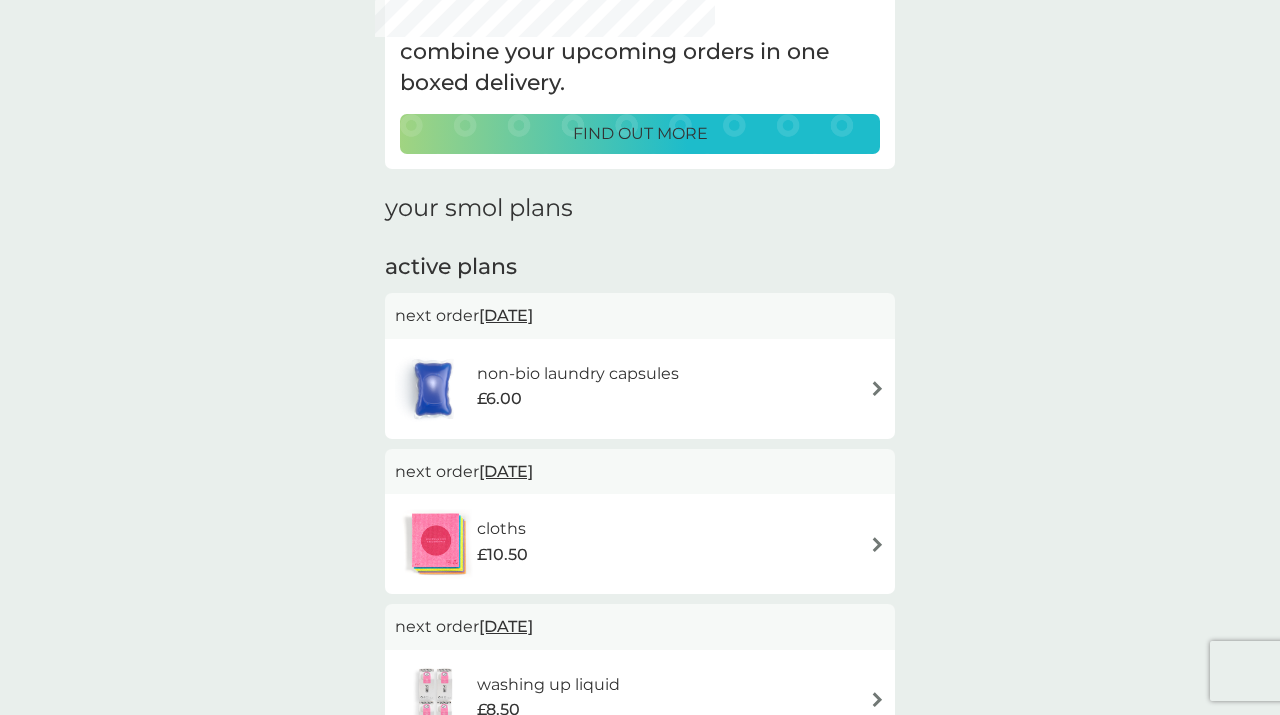 click on "[DATE]" at bounding box center (506, 471) 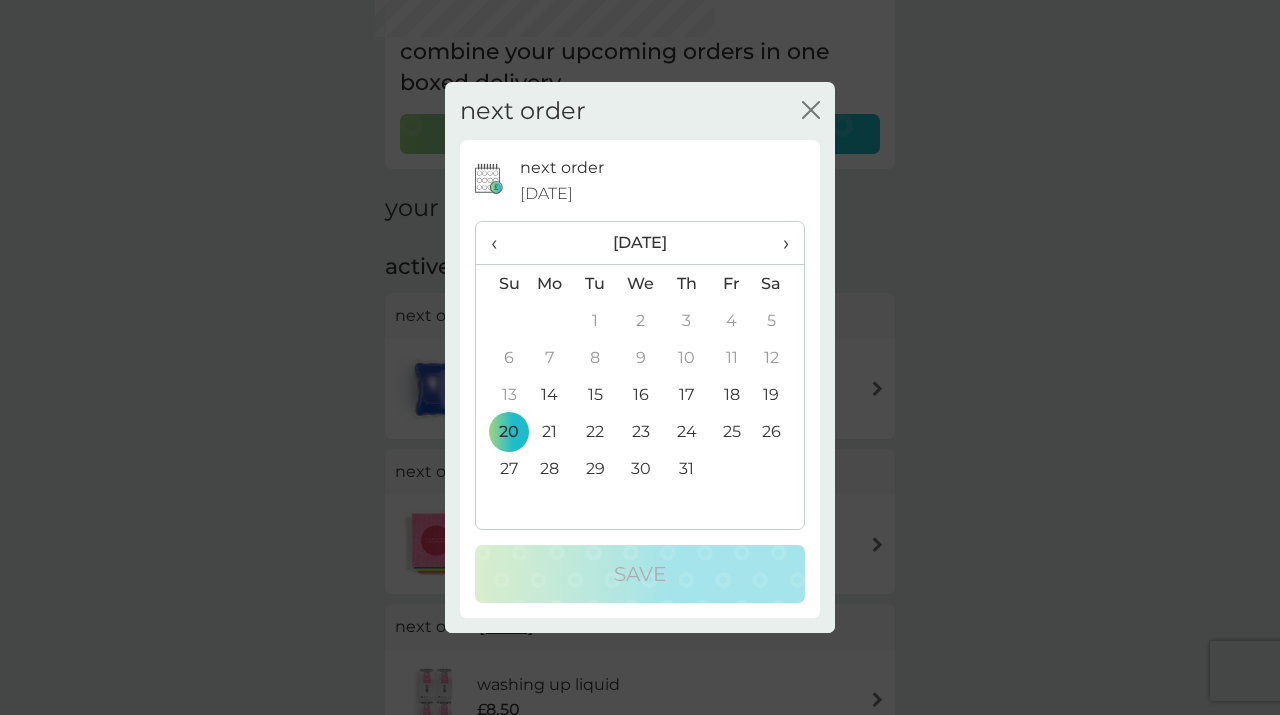 click on "›" at bounding box center [779, 243] 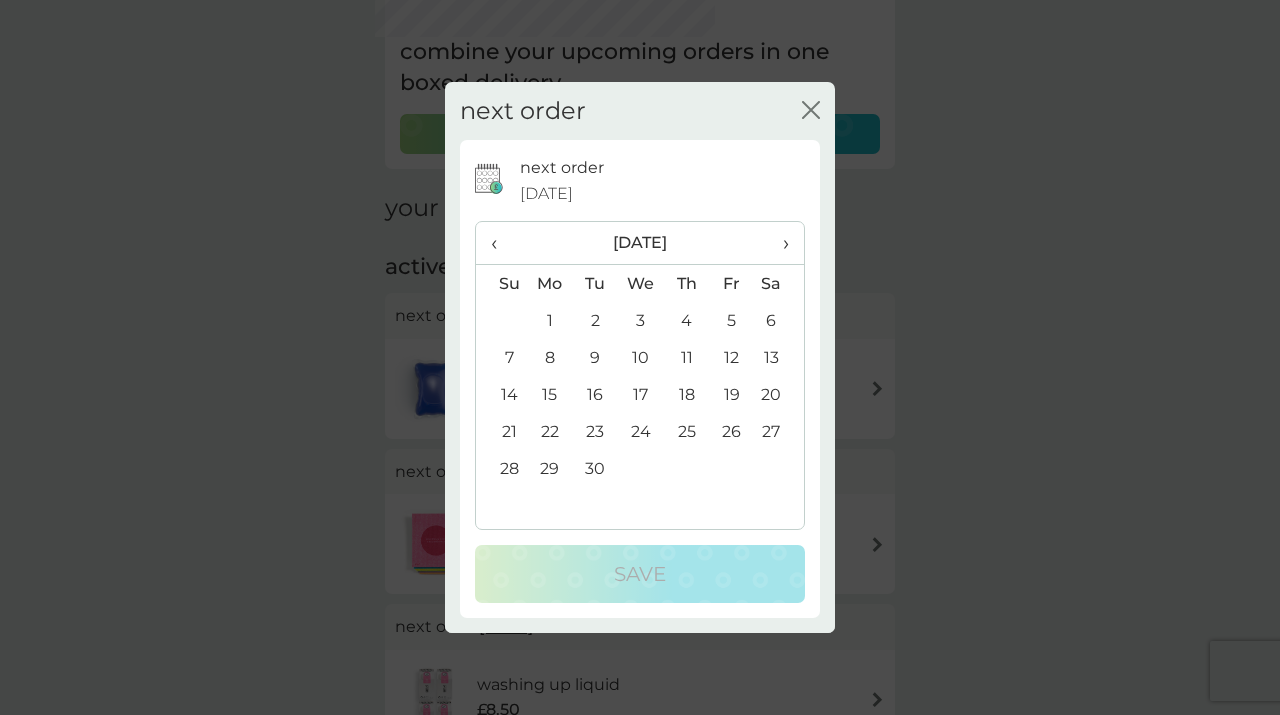 click on "›" at bounding box center (779, 243) 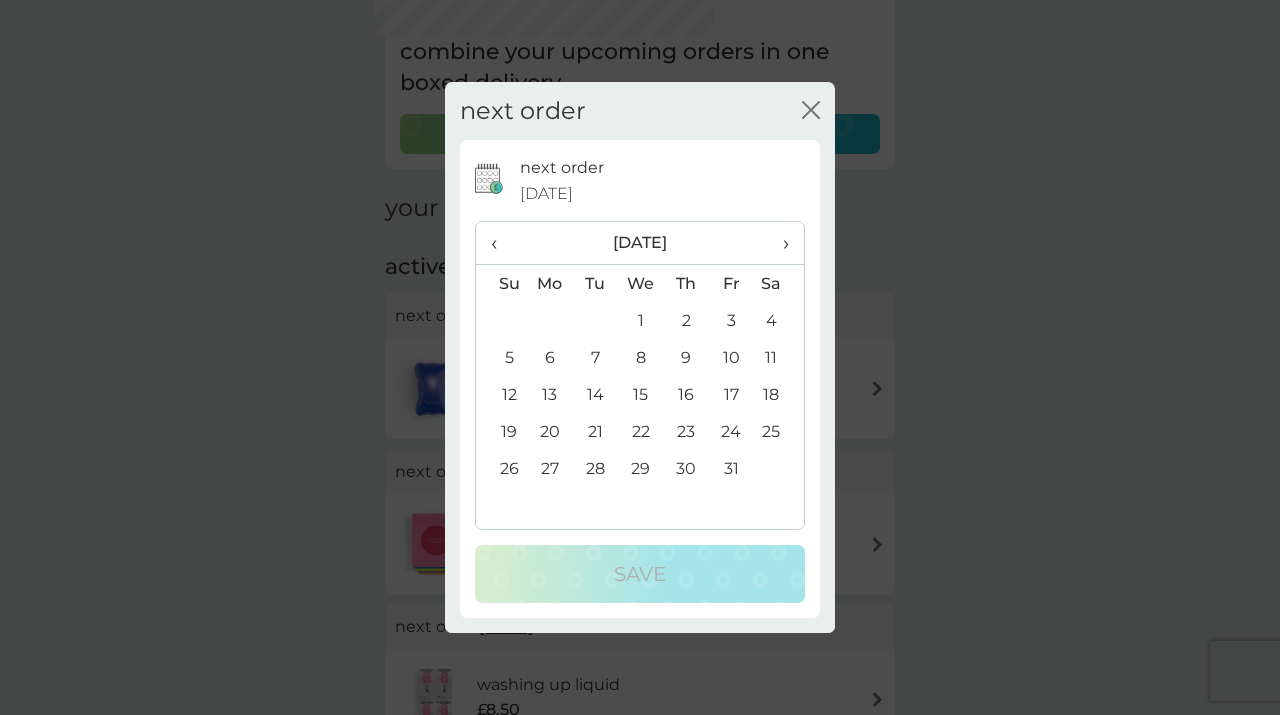 click on "›" at bounding box center [779, 243] 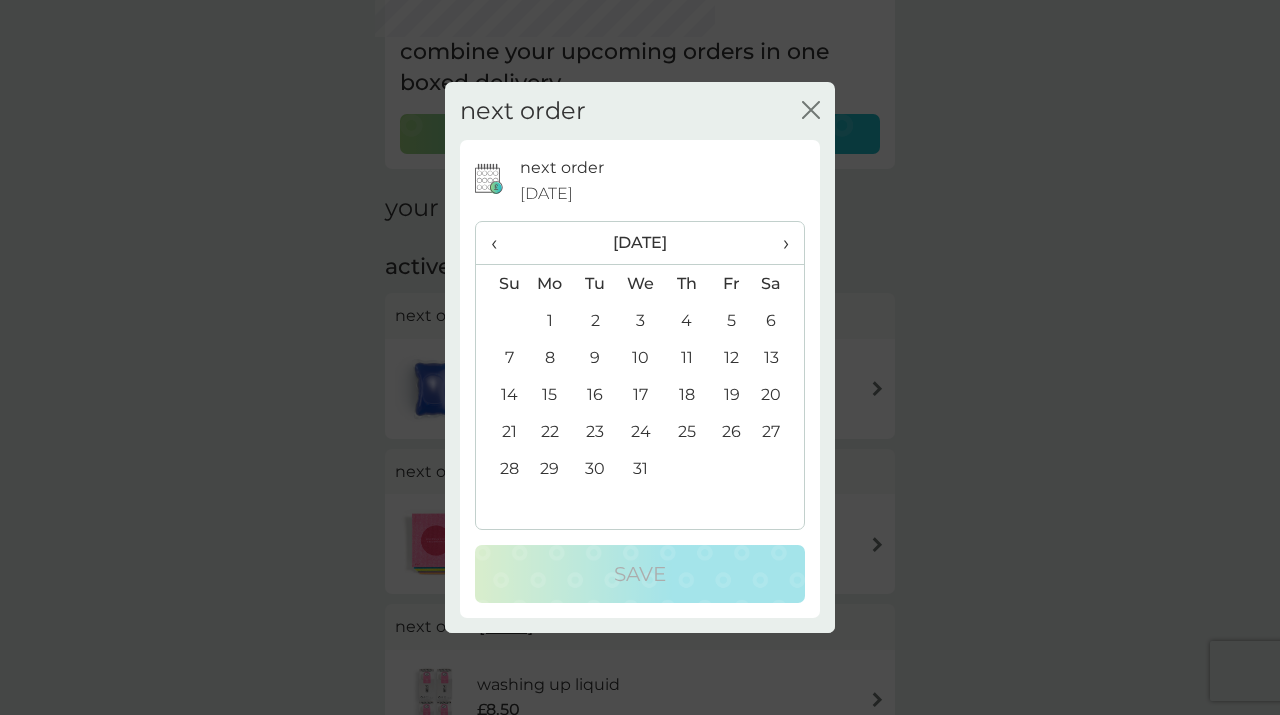 click on "›" at bounding box center (779, 243) 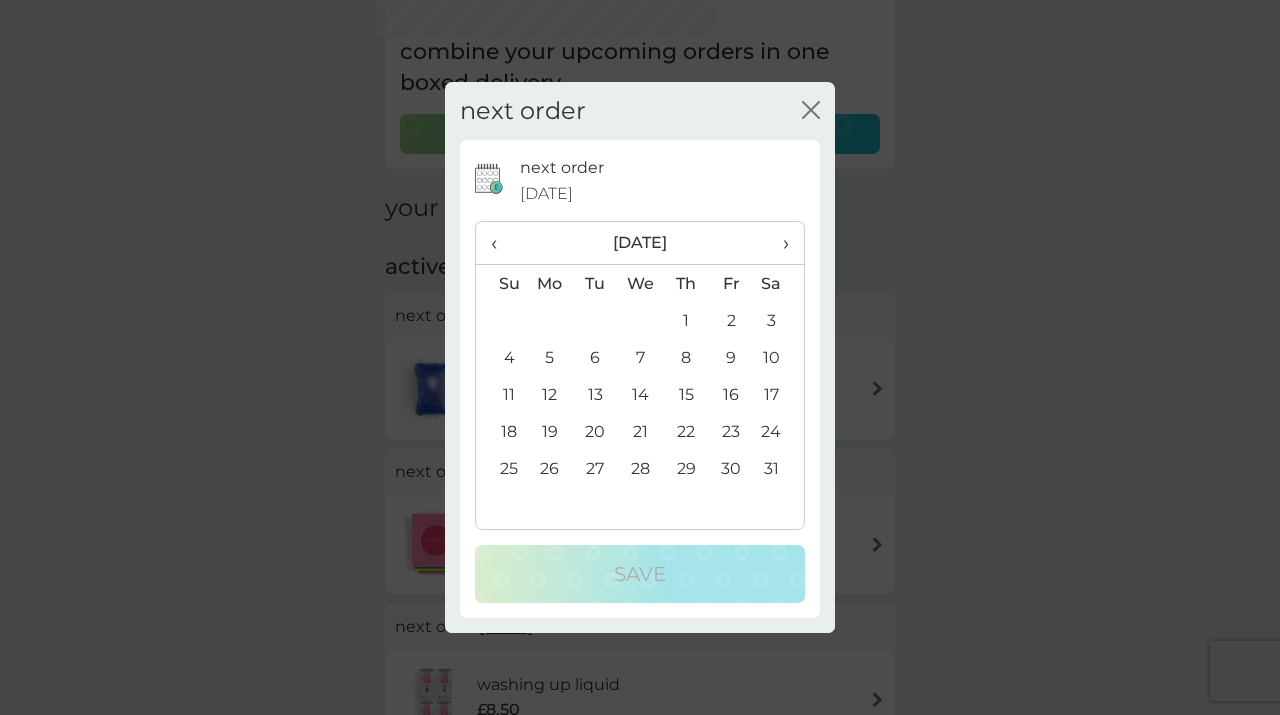 click on "›" at bounding box center (779, 243) 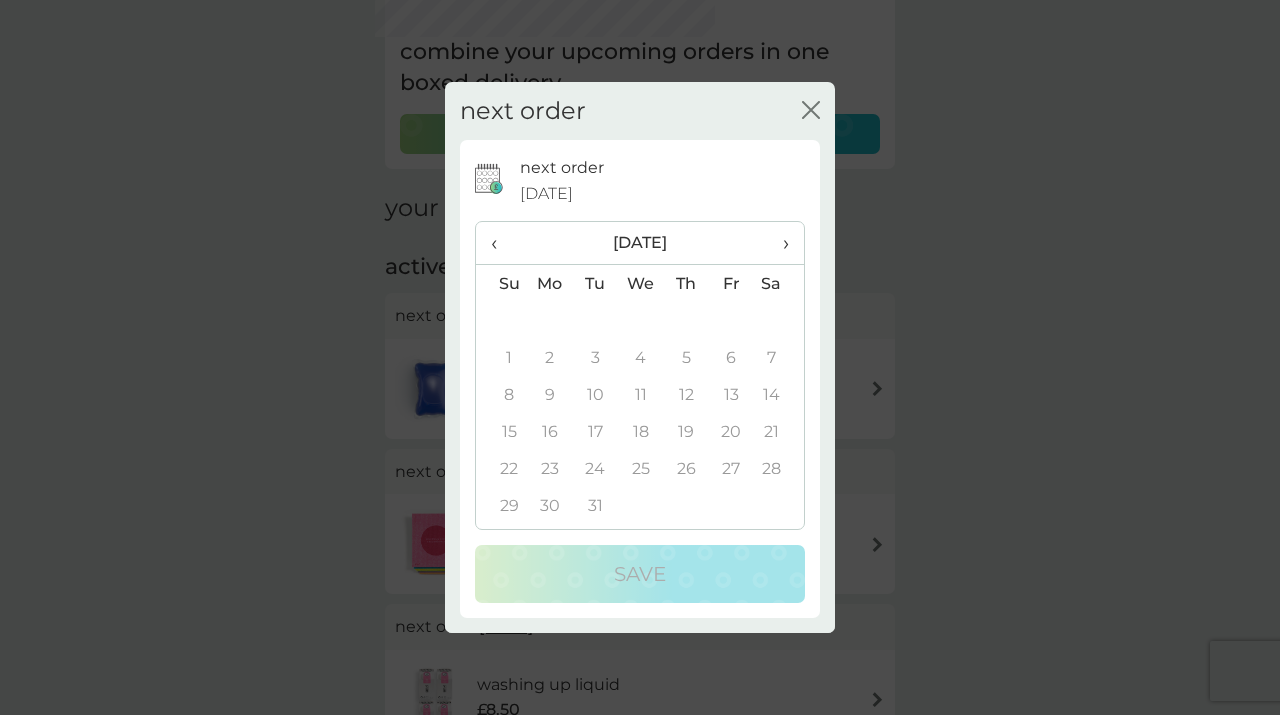 click on "‹" at bounding box center (501, 243) 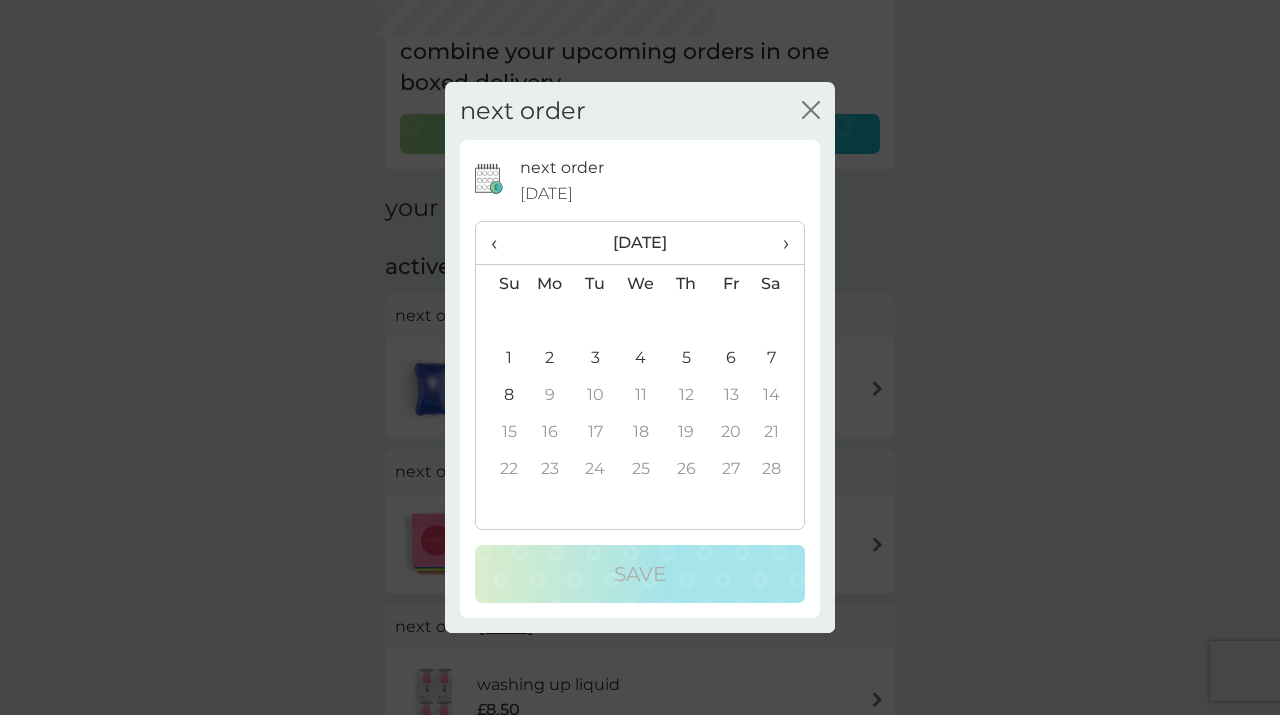 click on "1" at bounding box center (501, 357) 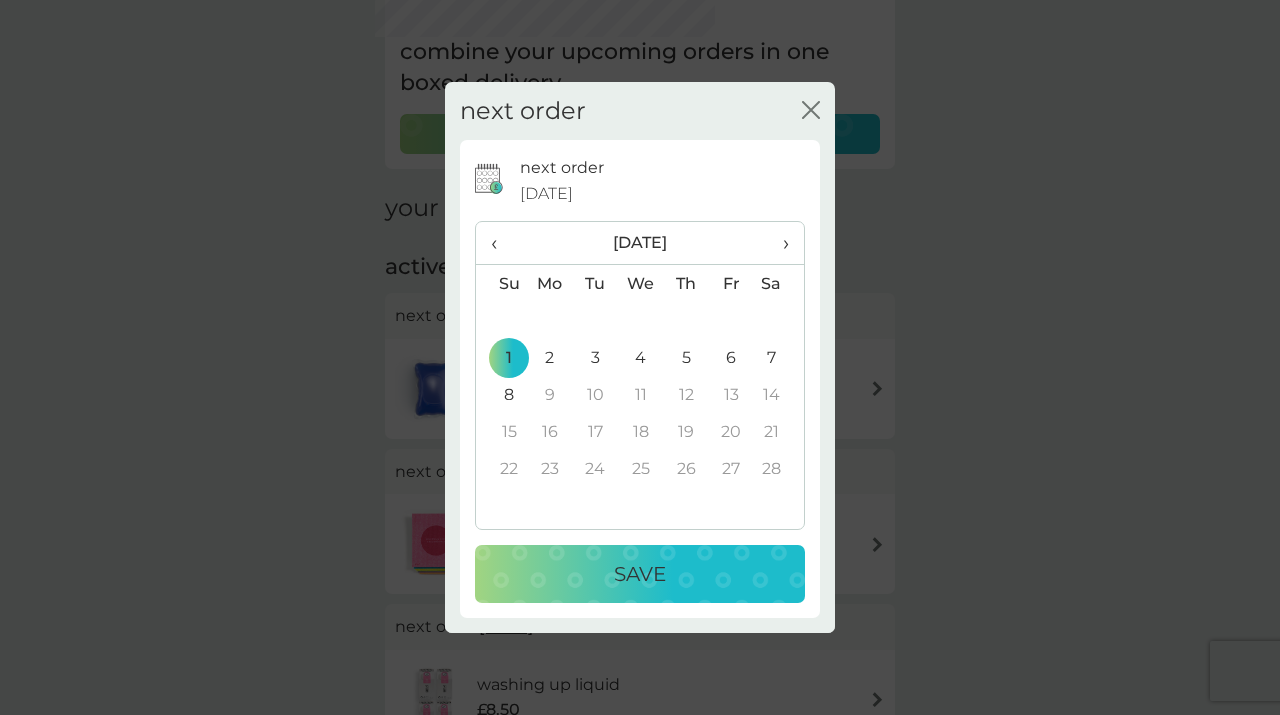 click on "Save" at bounding box center [640, 574] 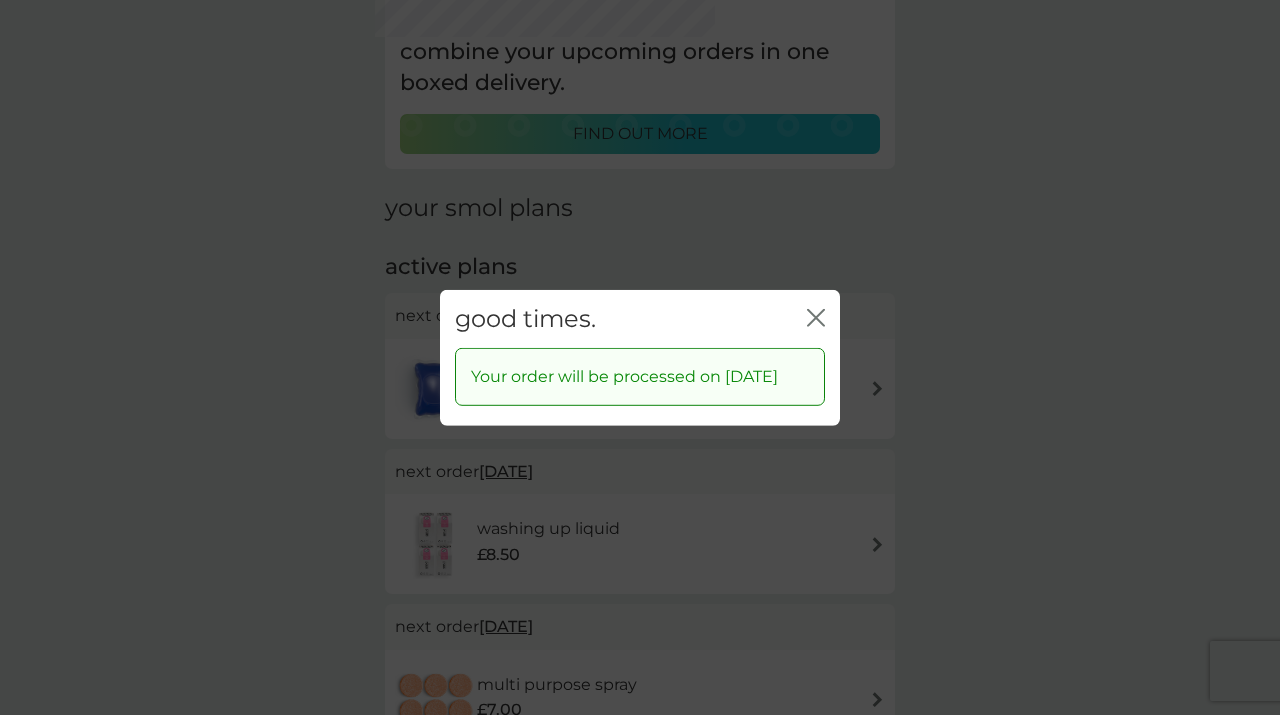 click 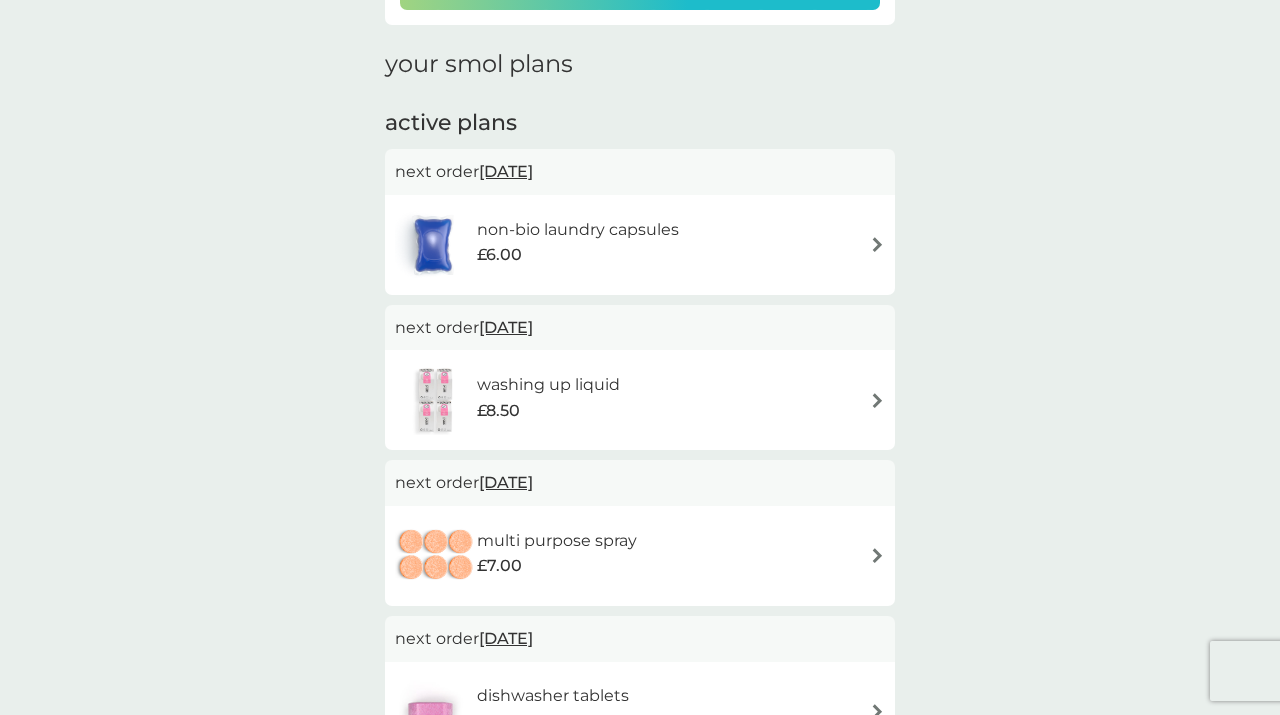 scroll, scrollTop: 270, scrollLeft: 0, axis: vertical 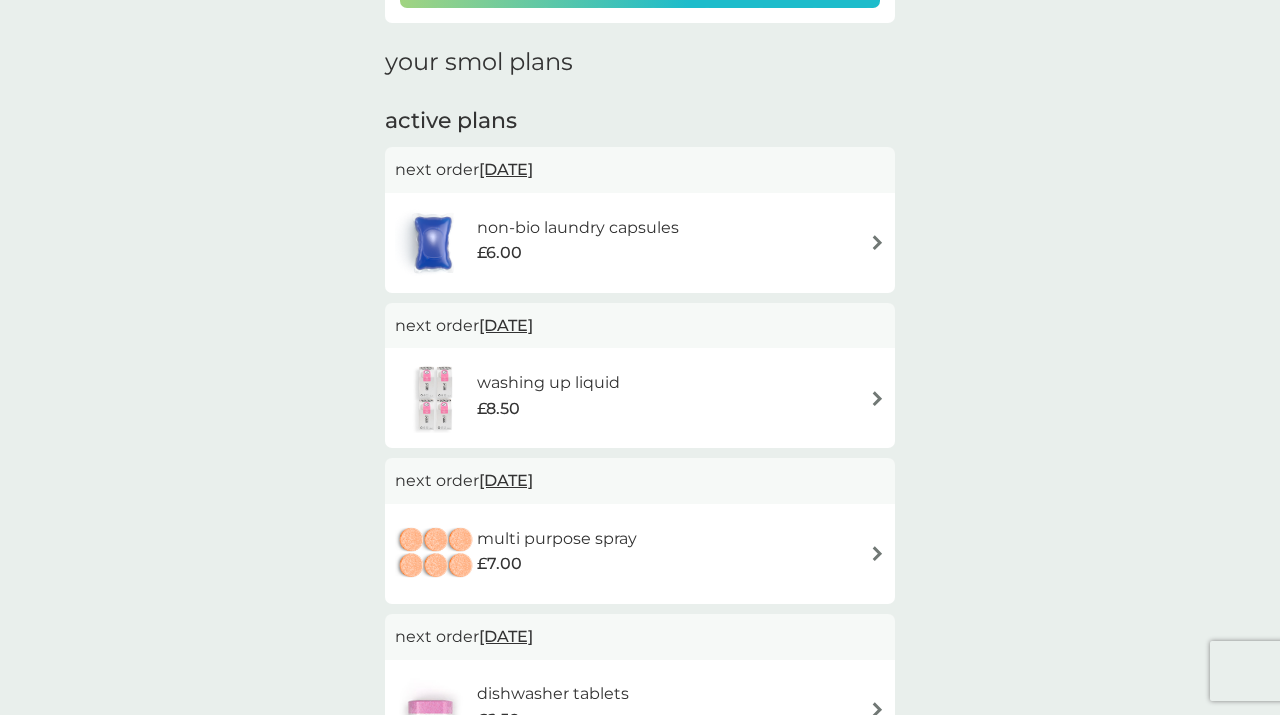 click on "[DATE]" at bounding box center [506, 325] 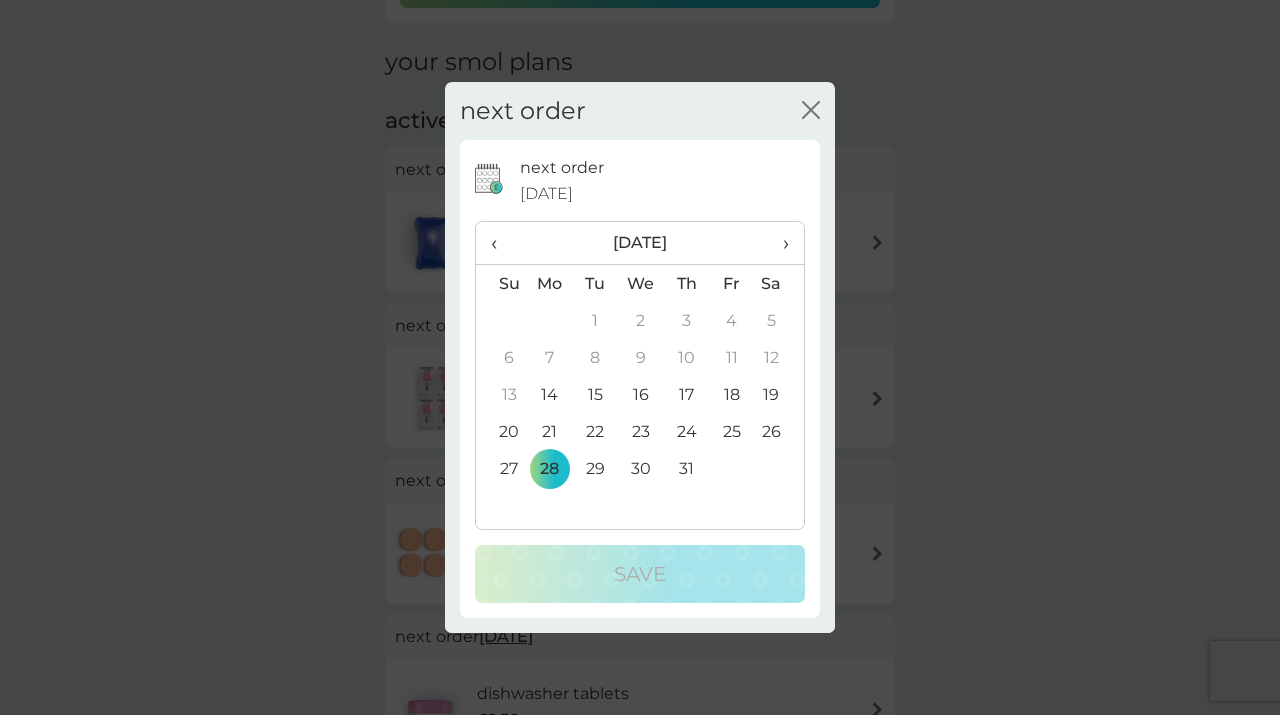 click on "›" at bounding box center (779, 243) 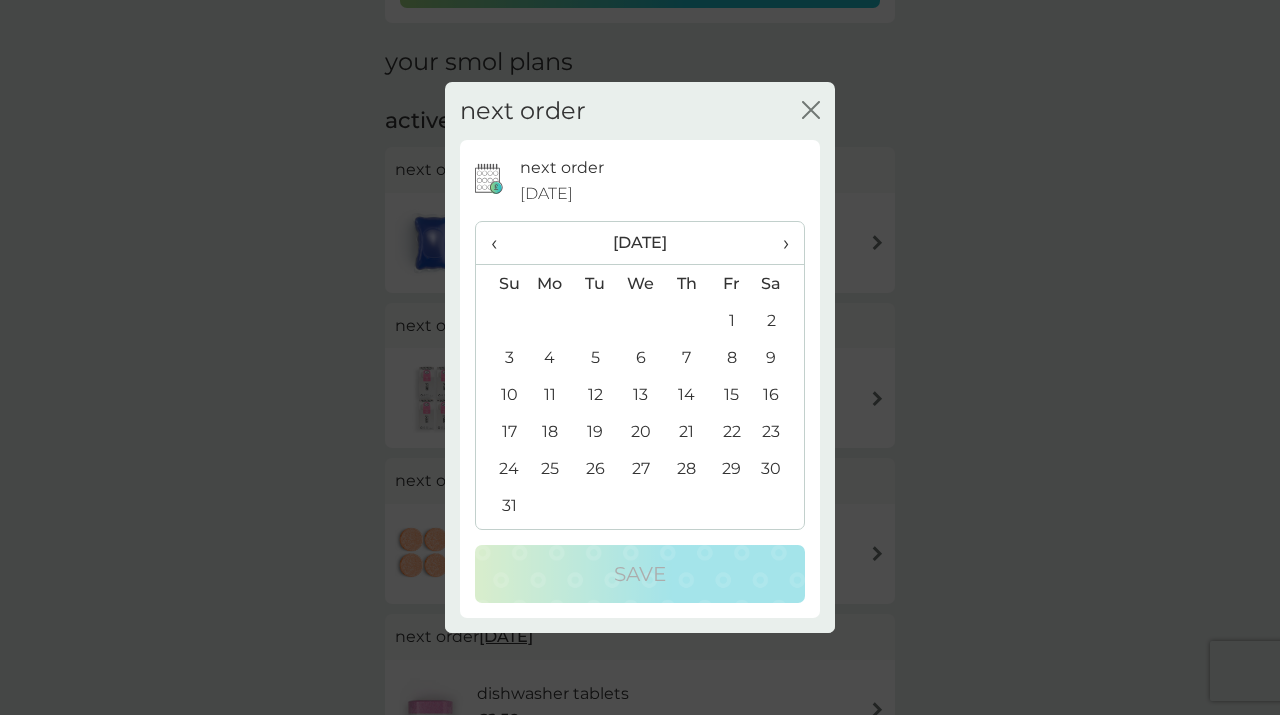 click on "›" at bounding box center [779, 243] 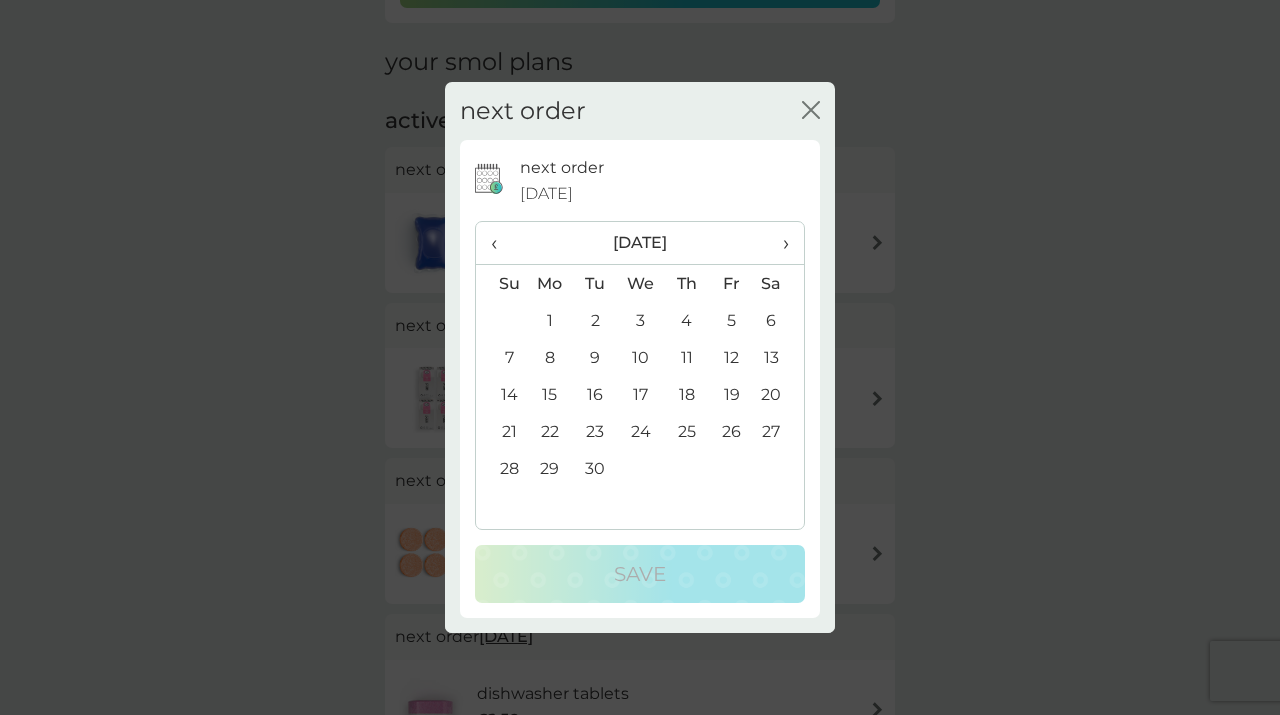 click on "›" at bounding box center [779, 243] 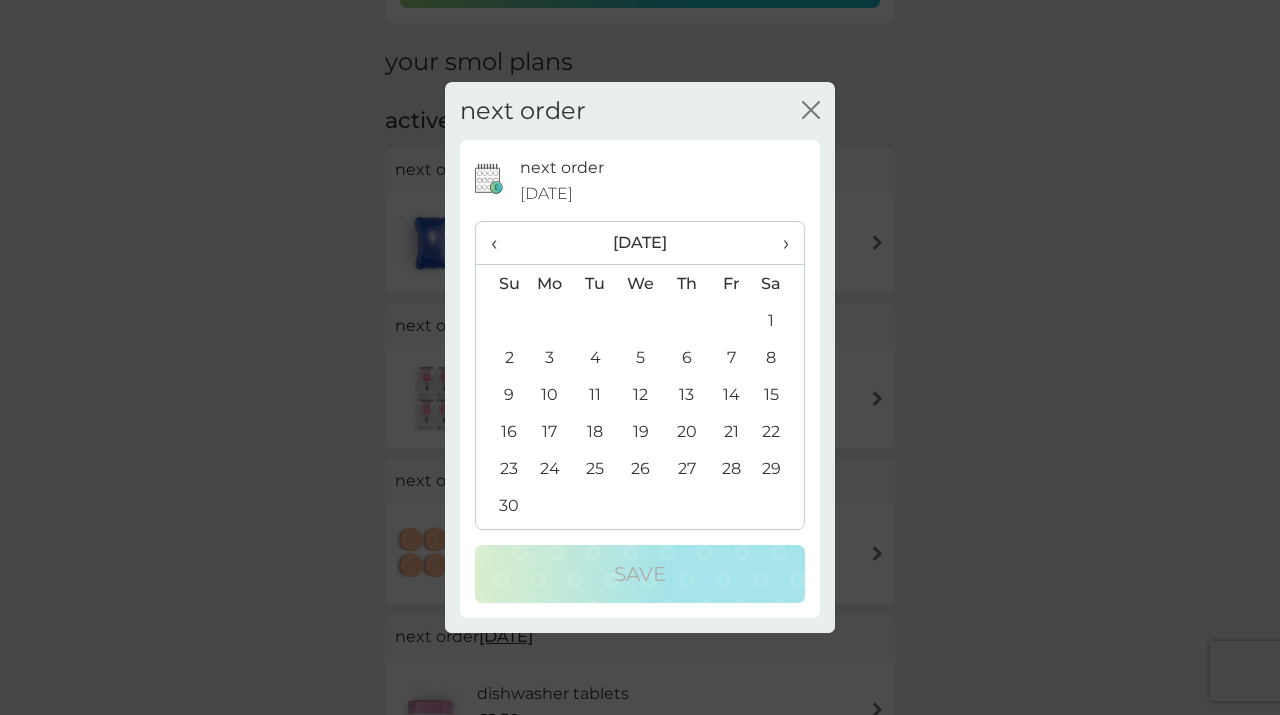click on "›" at bounding box center (779, 243) 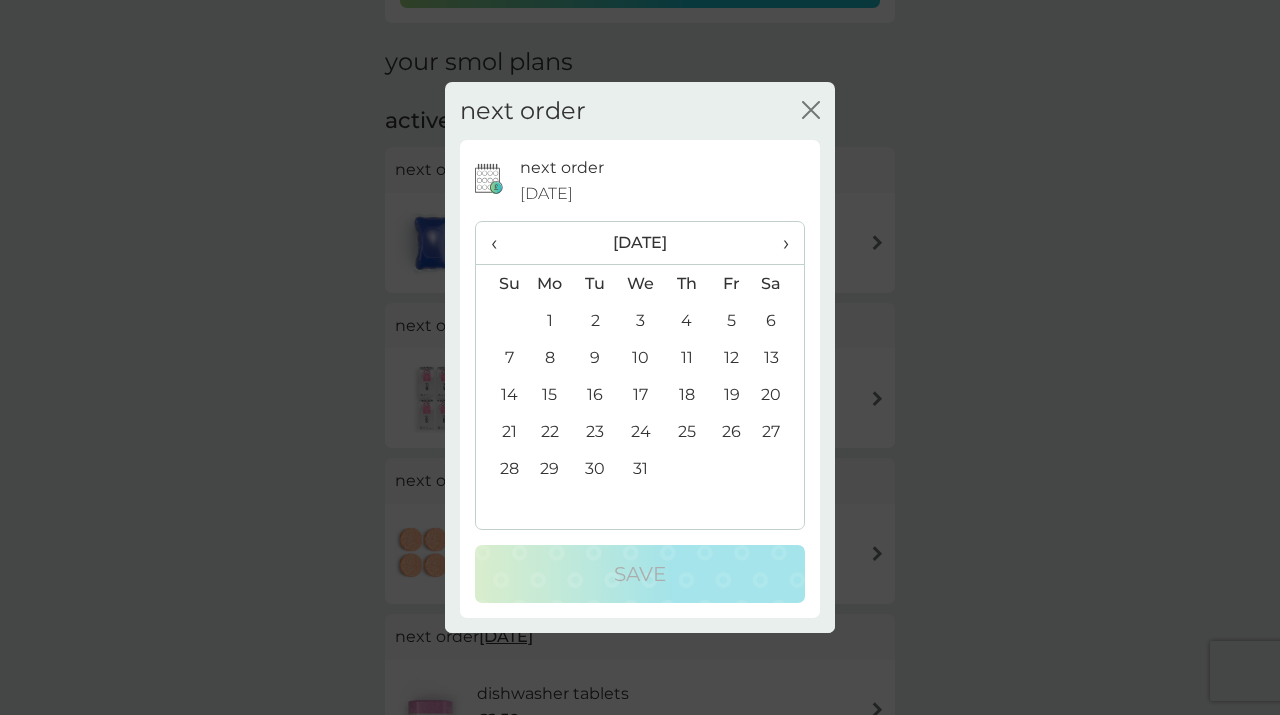 click on "›" at bounding box center [779, 243] 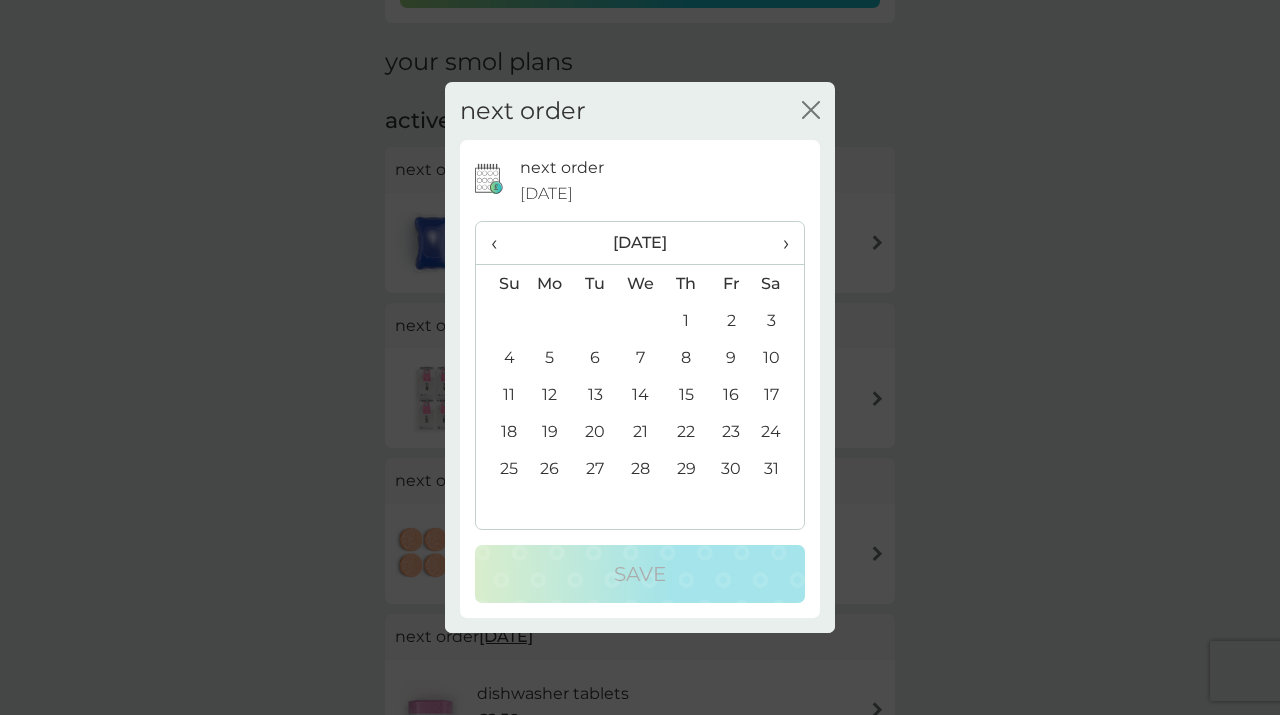click on "›" at bounding box center (779, 243) 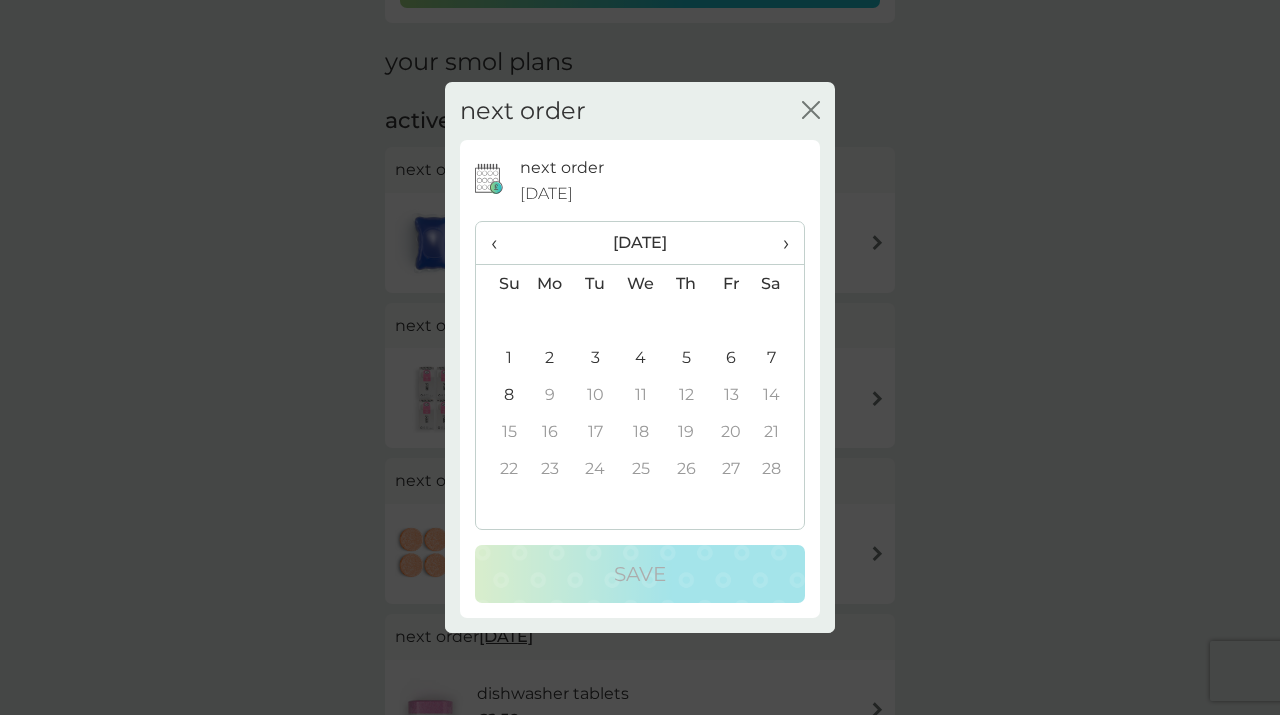 click on "1" at bounding box center [501, 357] 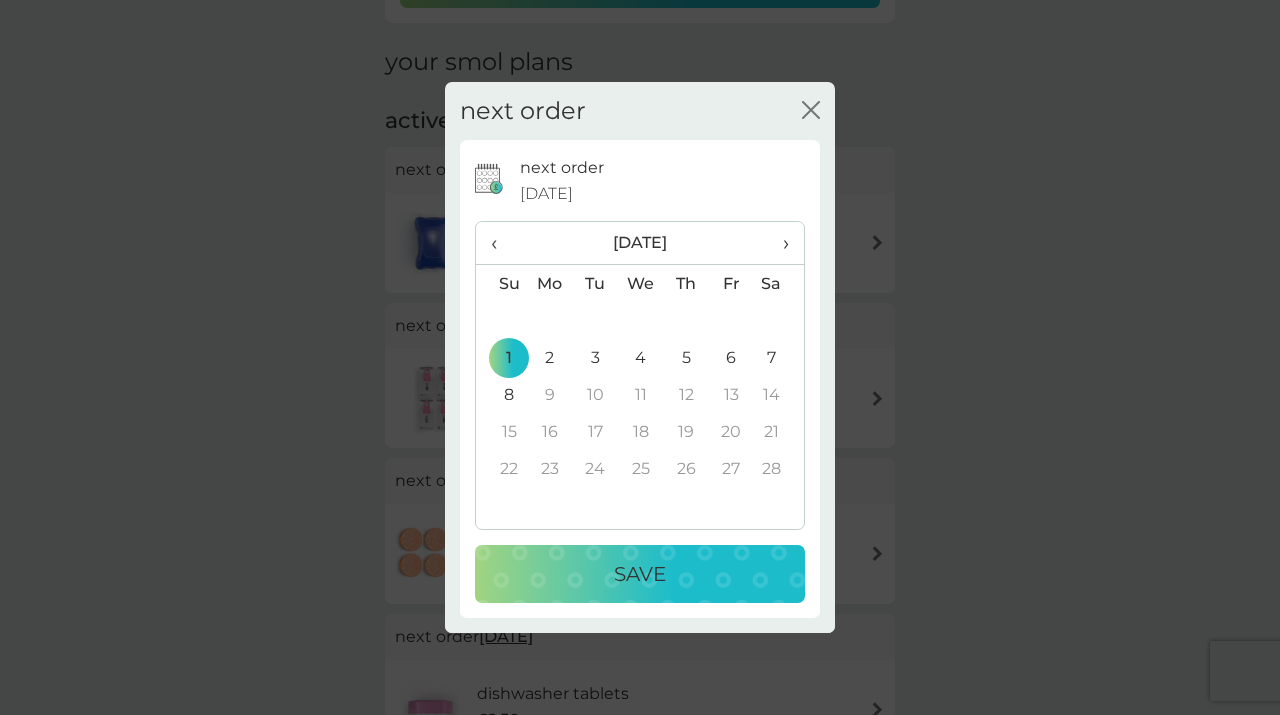 click on "Save" at bounding box center (640, 574) 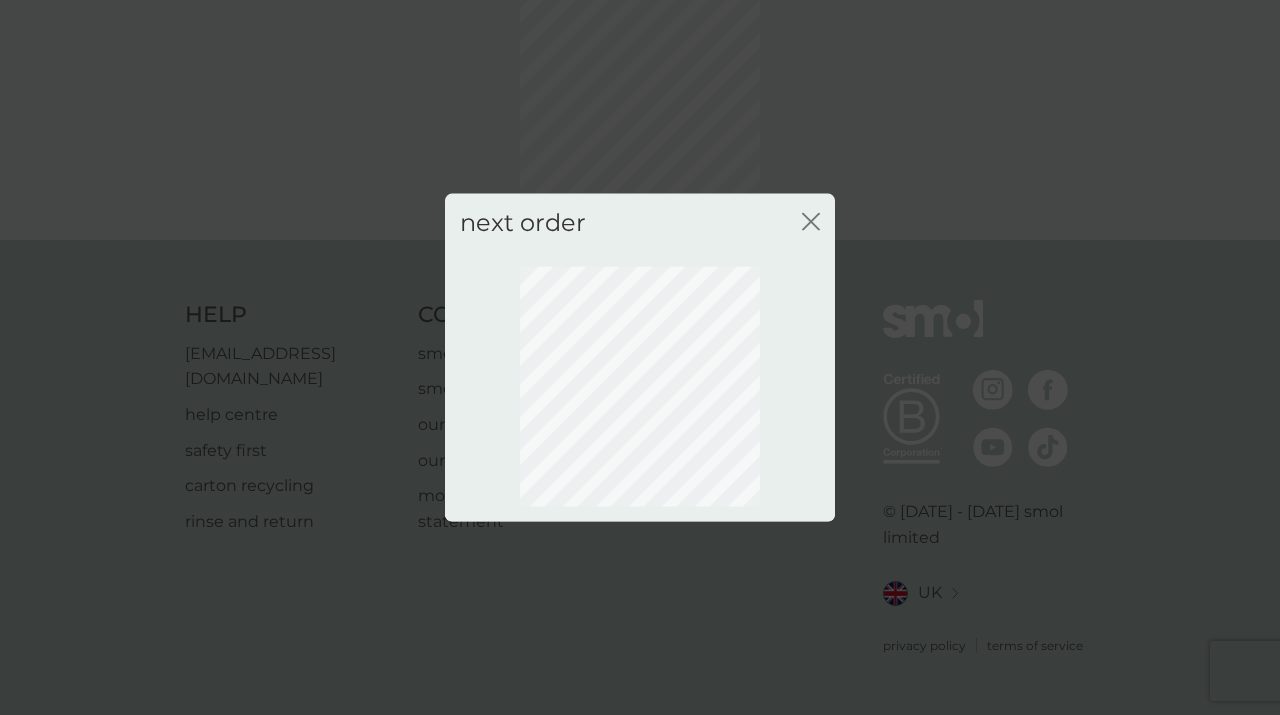 scroll, scrollTop: 124, scrollLeft: 0, axis: vertical 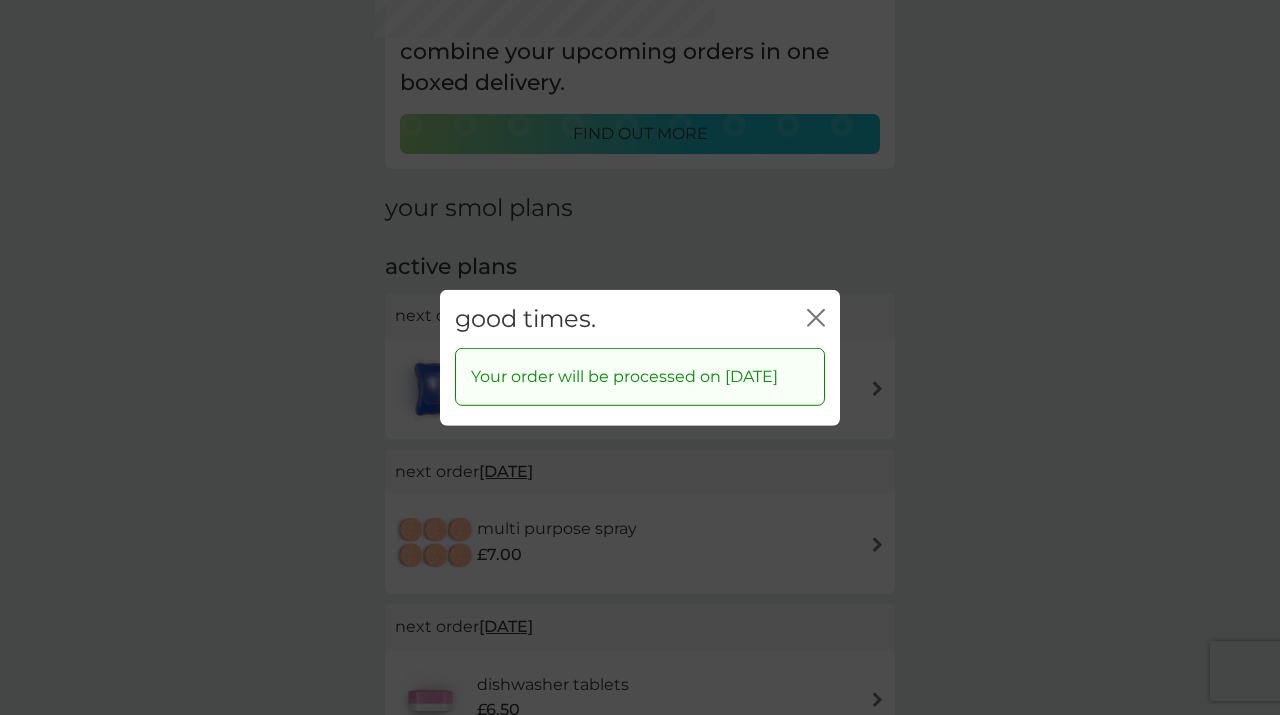 click 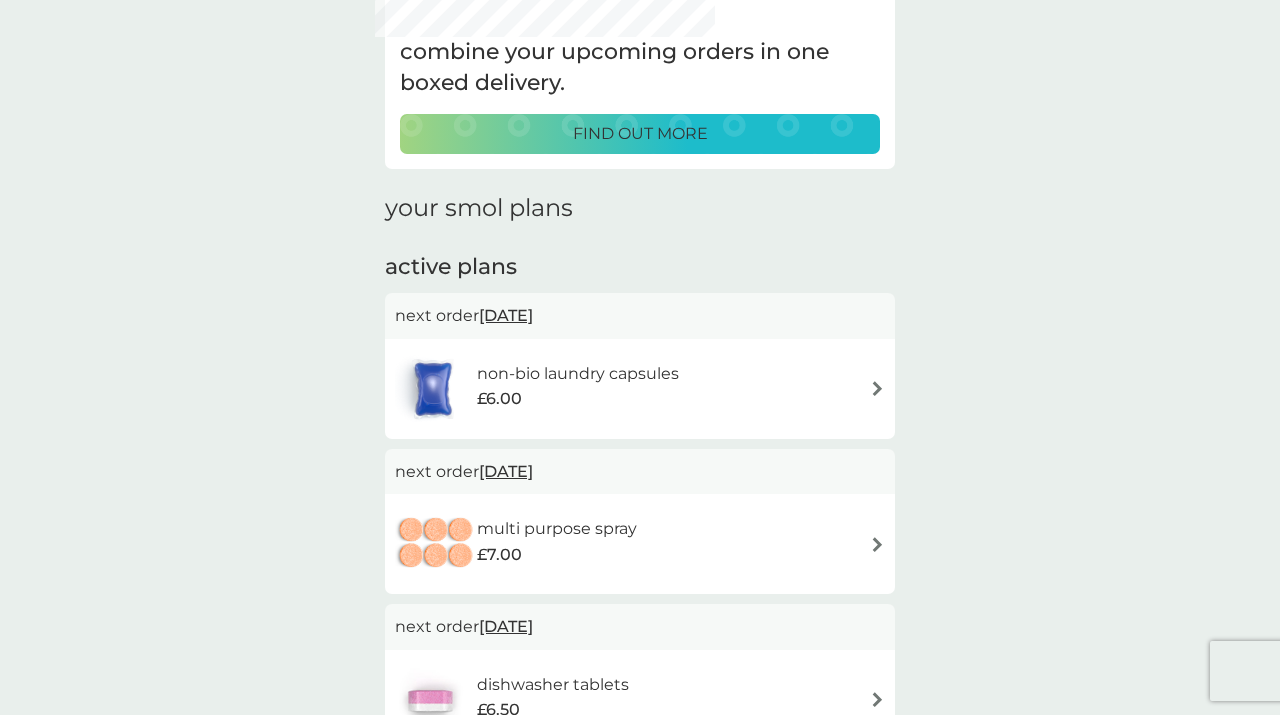 click on "[DATE]" at bounding box center [506, 315] 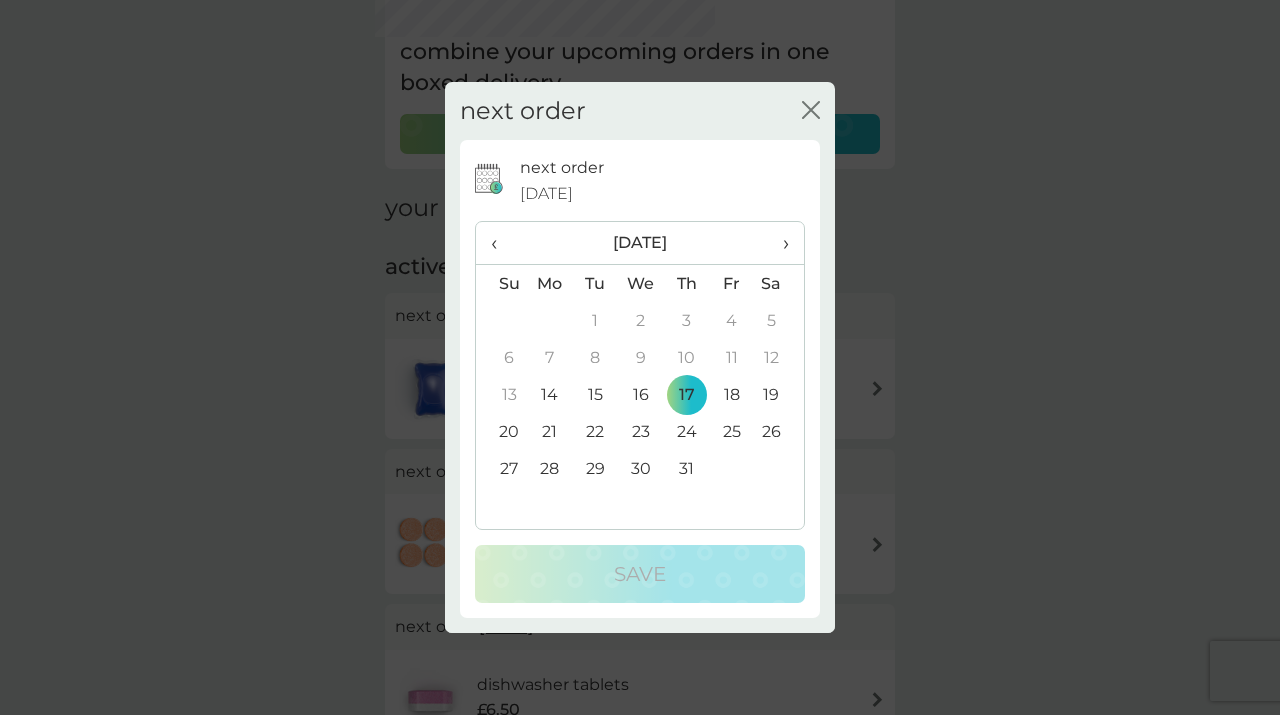 click on "›" at bounding box center (779, 243) 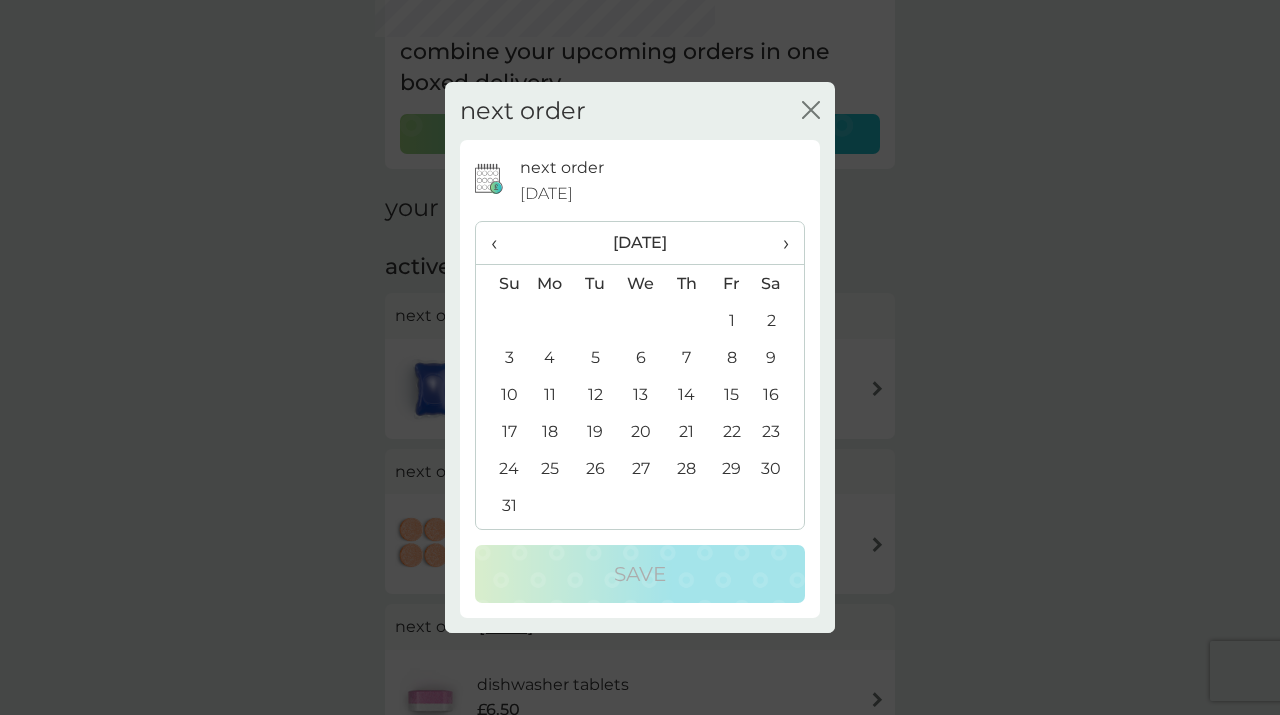 click on "›" at bounding box center (779, 243) 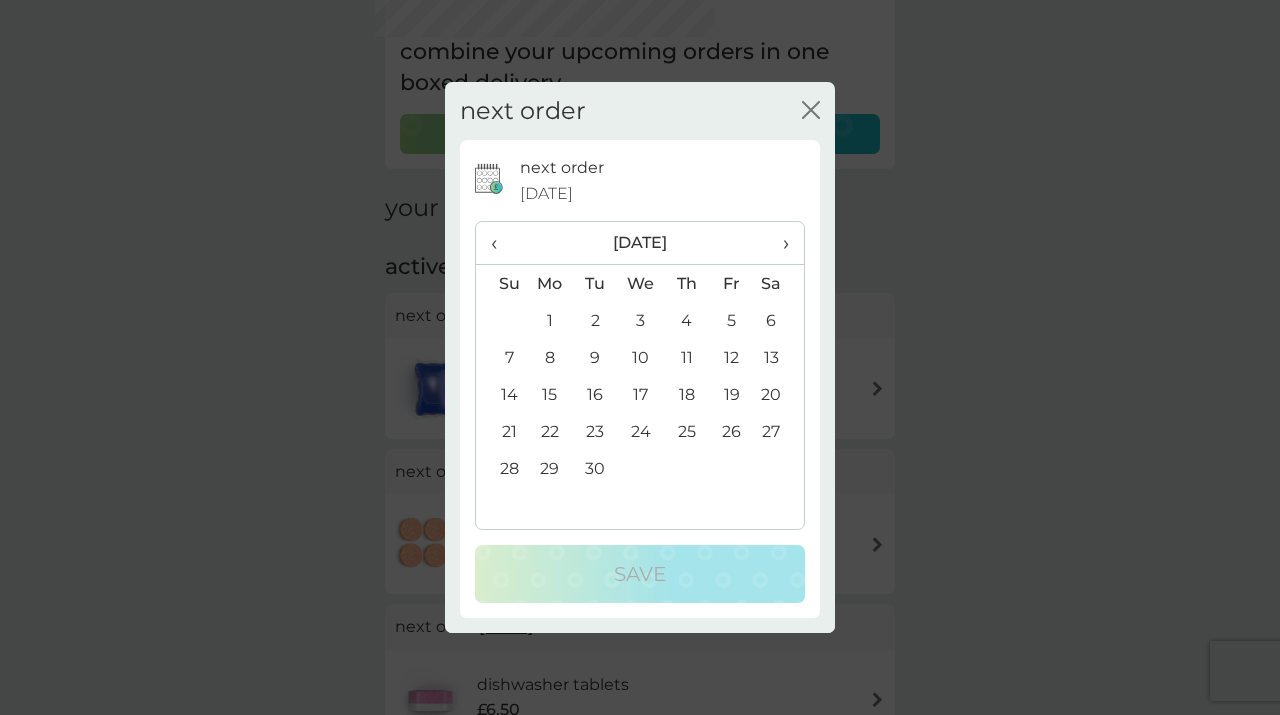 click on "›" at bounding box center [779, 243] 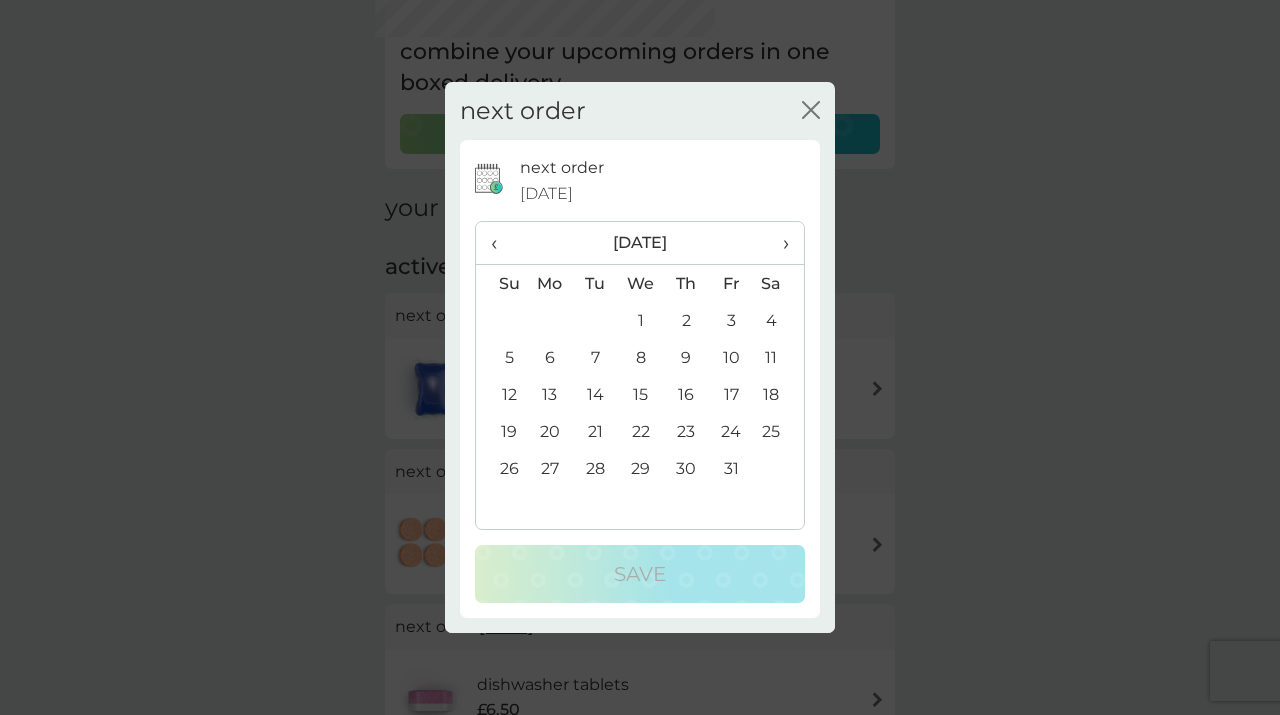 click on "›" at bounding box center (779, 243) 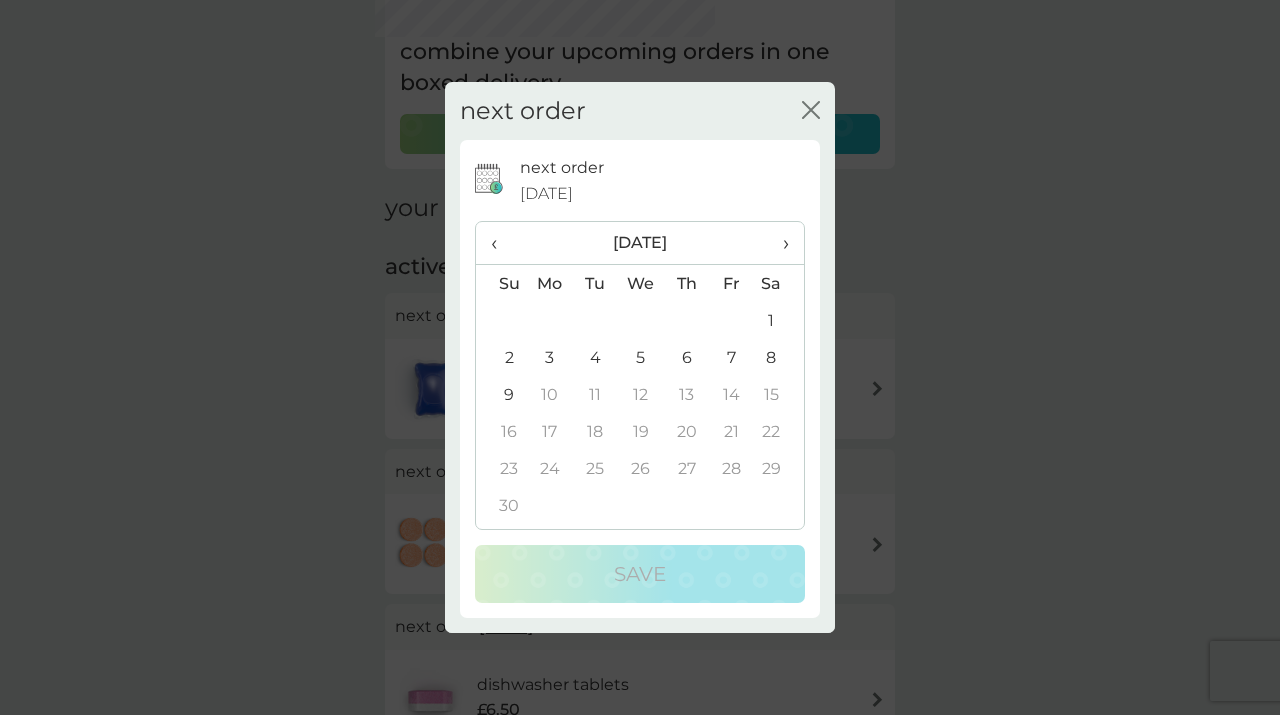 click on "›" at bounding box center [779, 243] 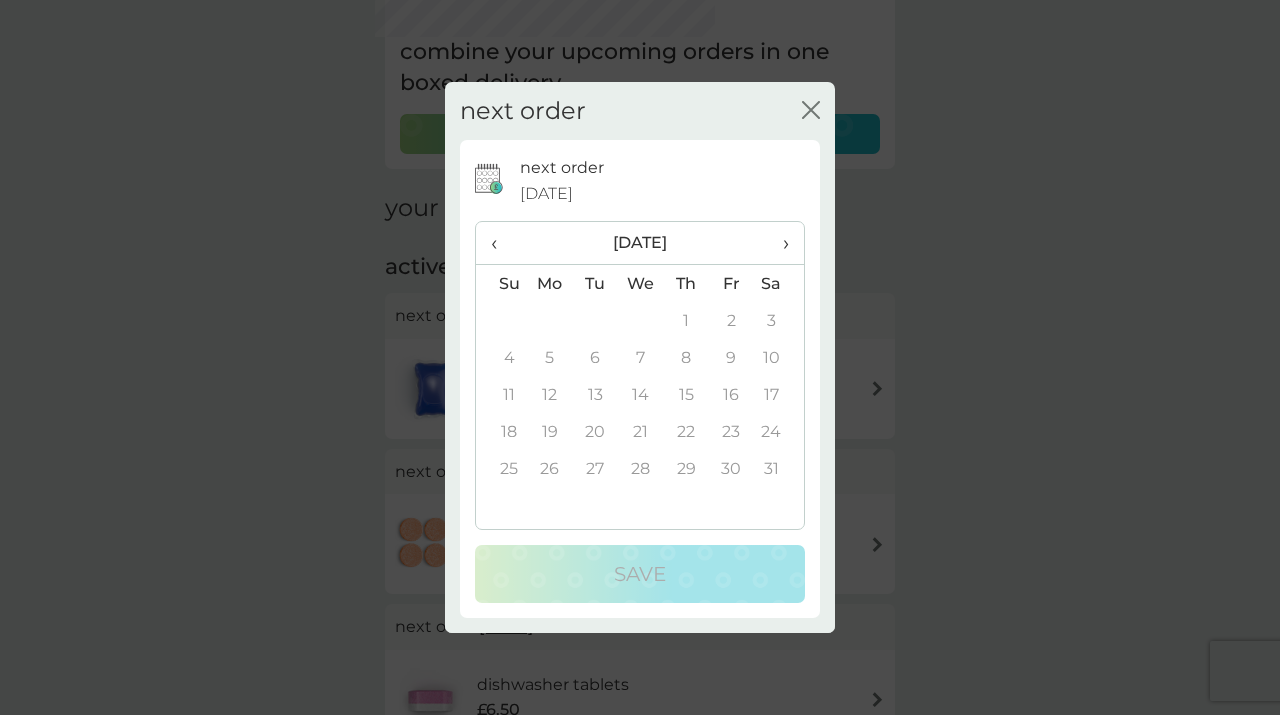 click on "‹" at bounding box center (501, 243) 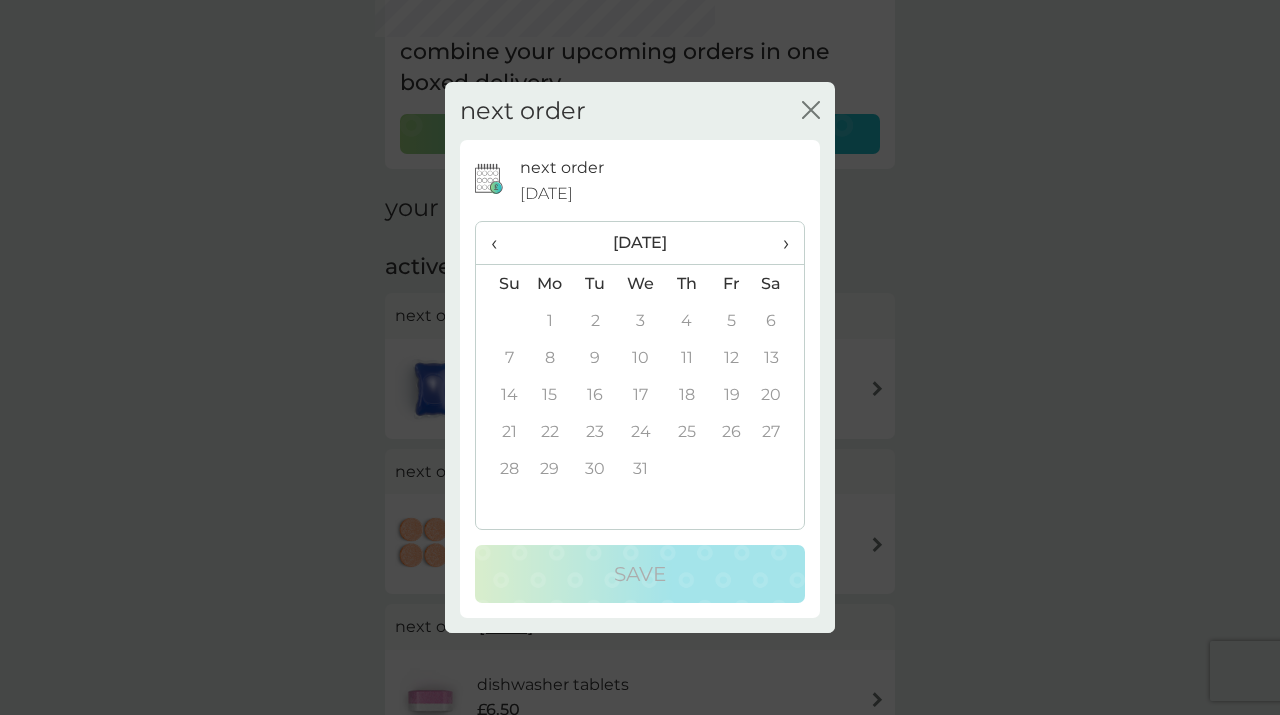 click on "‹" at bounding box center [501, 243] 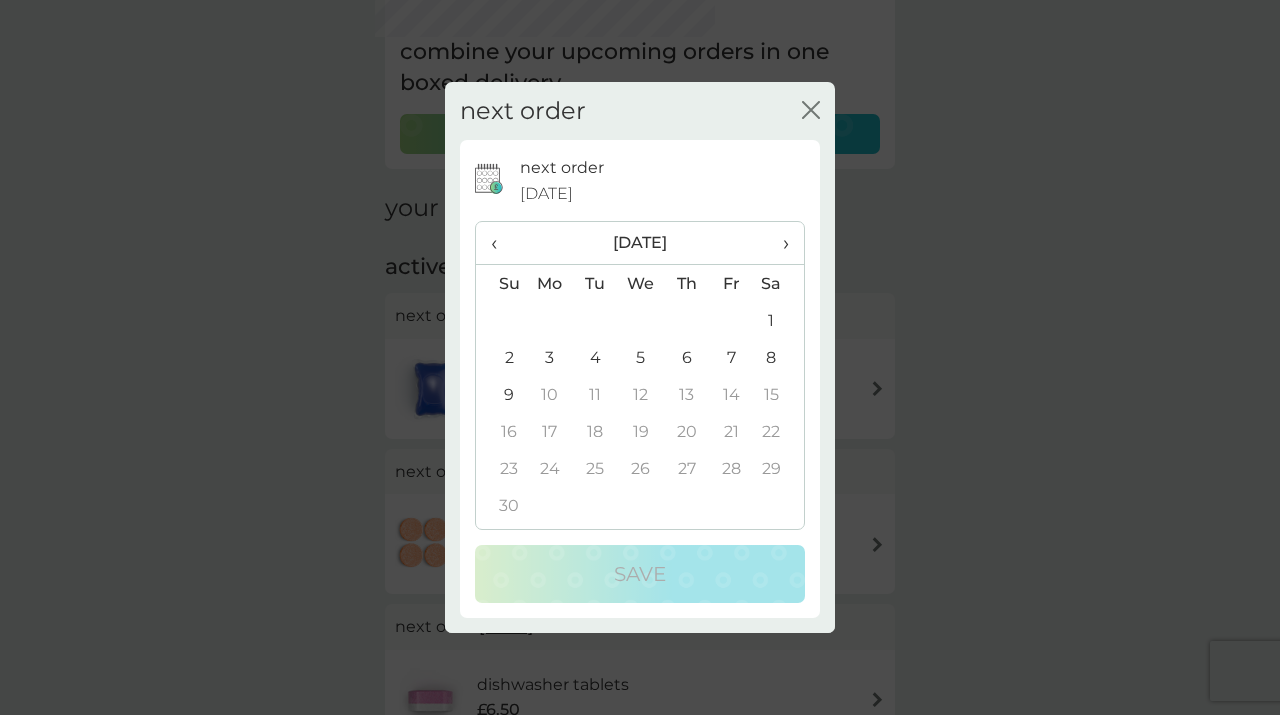 click on "‹" at bounding box center (501, 243) 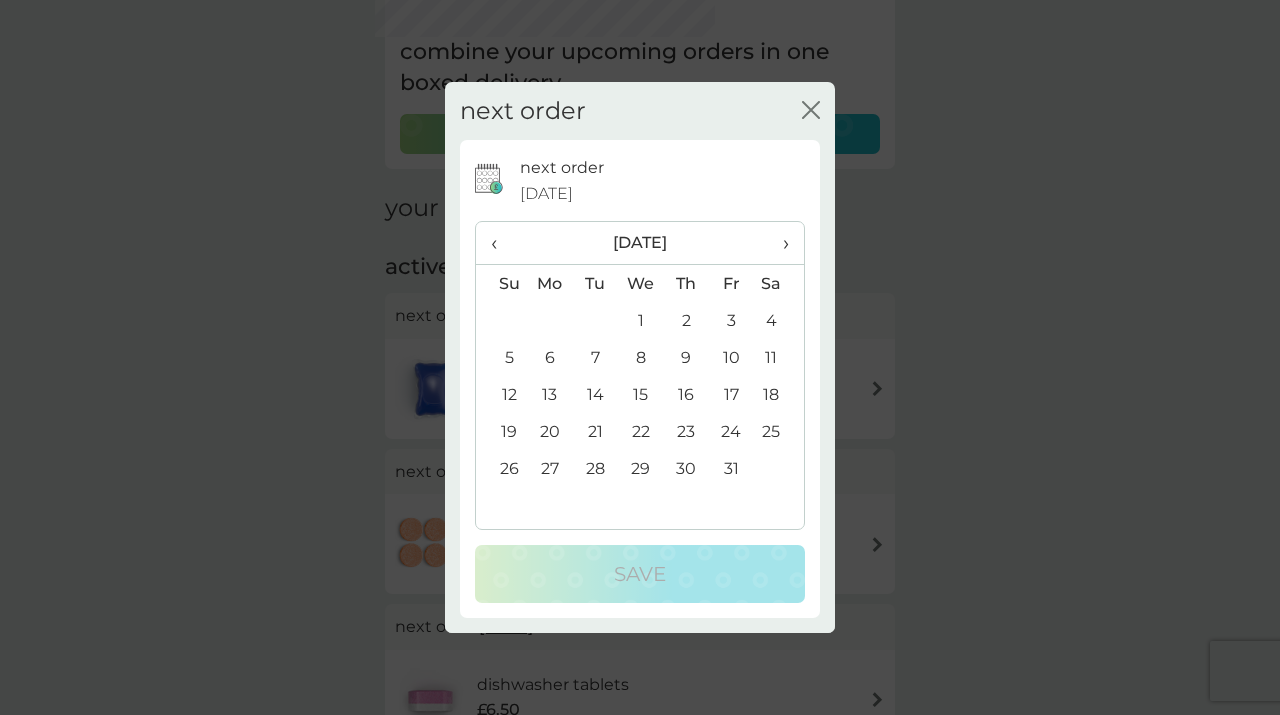 click on "1" at bounding box center [641, 320] 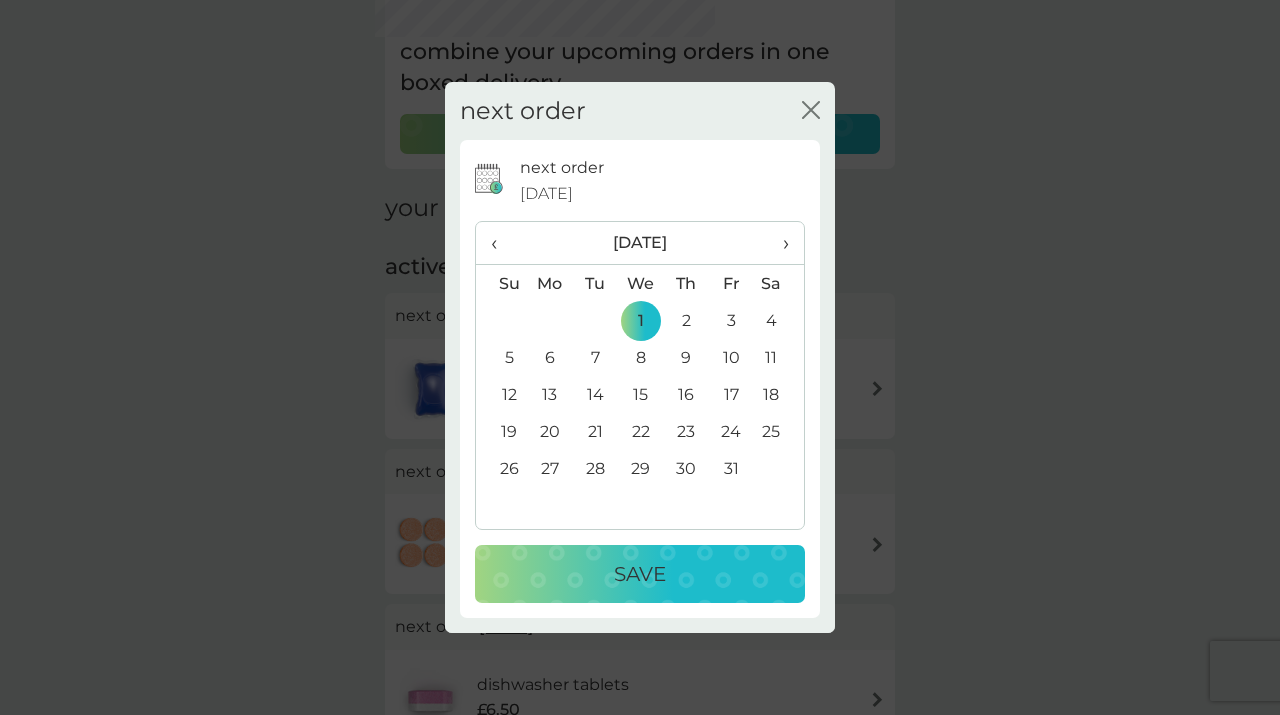 click on "Save" at bounding box center [640, 574] 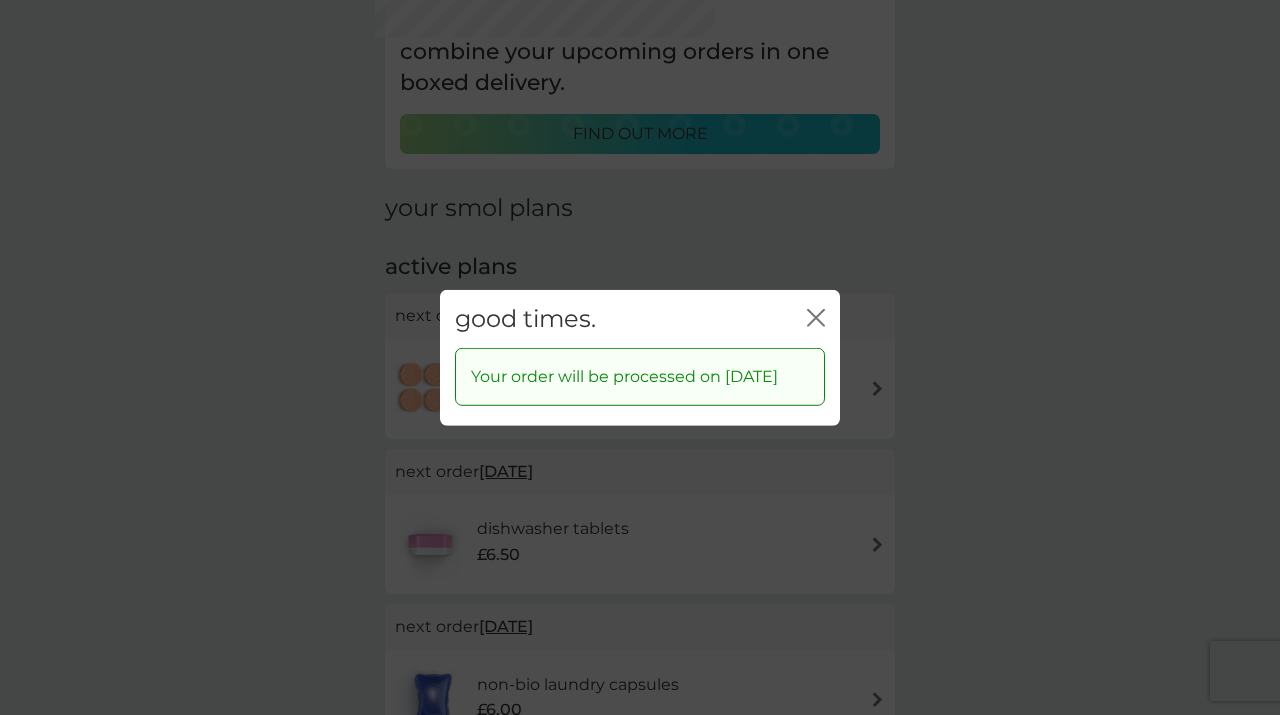 click on "good times. close" at bounding box center [640, 318] 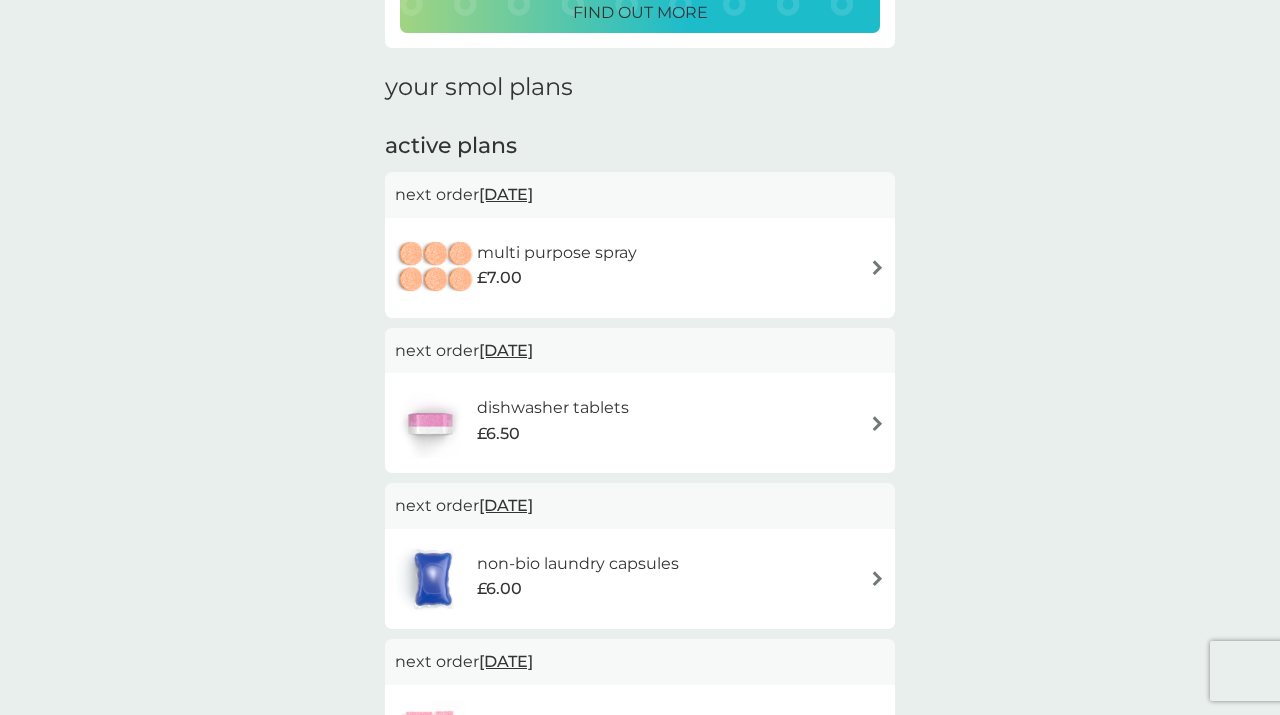 scroll, scrollTop: 259, scrollLeft: 0, axis: vertical 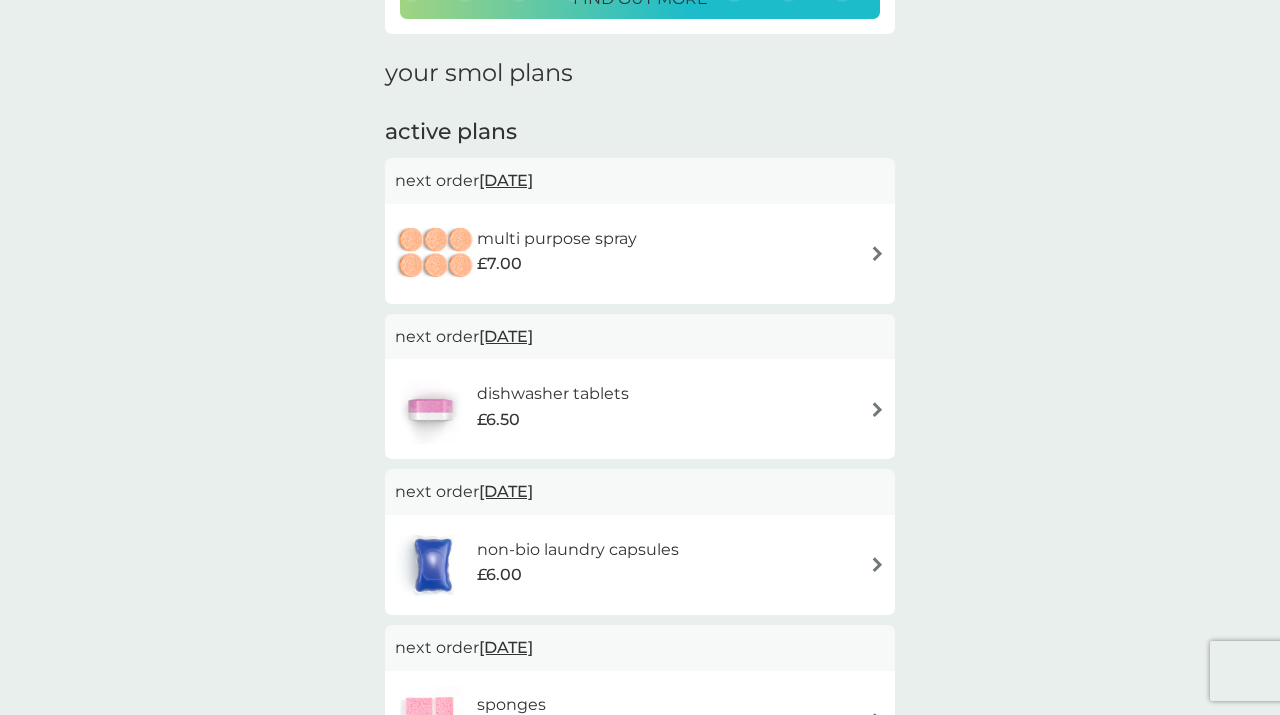 click on "[DATE]" at bounding box center [506, 180] 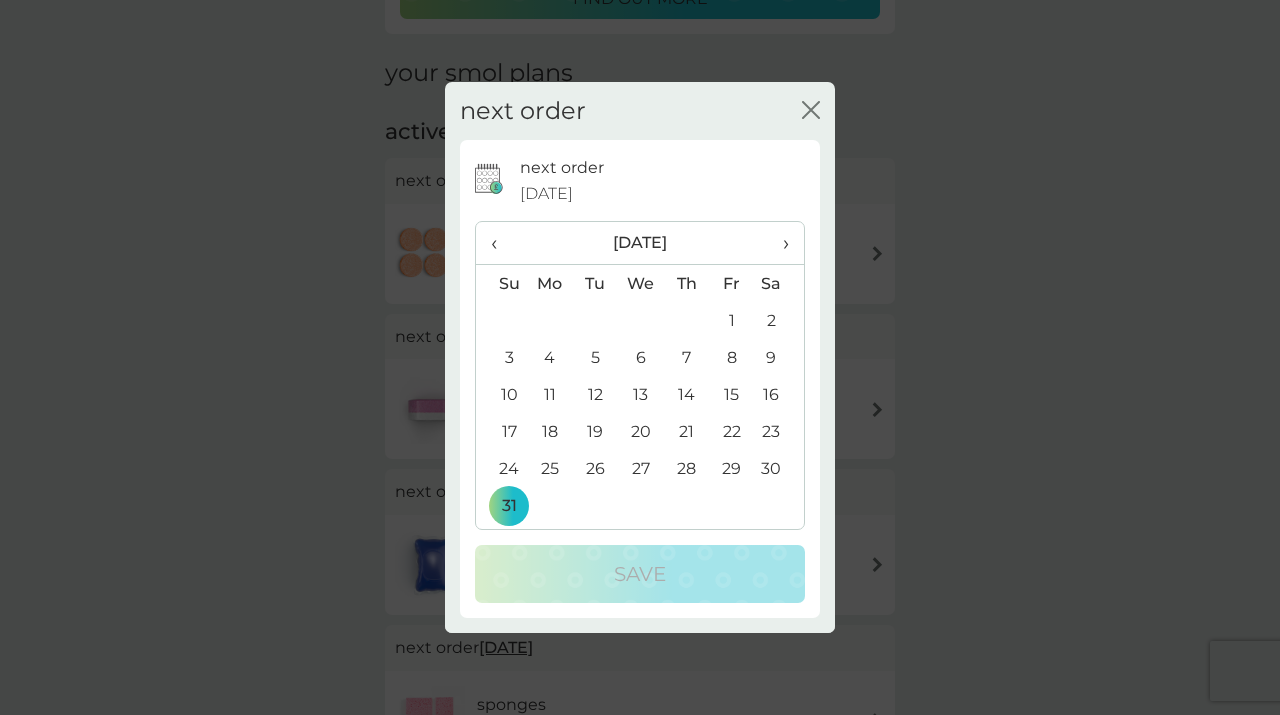 click on "›" at bounding box center (779, 243) 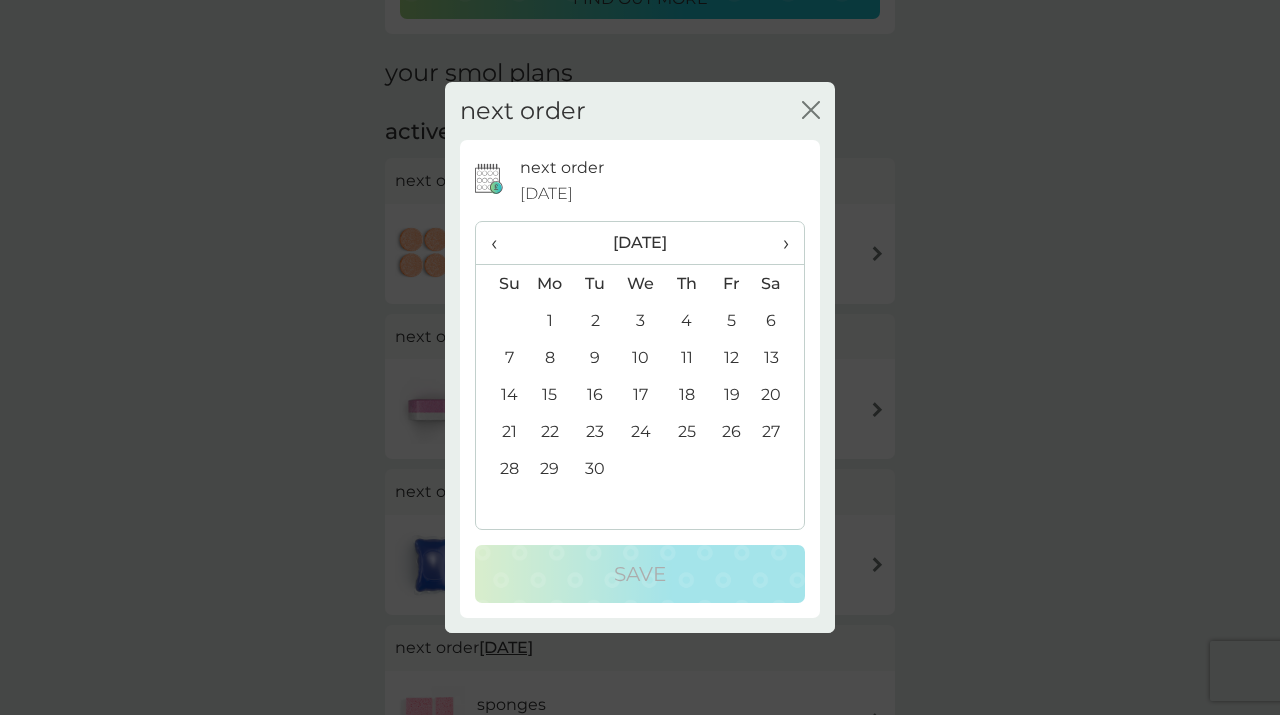 click on "›" at bounding box center [779, 243] 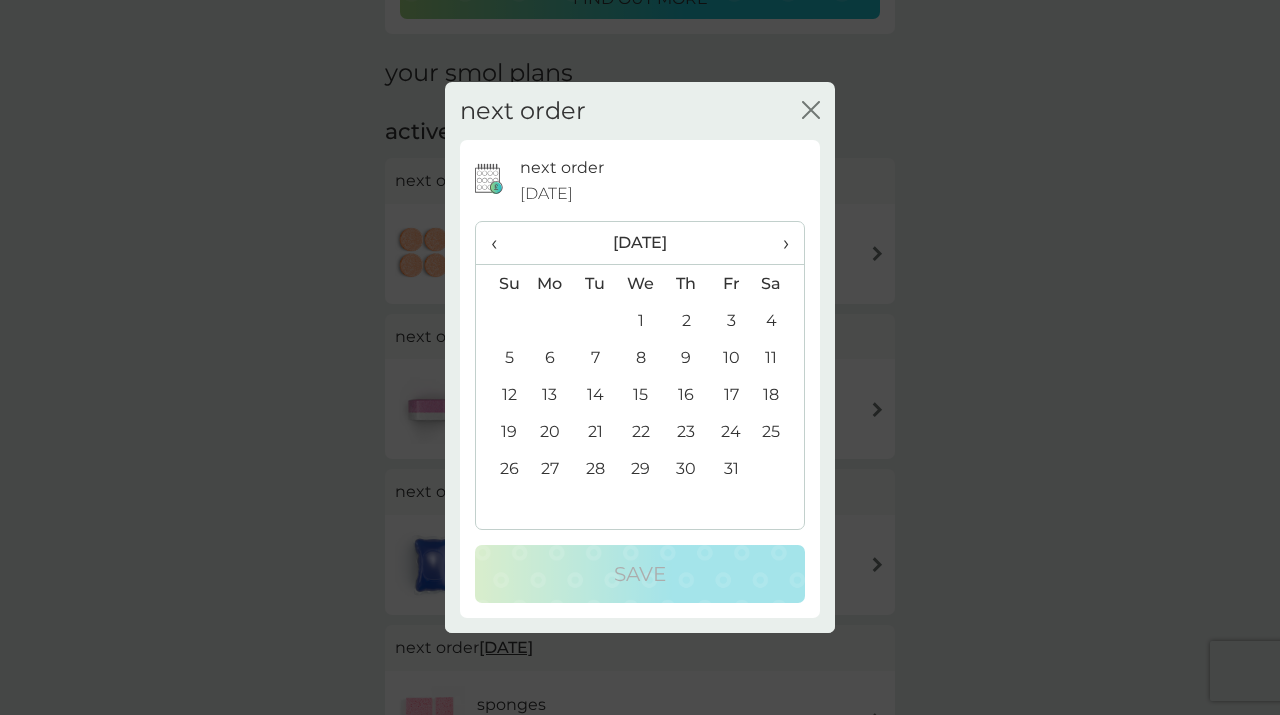 click on "›" at bounding box center (779, 243) 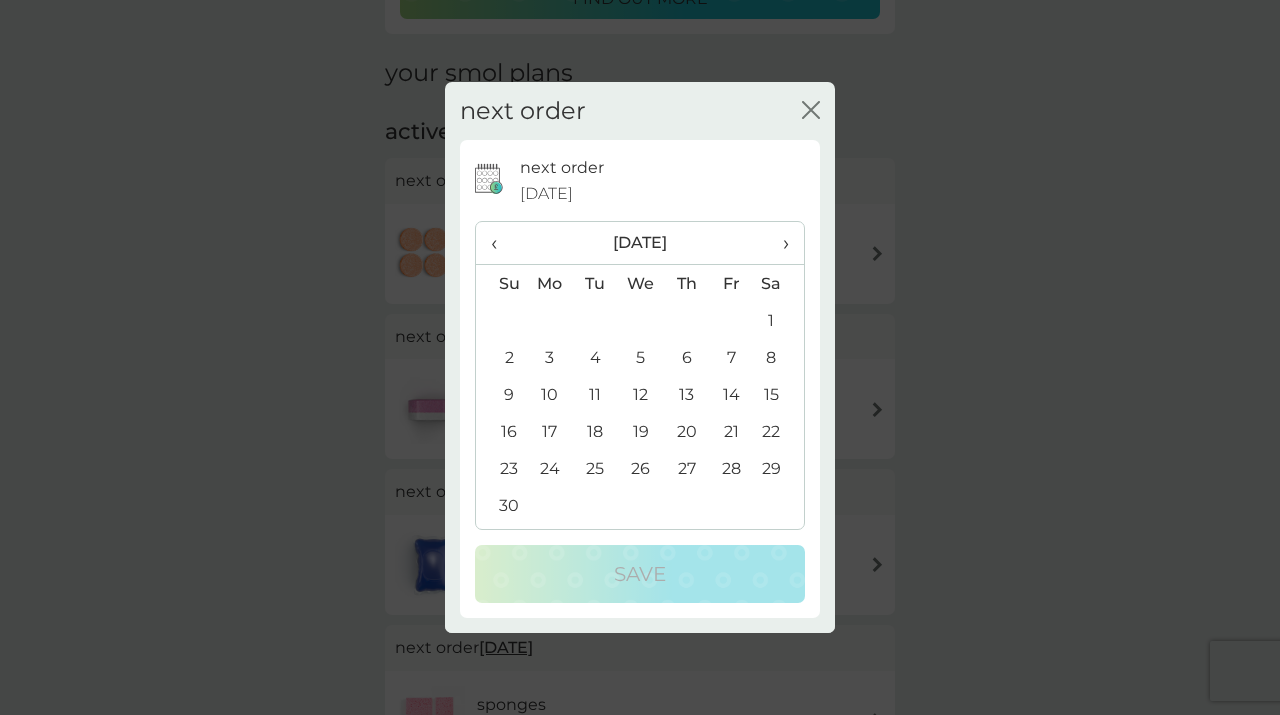 click on "›" at bounding box center (779, 243) 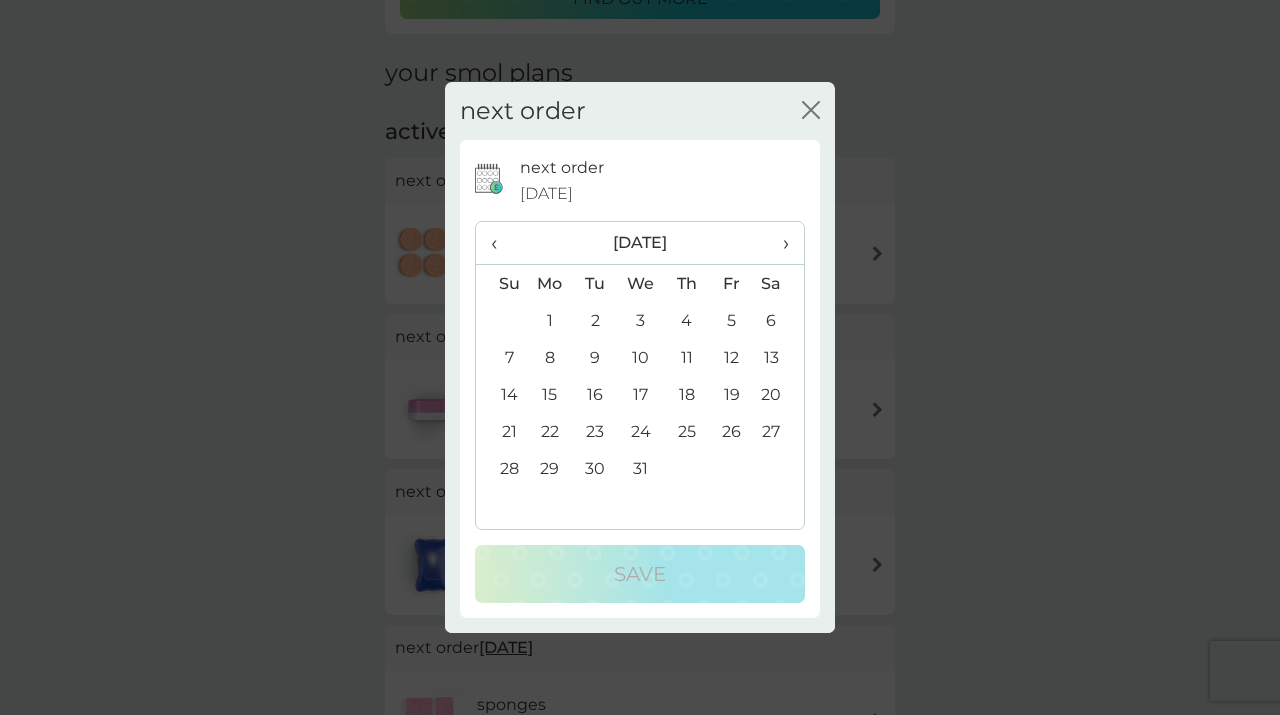 click on "›" at bounding box center (779, 243) 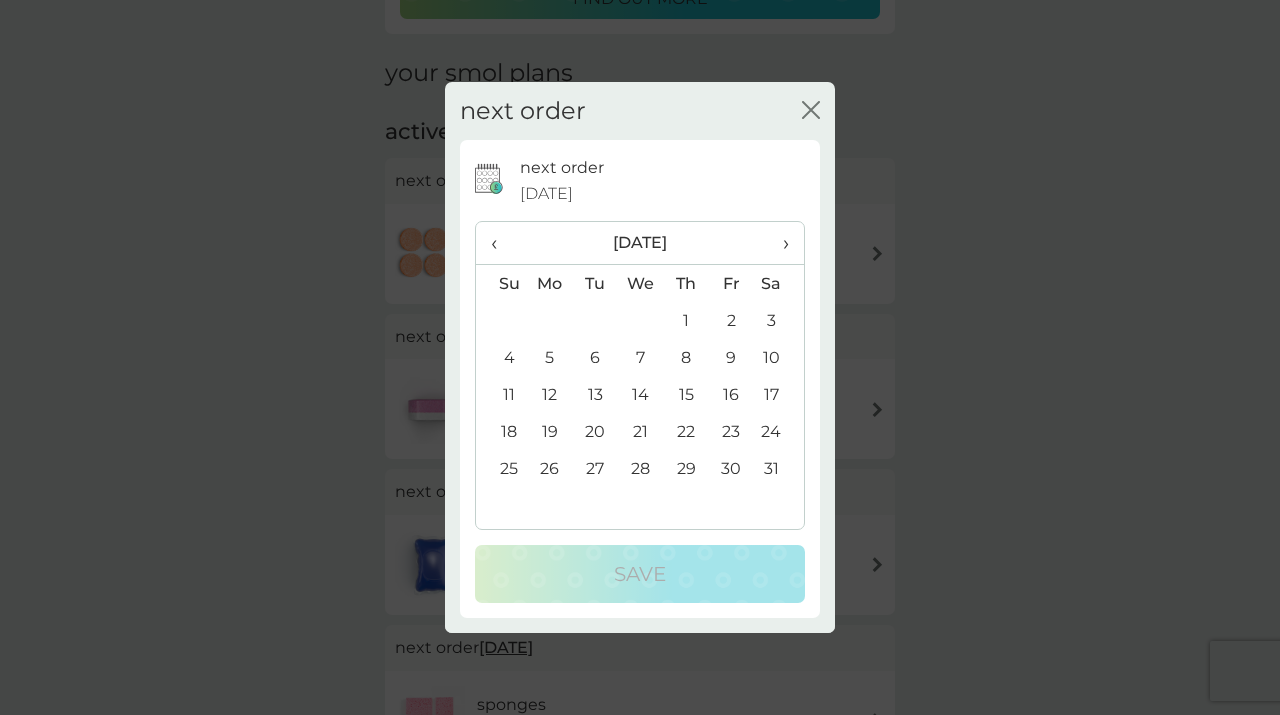 click on "›" at bounding box center (779, 243) 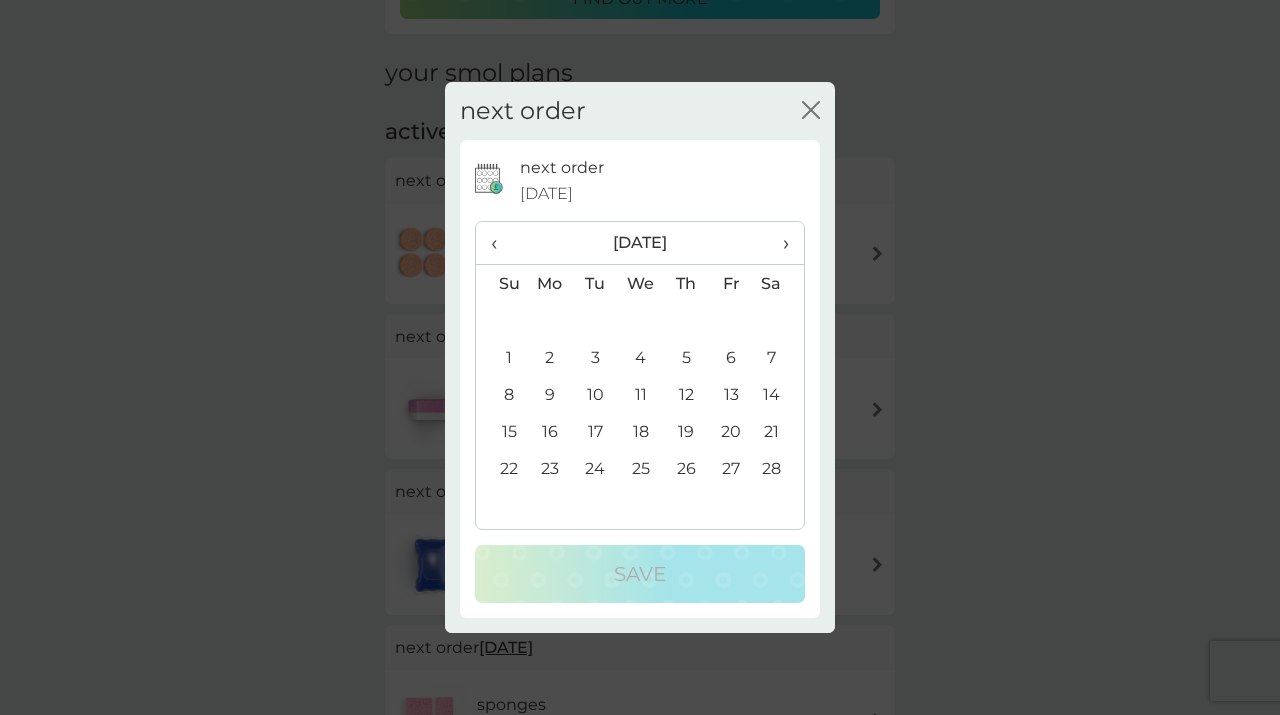 click on "1" at bounding box center (501, 357) 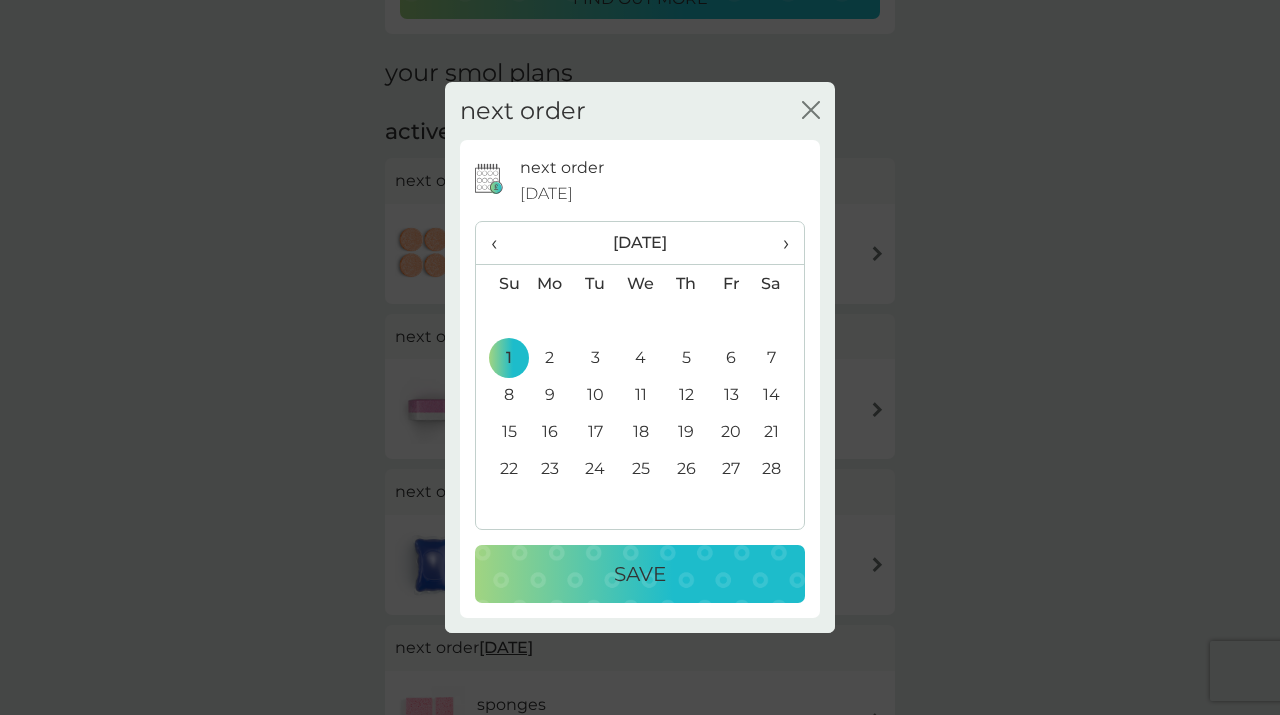 click on "Save" at bounding box center [640, 574] 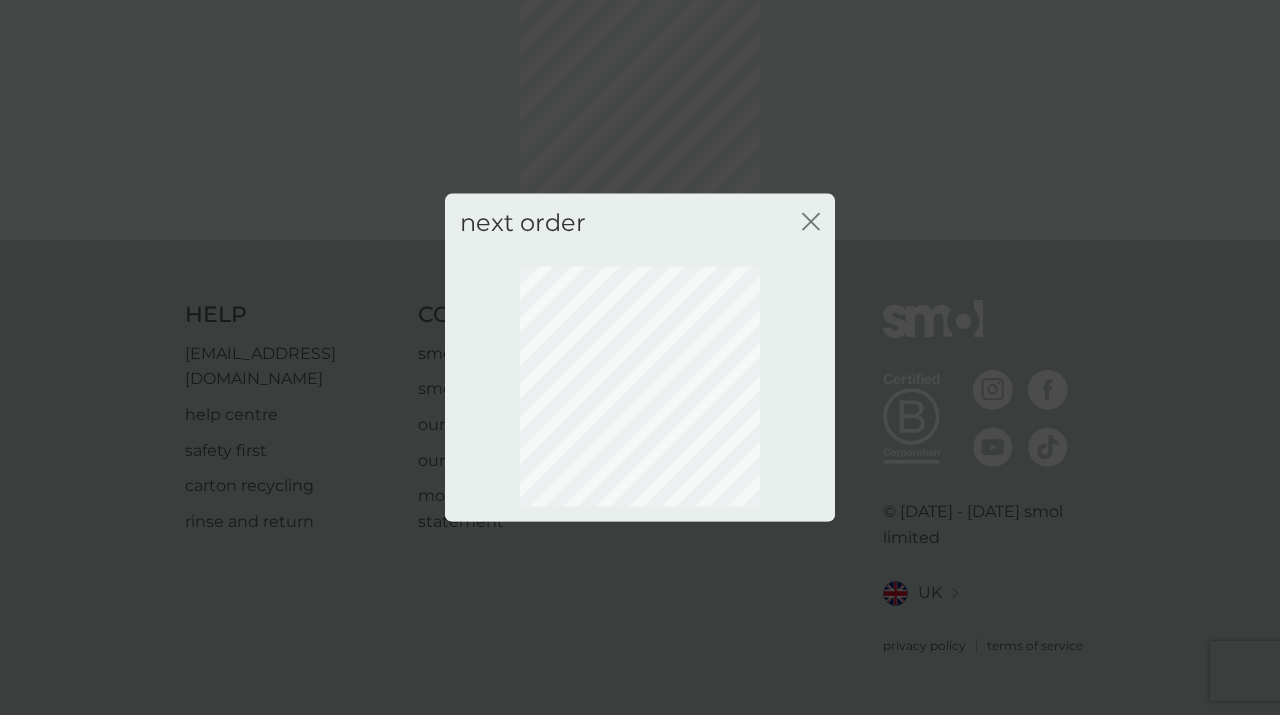 scroll, scrollTop: 124, scrollLeft: 0, axis: vertical 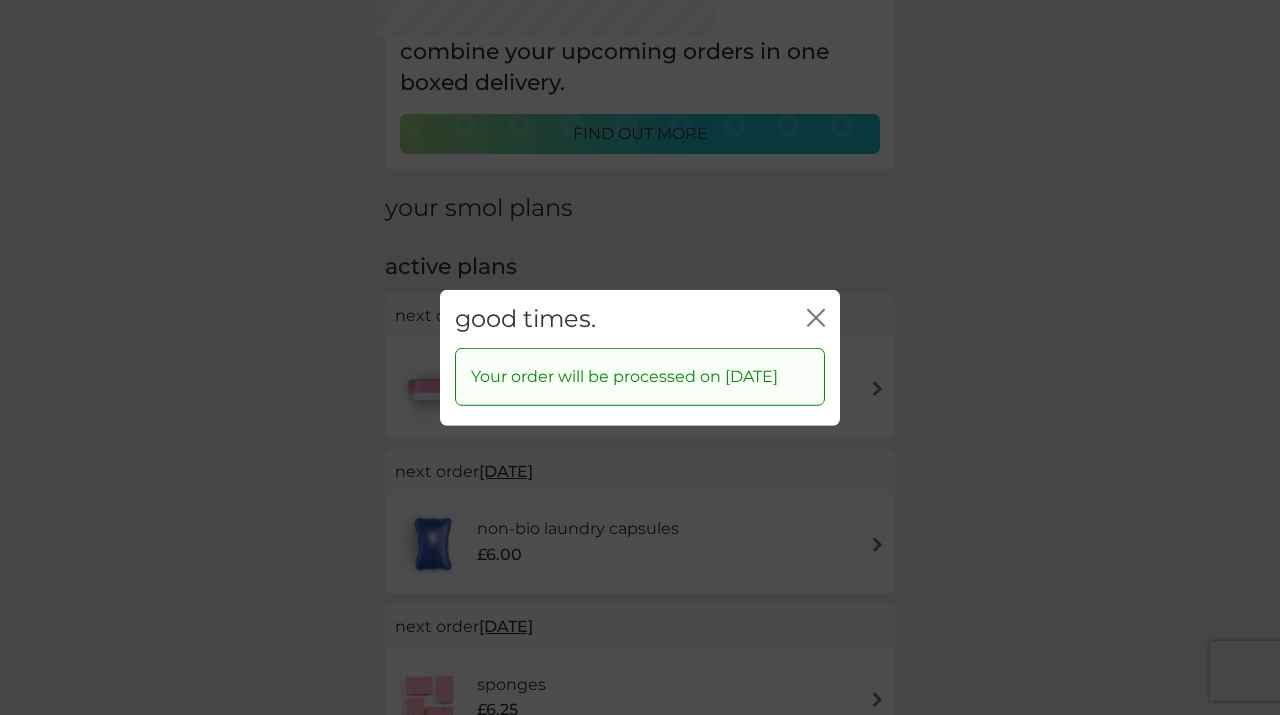 click on "close" 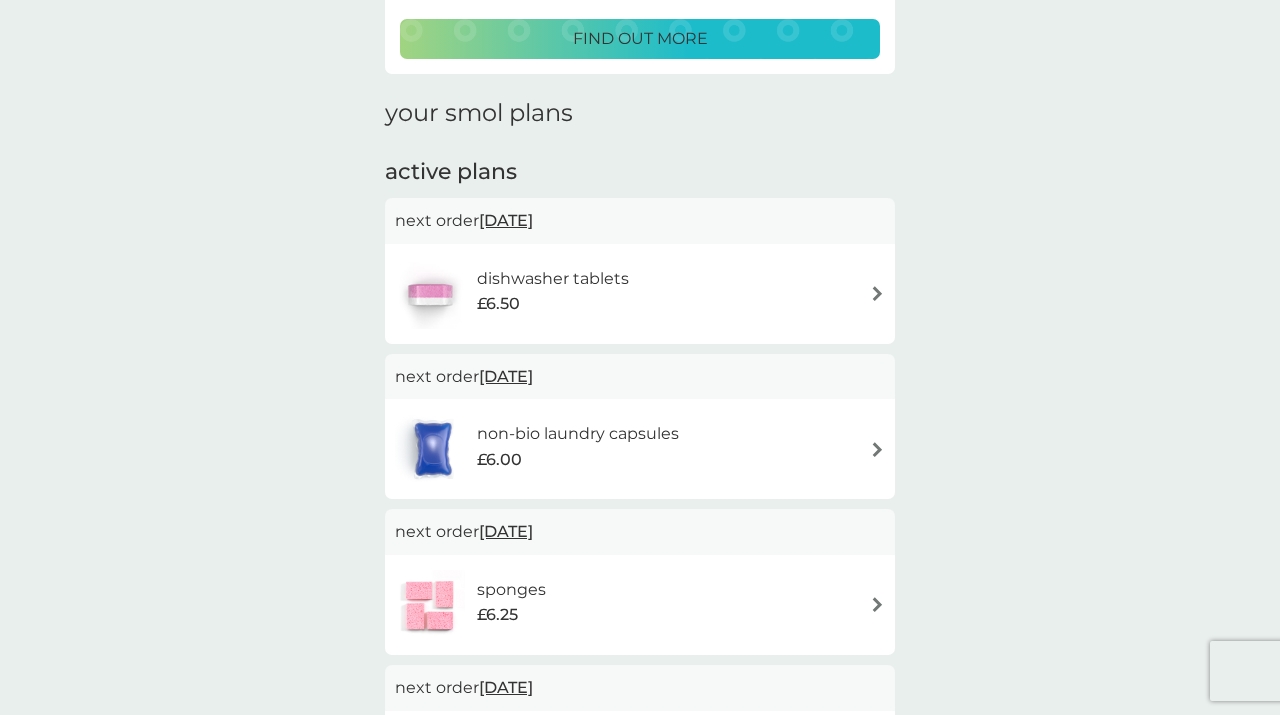 scroll, scrollTop: 221, scrollLeft: 0, axis: vertical 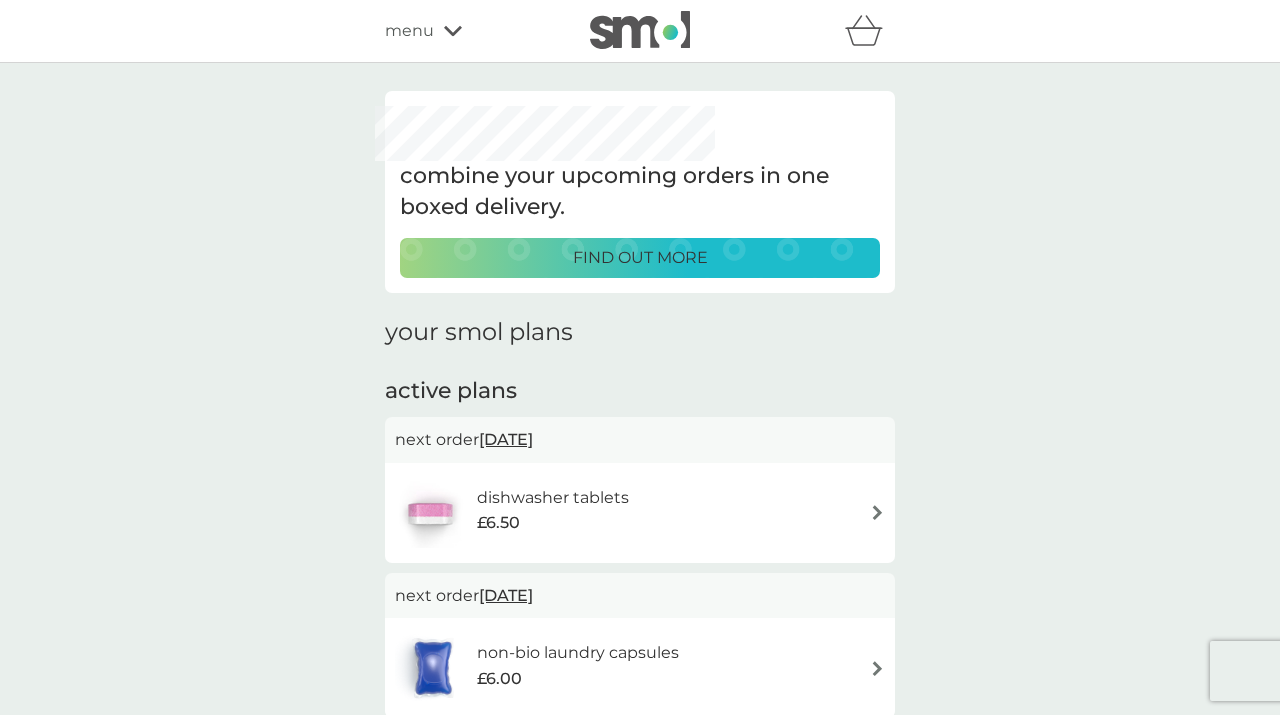 click on "[DATE]" at bounding box center (506, 439) 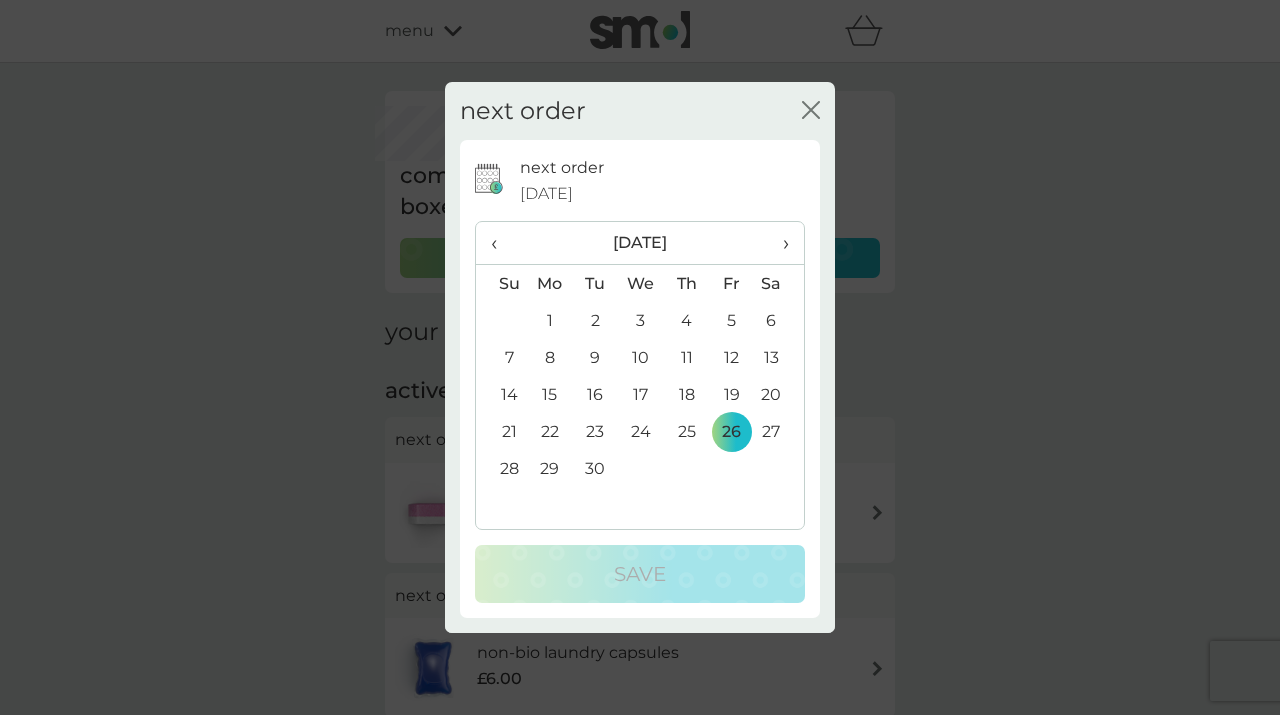 click on "›" at bounding box center (779, 243) 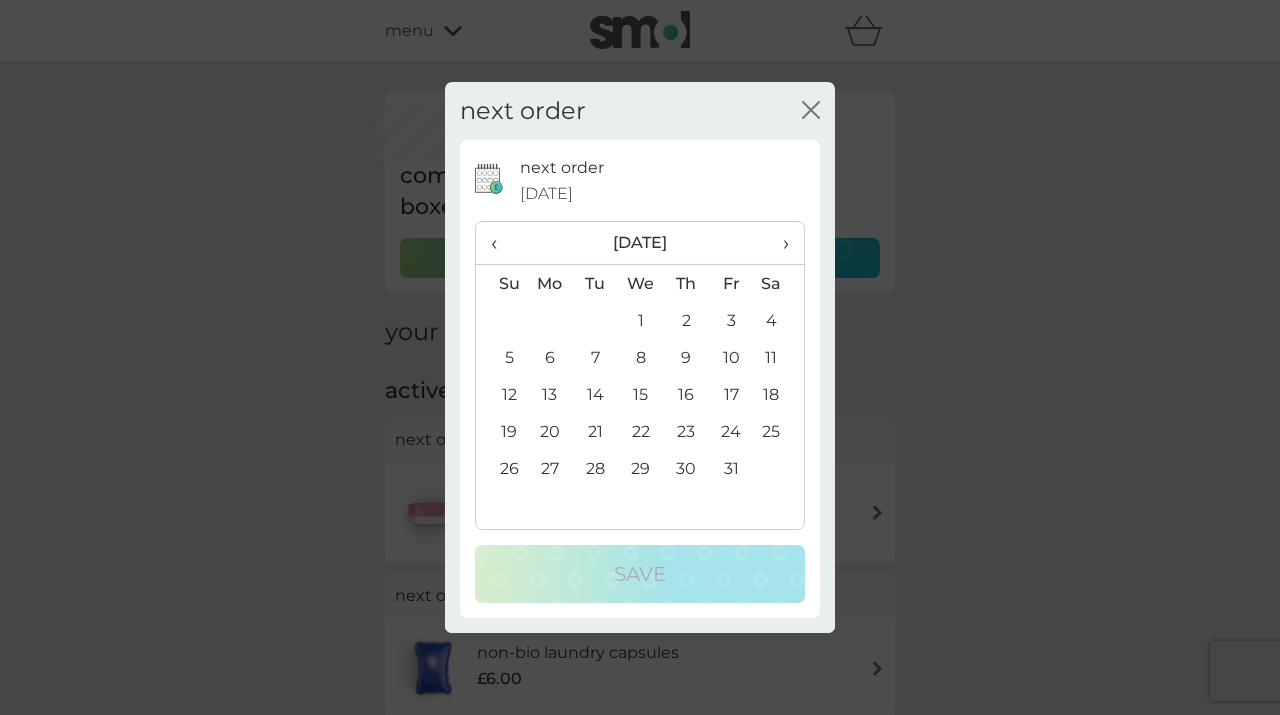 click on "›" at bounding box center (779, 243) 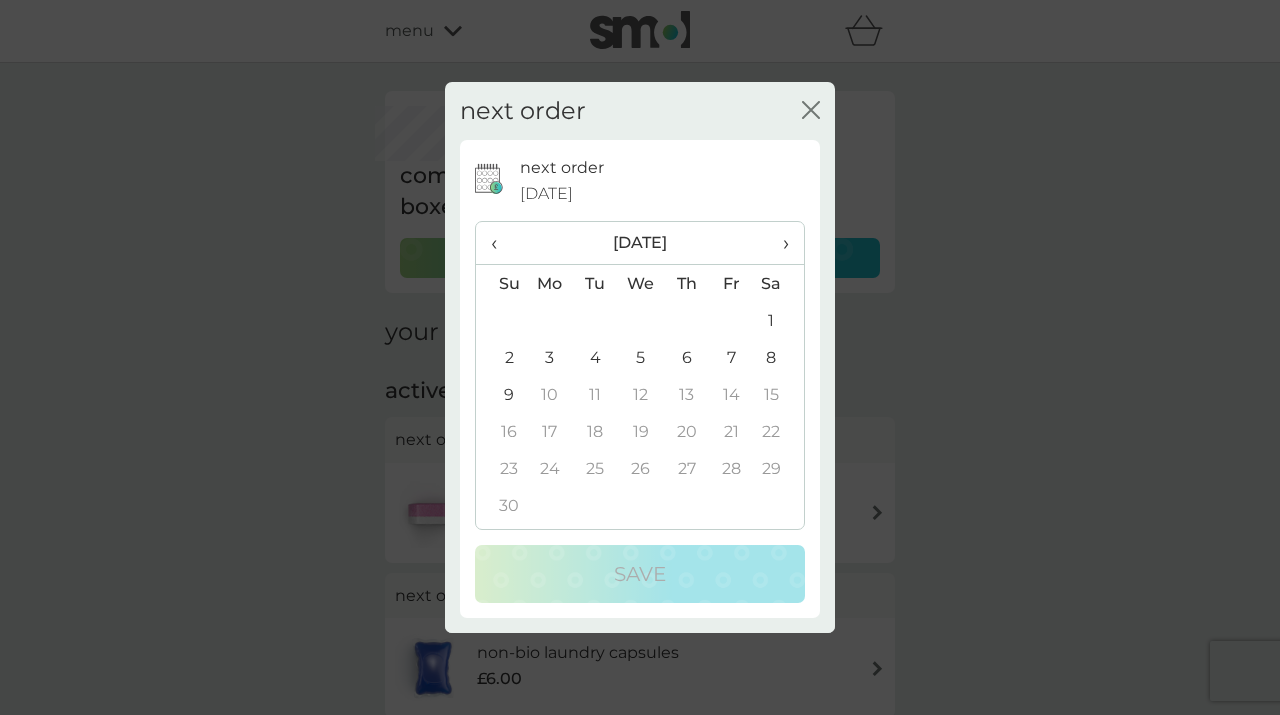 click on "›" at bounding box center [779, 243] 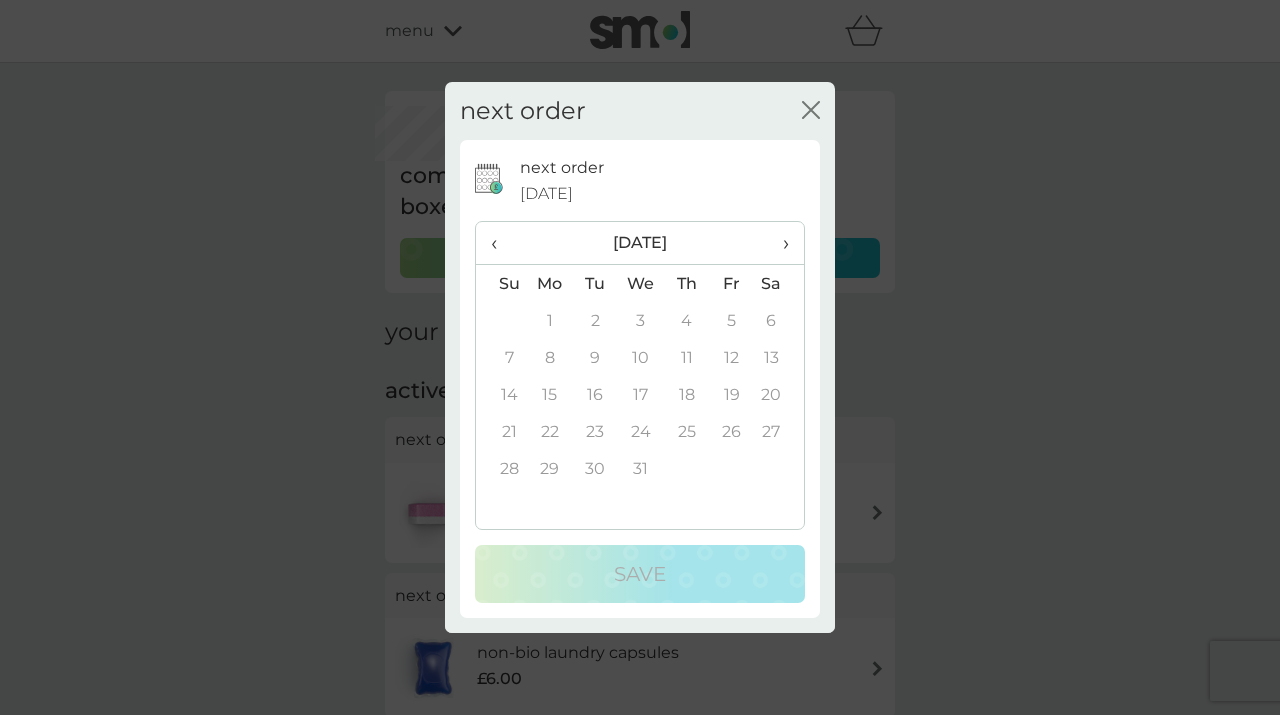 click on "‹" at bounding box center (501, 243) 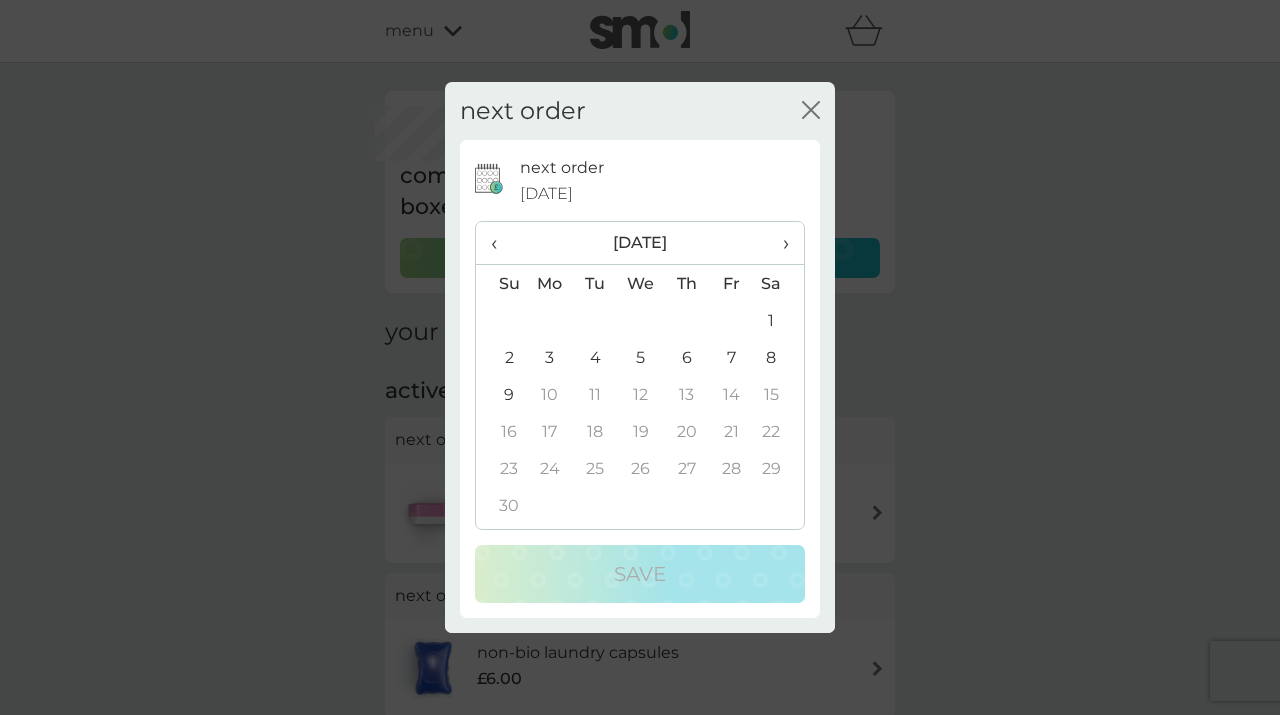 click on "‹" at bounding box center (501, 243) 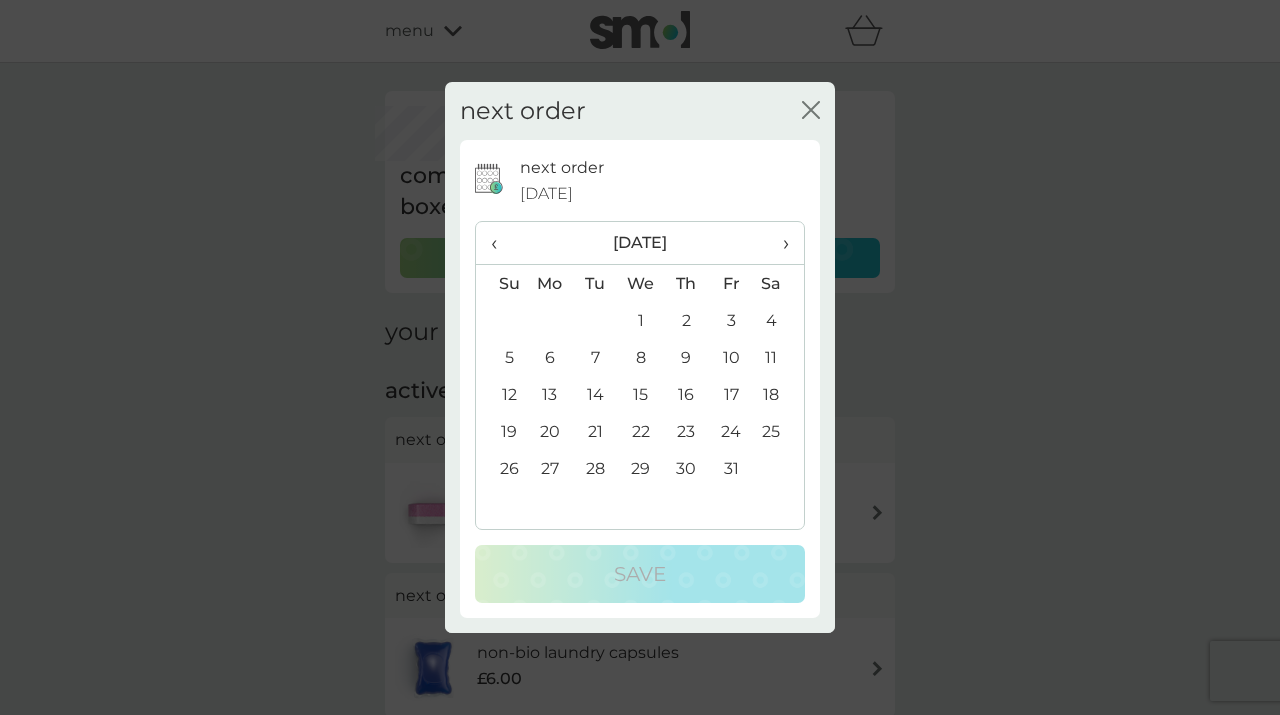 click on "1" at bounding box center [641, 320] 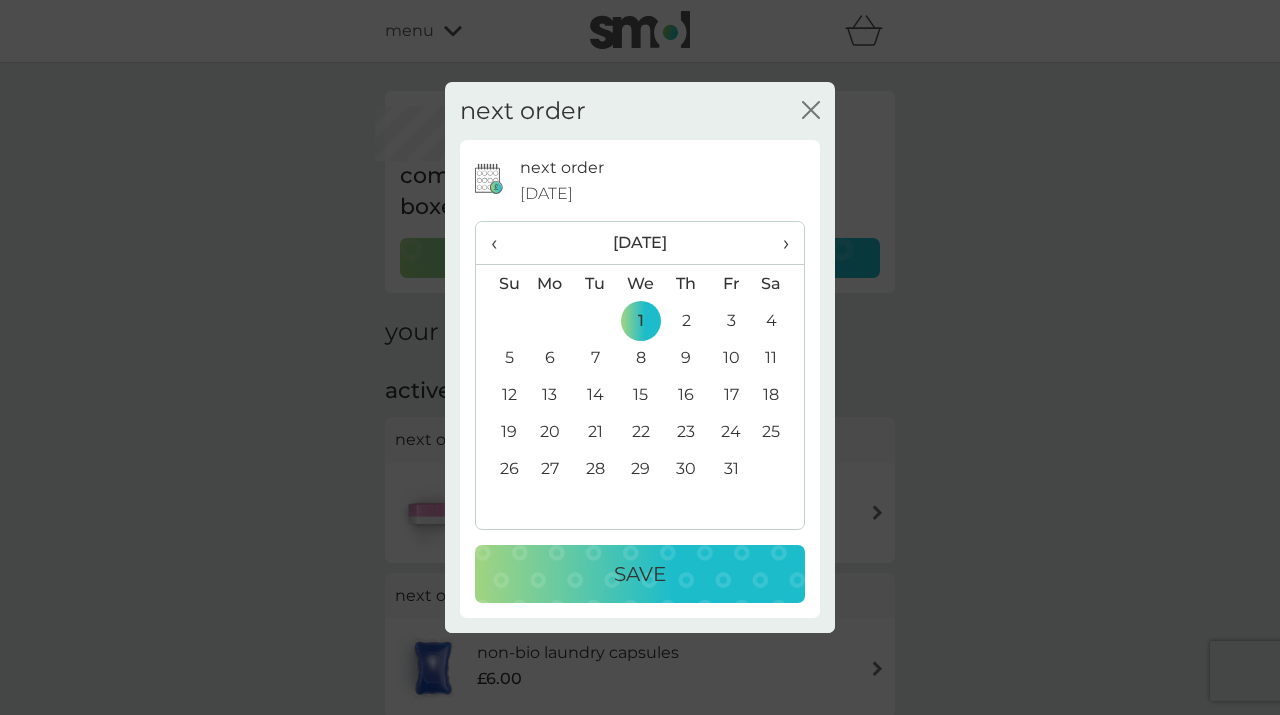 click on "Save" at bounding box center [640, 574] 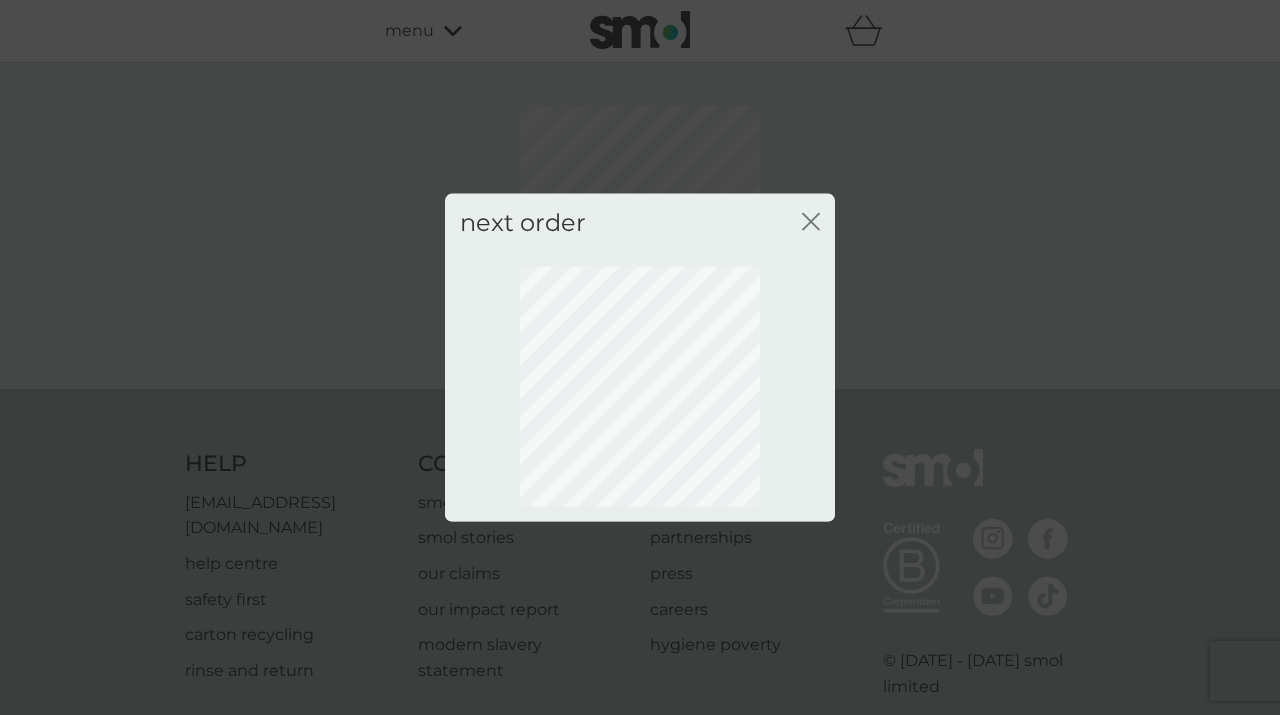 click on "close" 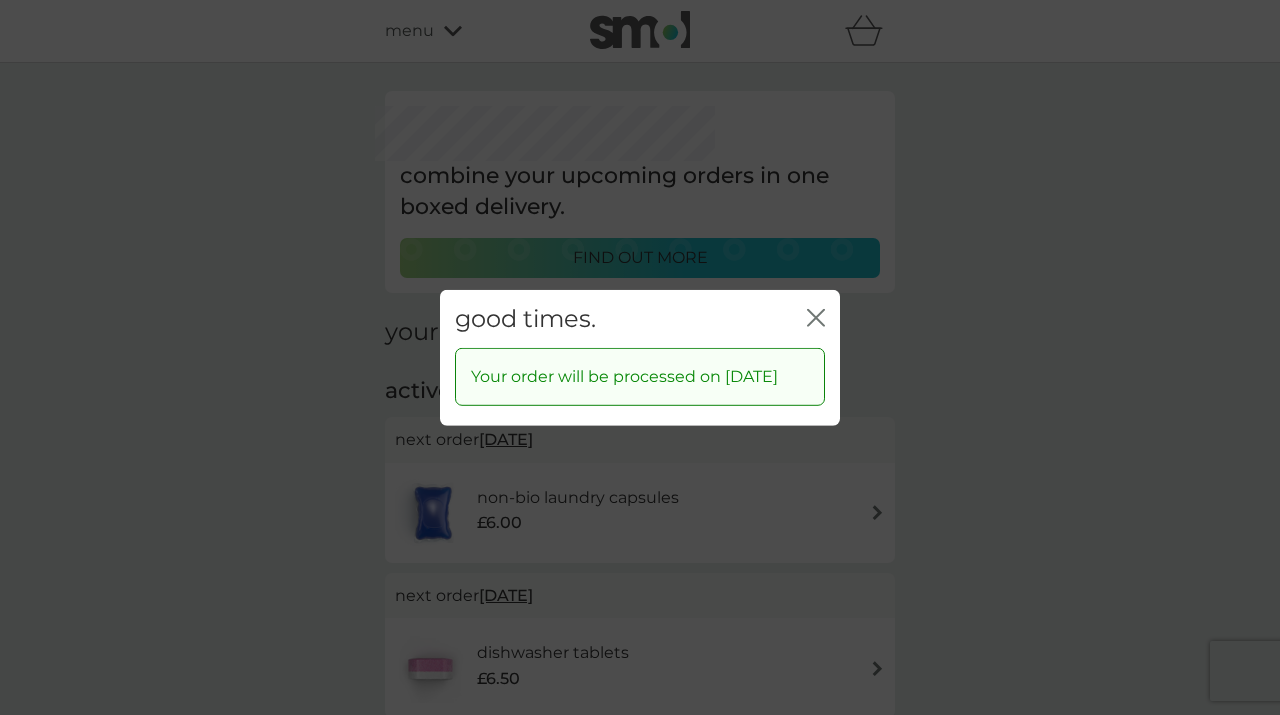 click on "close" 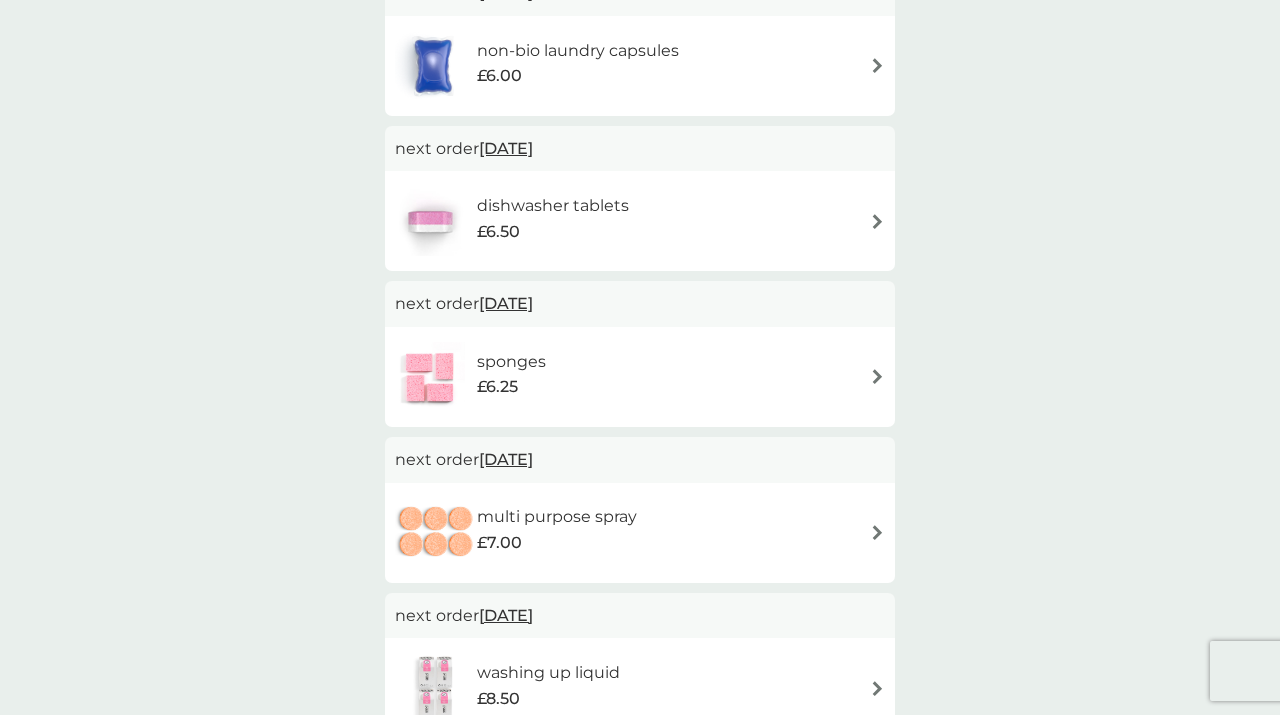 scroll, scrollTop: 451, scrollLeft: 0, axis: vertical 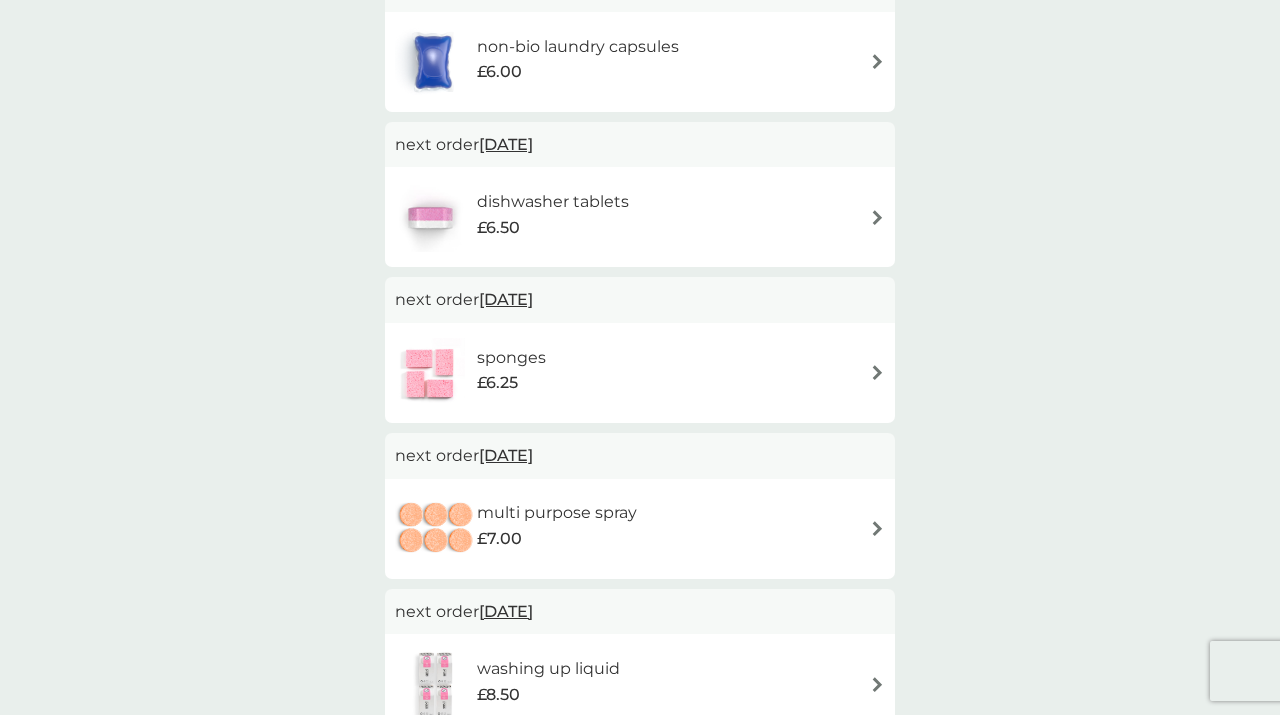 click on "[DATE]" at bounding box center [506, 299] 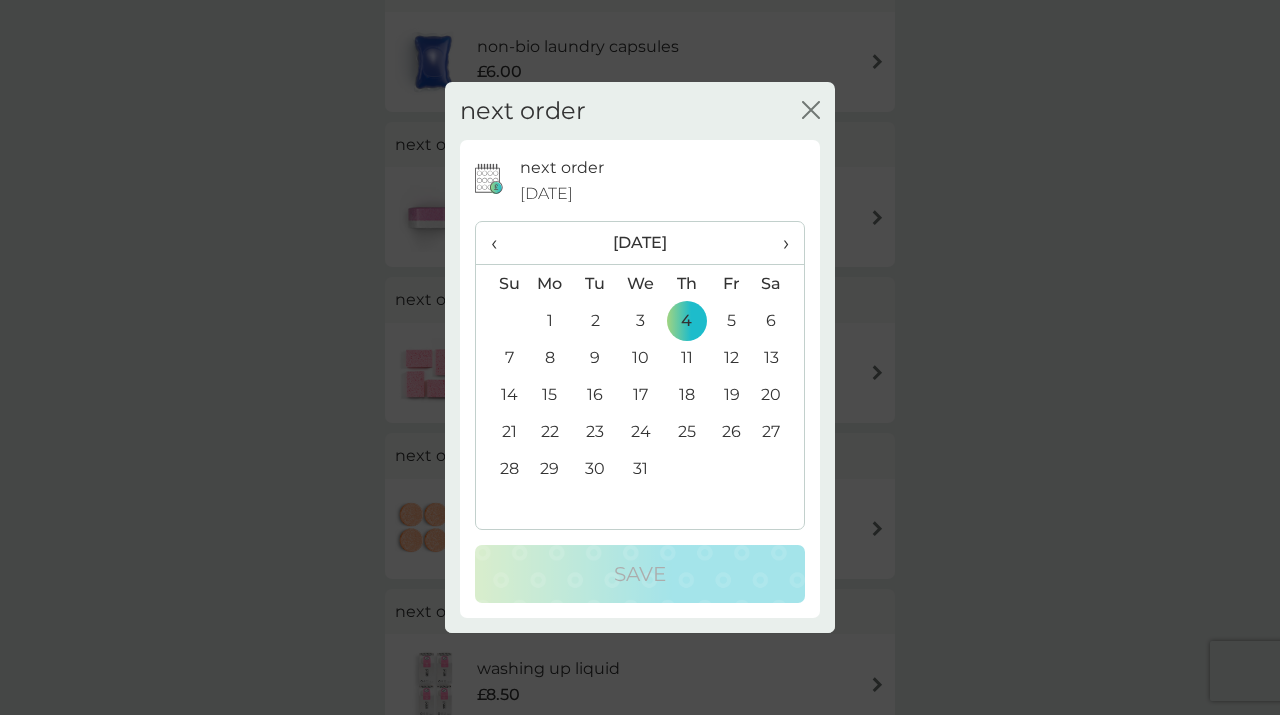 click on "›" at bounding box center [779, 243] 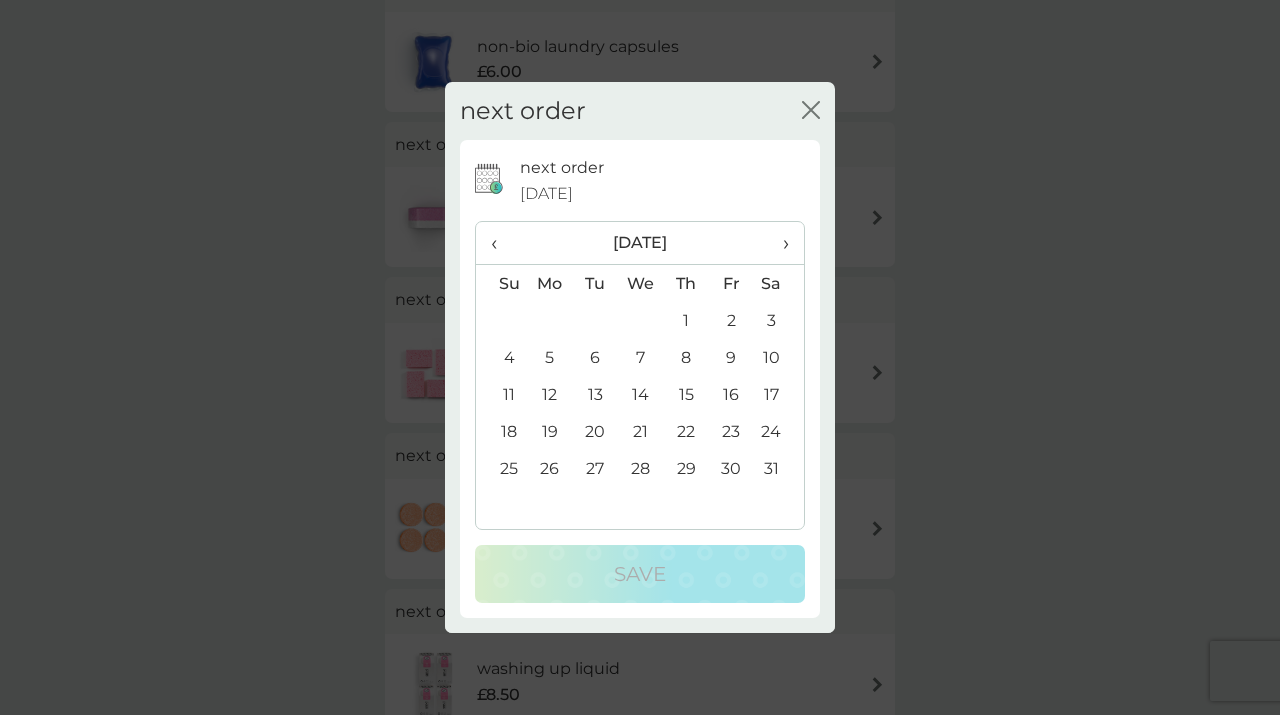 click on "›" at bounding box center (779, 243) 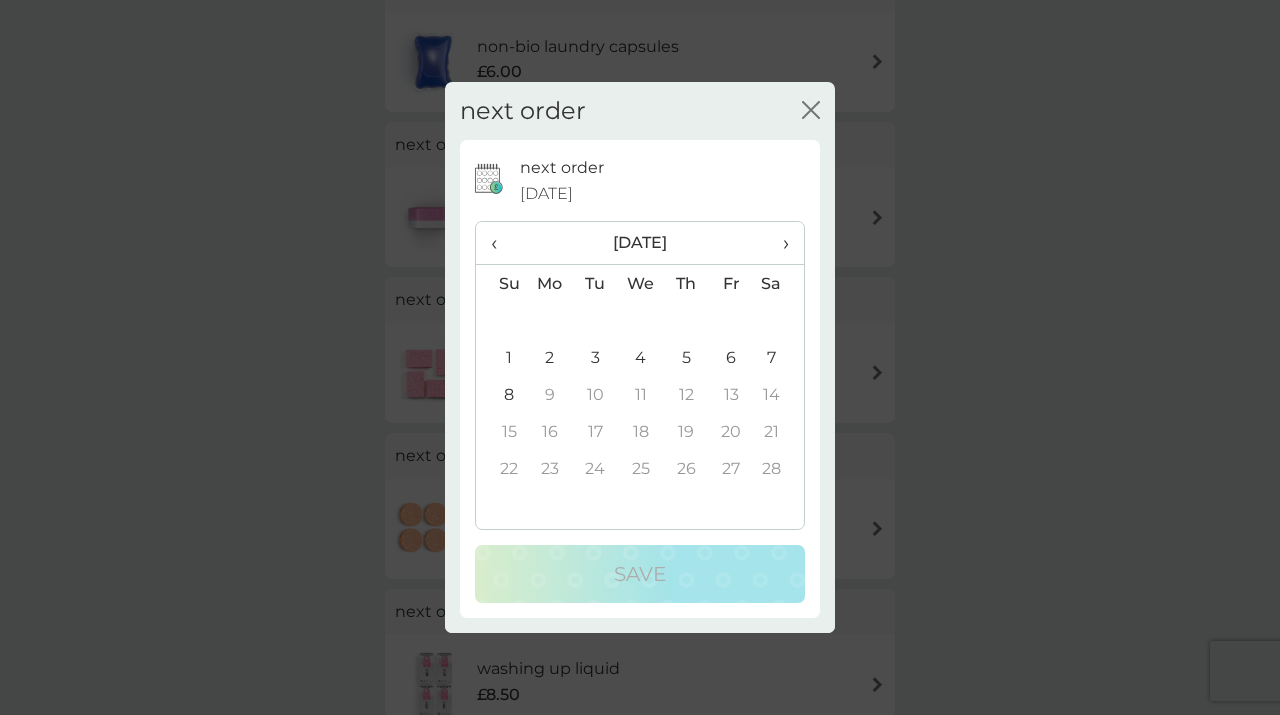 click on "›" at bounding box center [779, 243] 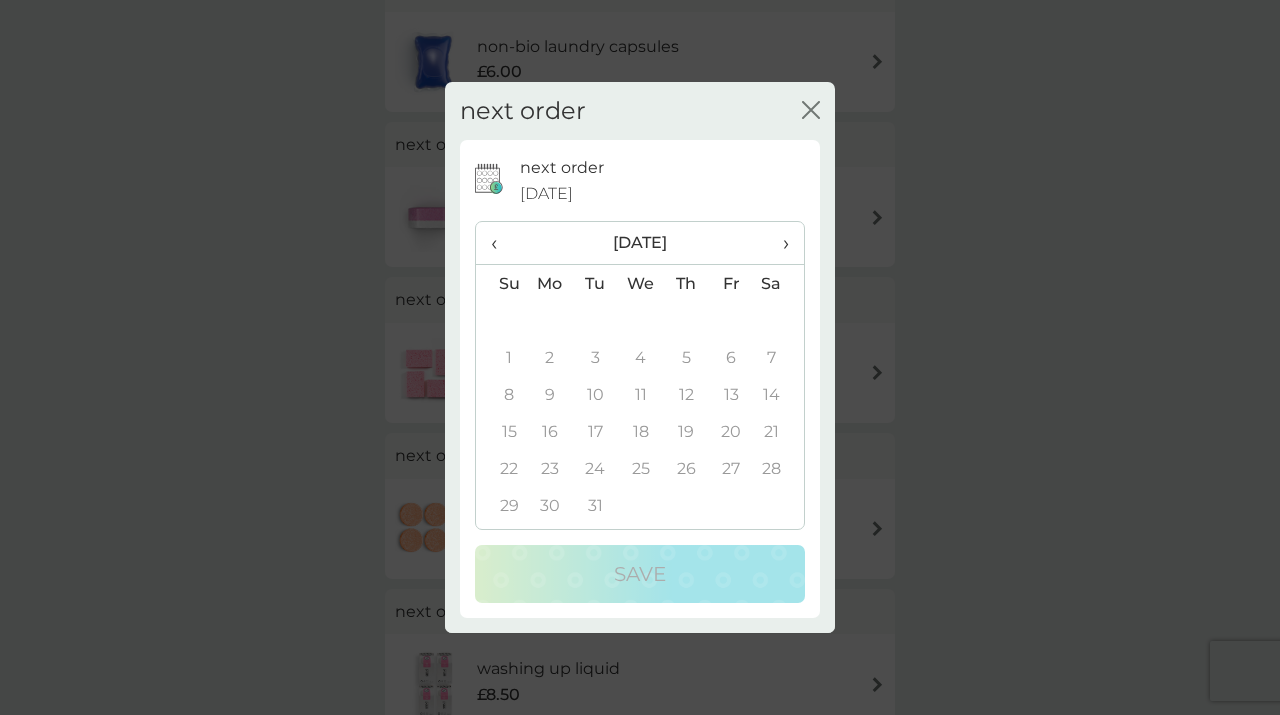 click on "‹" at bounding box center (501, 243) 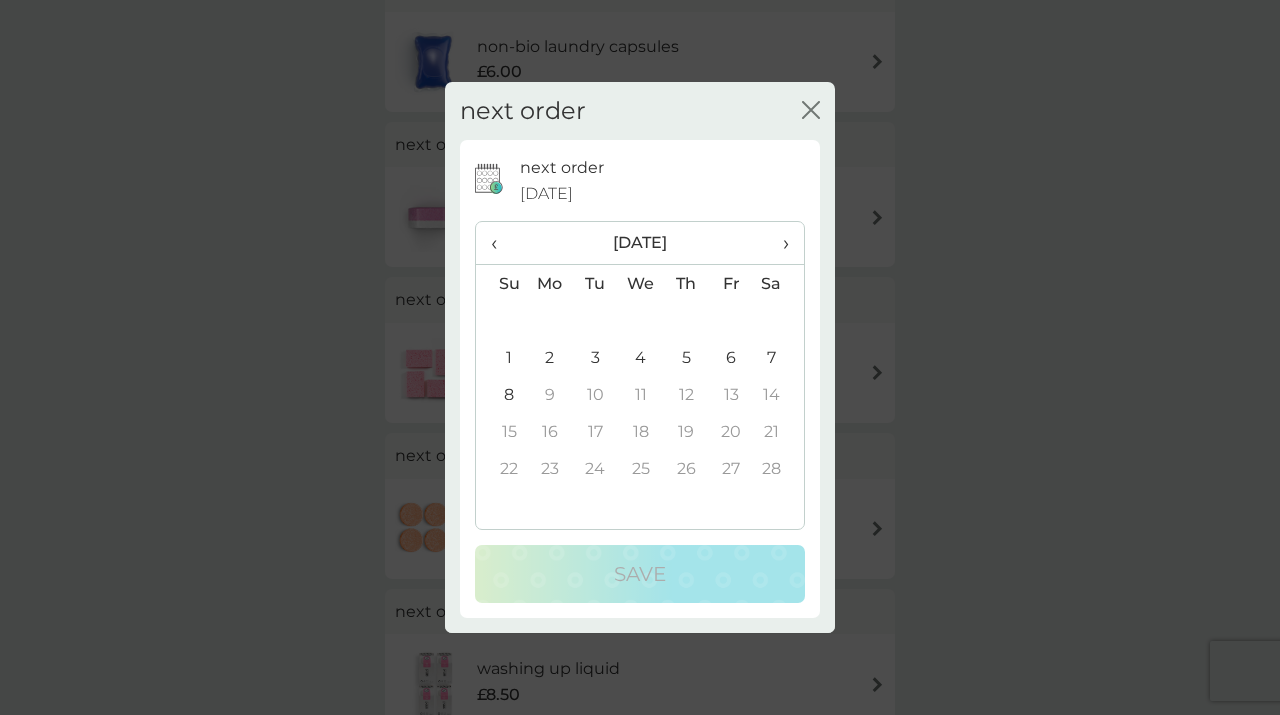 click on "1" at bounding box center [501, 357] 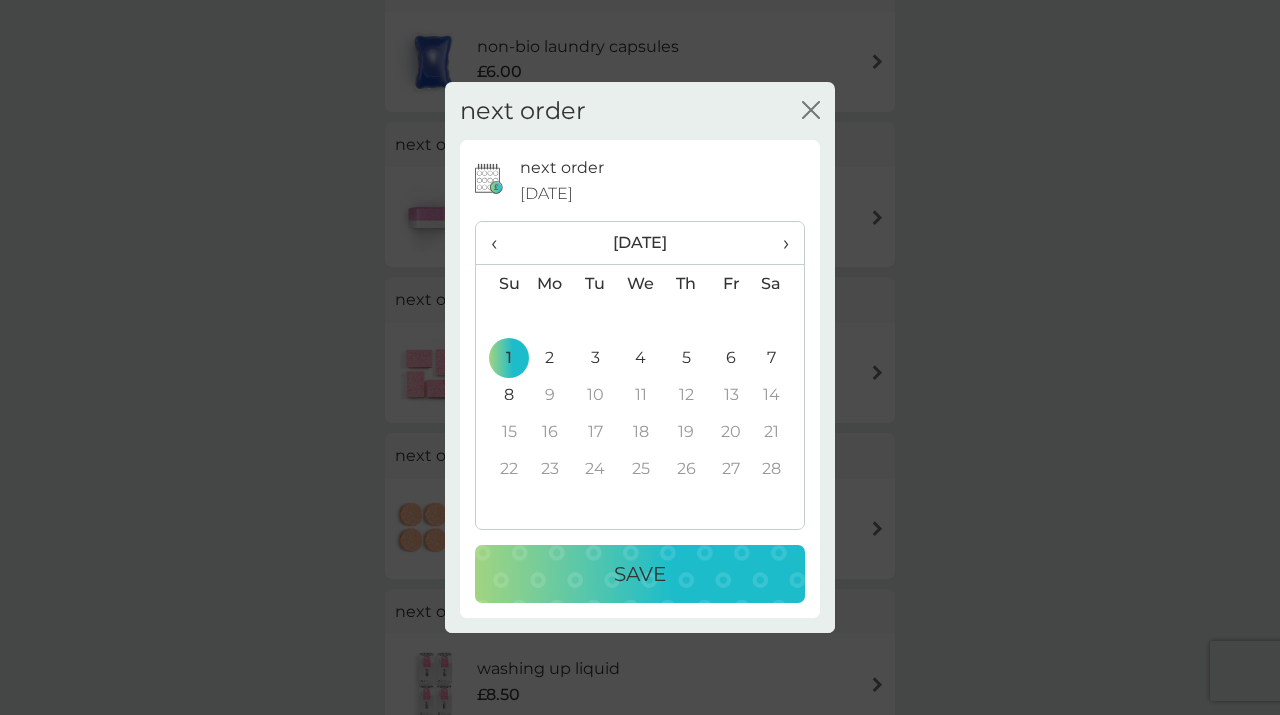 click on "next order 4 Dec 2025 ‹ February 2026 › Su Mo Tu We Th Fr Sa 25 26 27 28 29 30 31 1 2 3 4 5 6 7 8 9 10 11 12 13 14 15 16 17 18 19 20 21 22 23 24 25 26 27 28 1 2 3 4 5 6 7 Save" at bounding box center [640, 379] 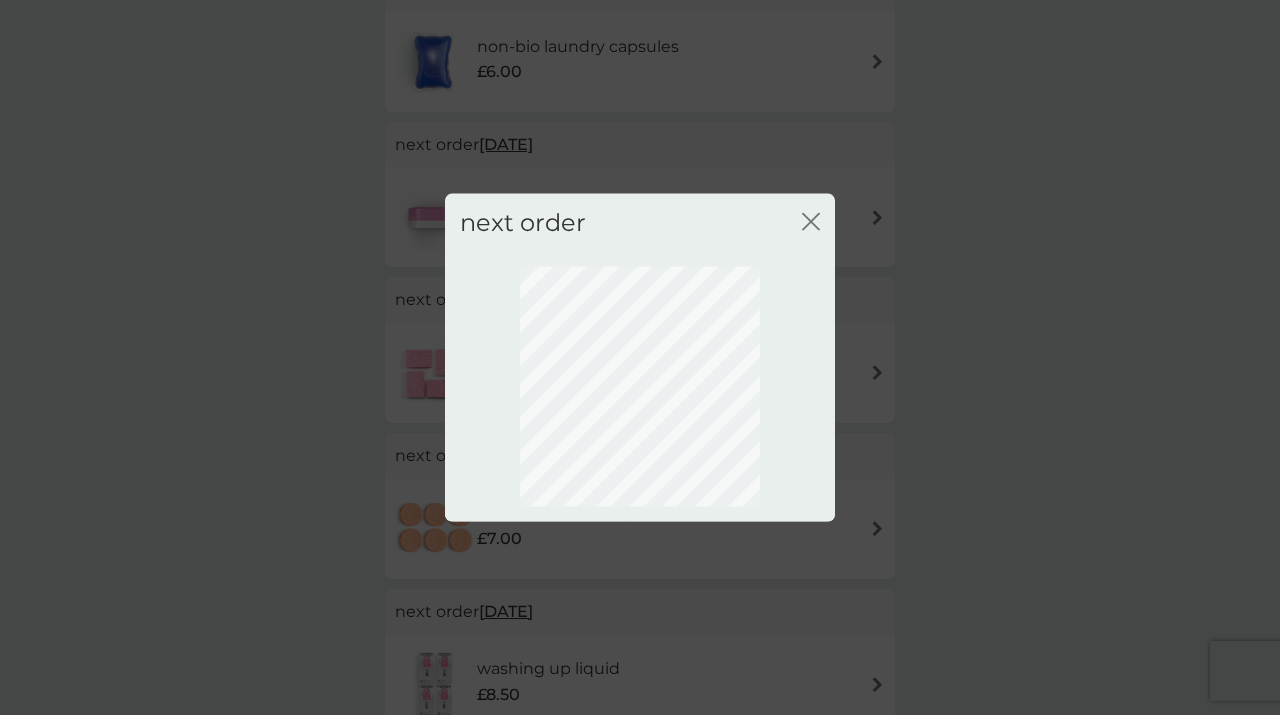 scroll, scrollTop: 124, scrollLeft: 0, axis: vertical 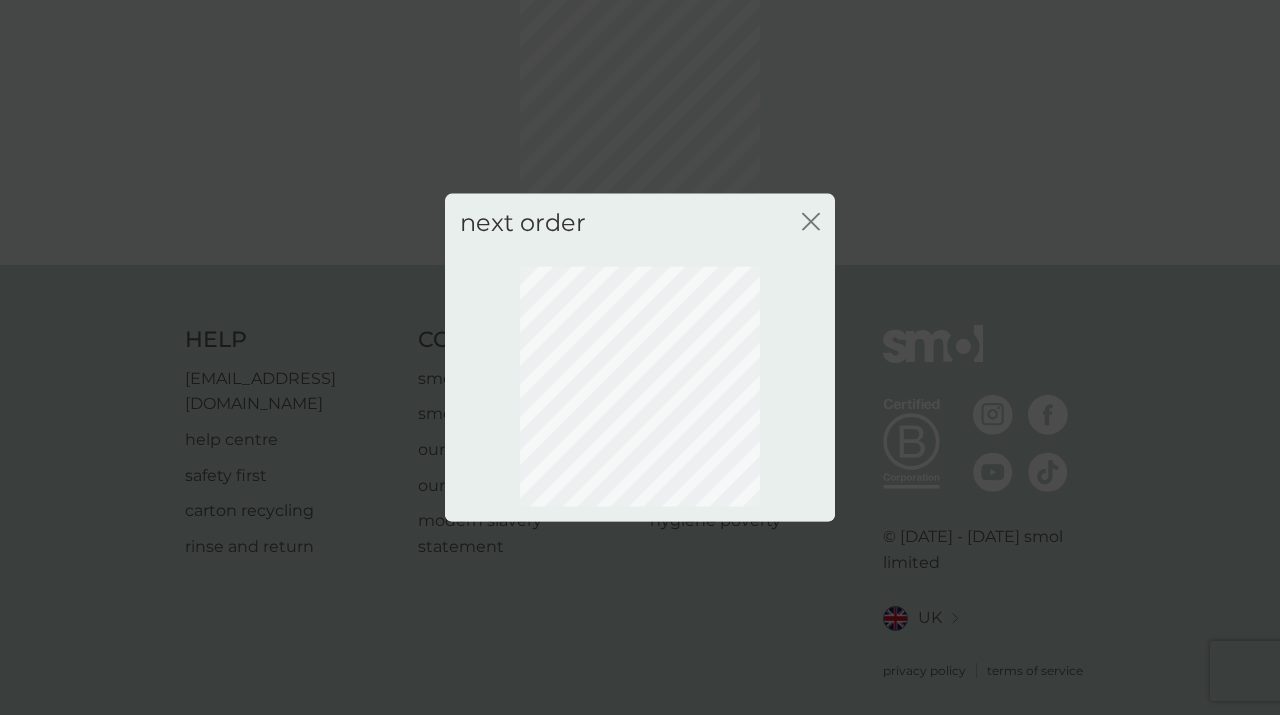 click 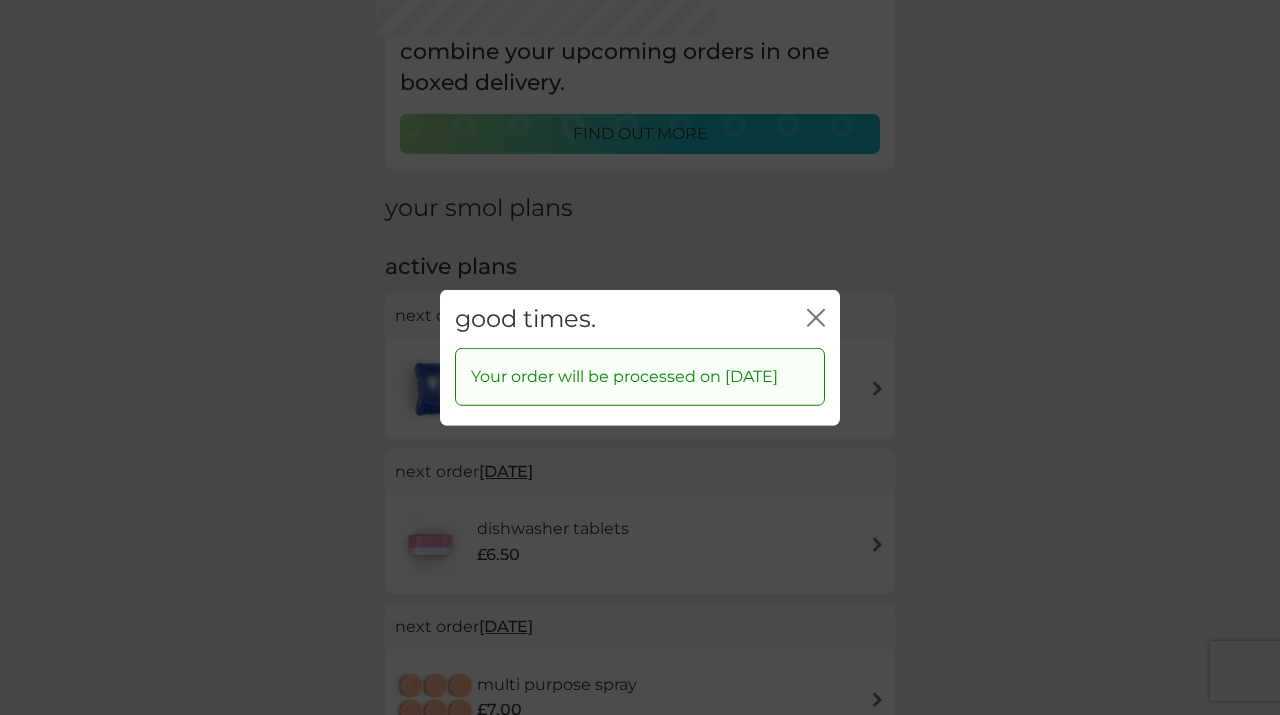 click 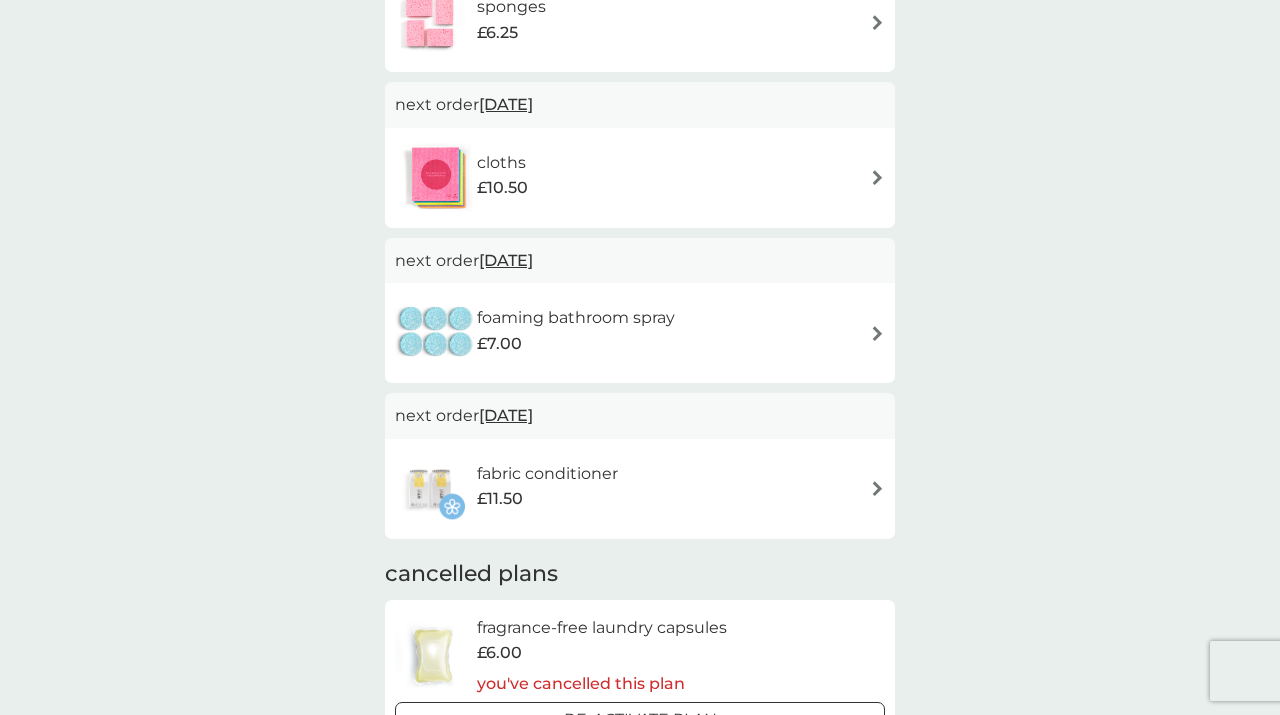 scroll, scrollTop: 1137, scrollLeft: 0, axis: vertical 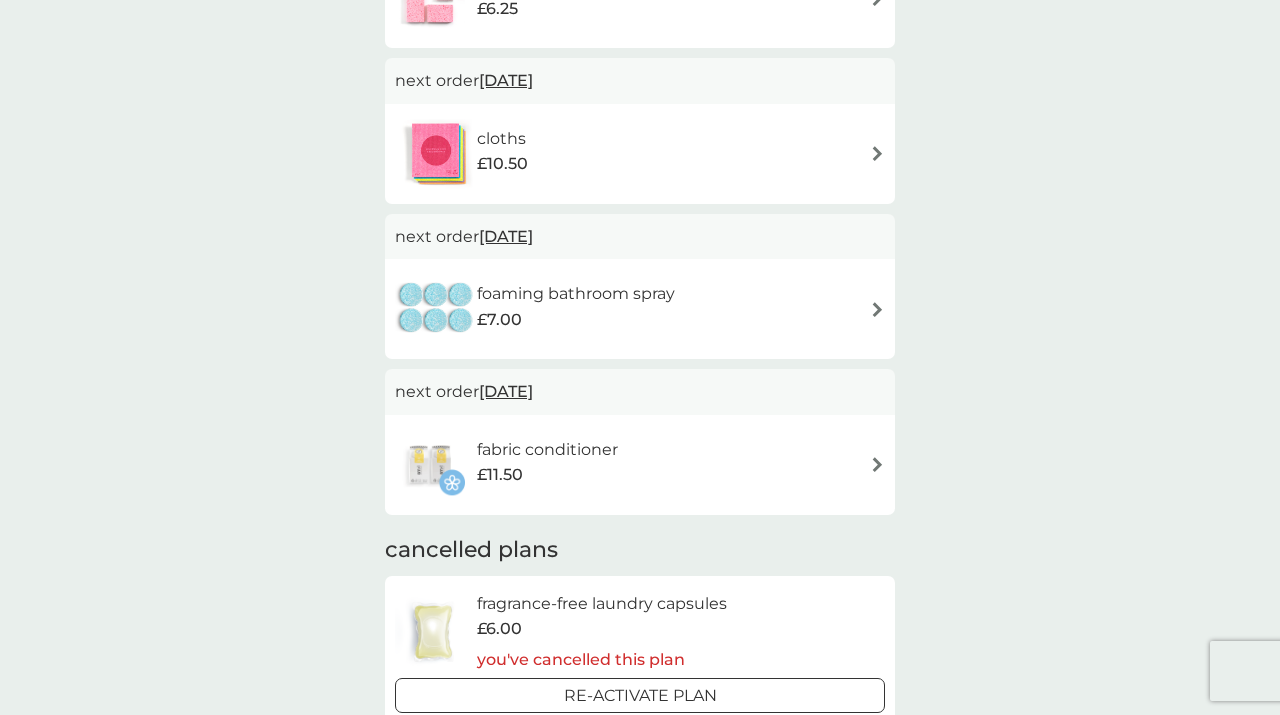 click on "[DATE]" at bounding box center [506, 391] 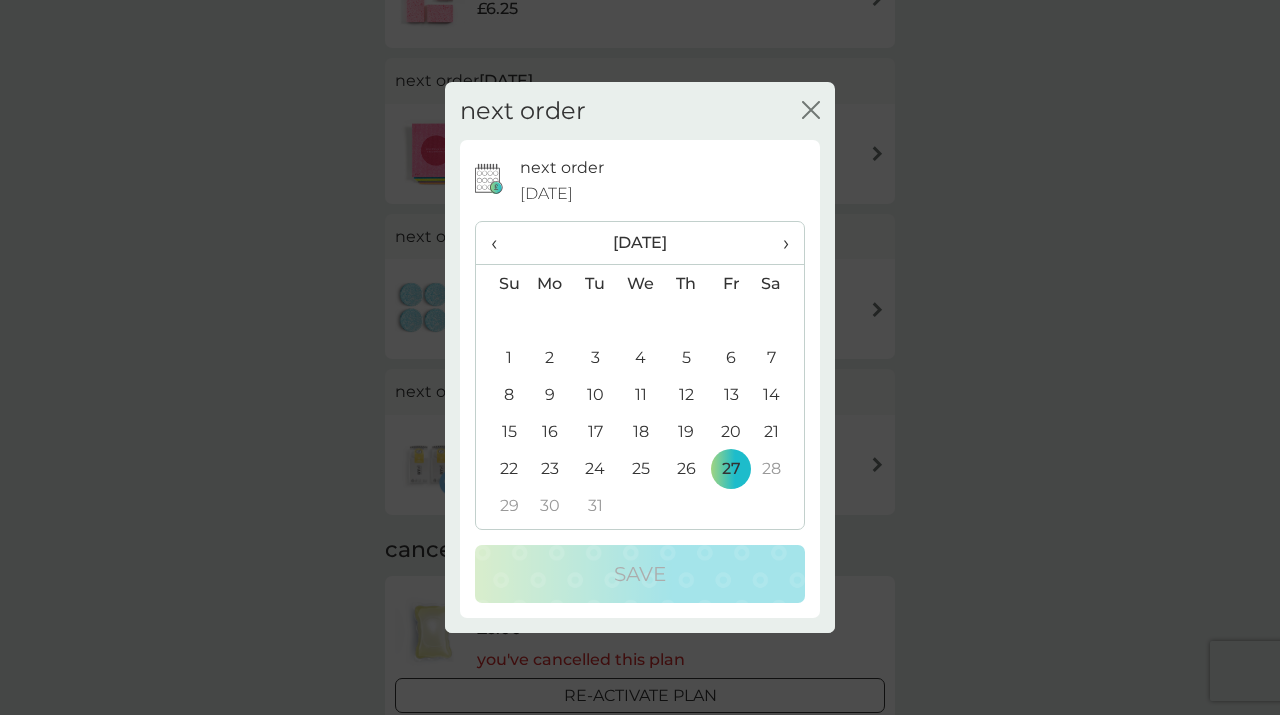 click on "‹" at bounding box center [501, 243] 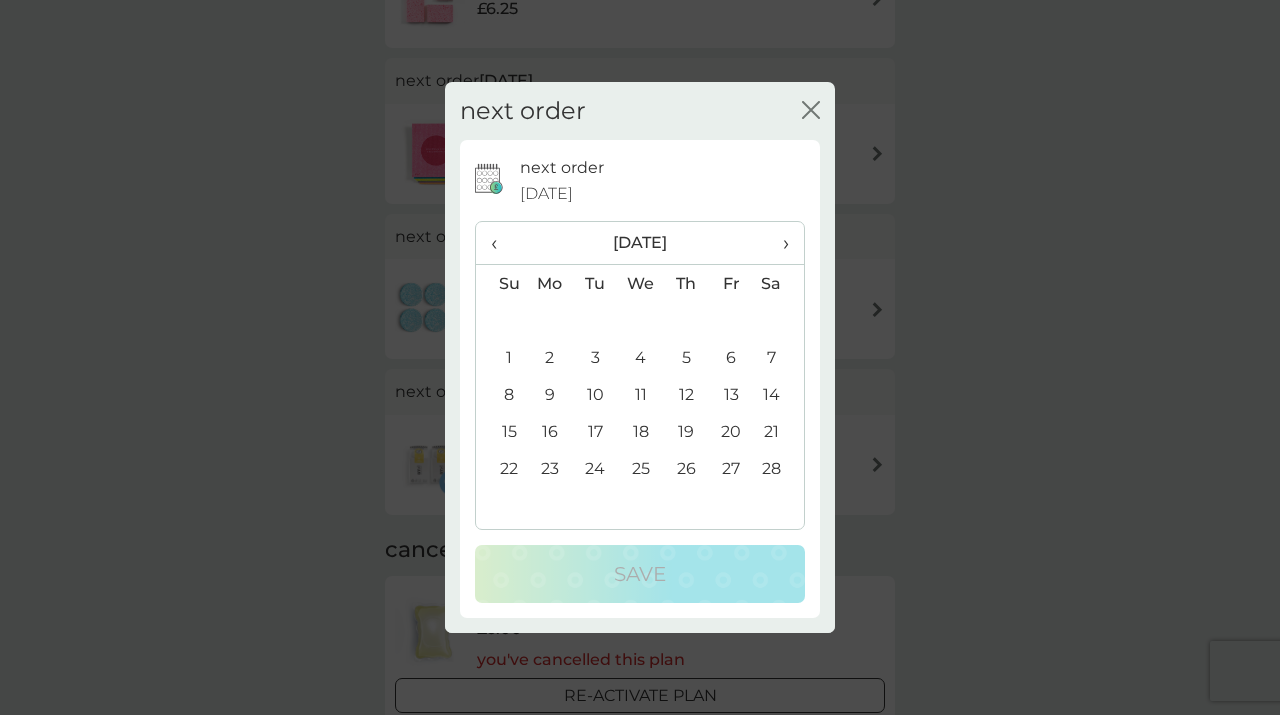 click on "1" at bounding box center (501, 357) 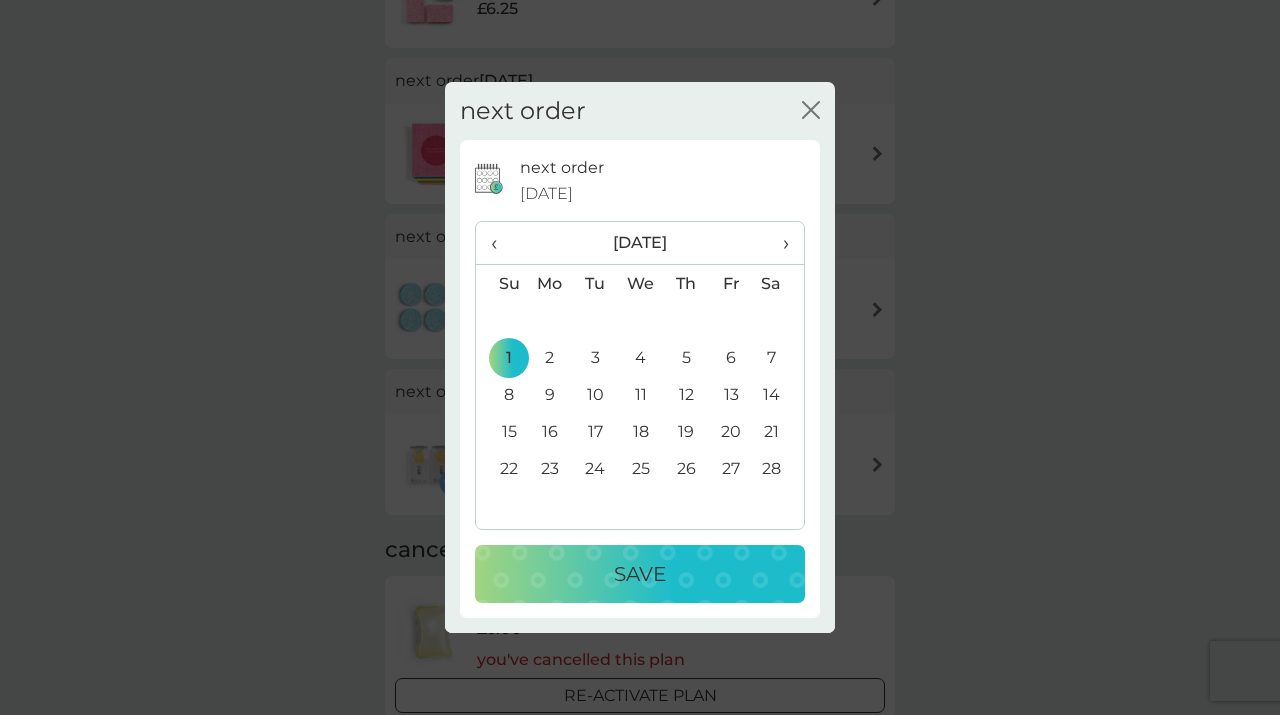 click on "Save" at bounding box center (640, 574) 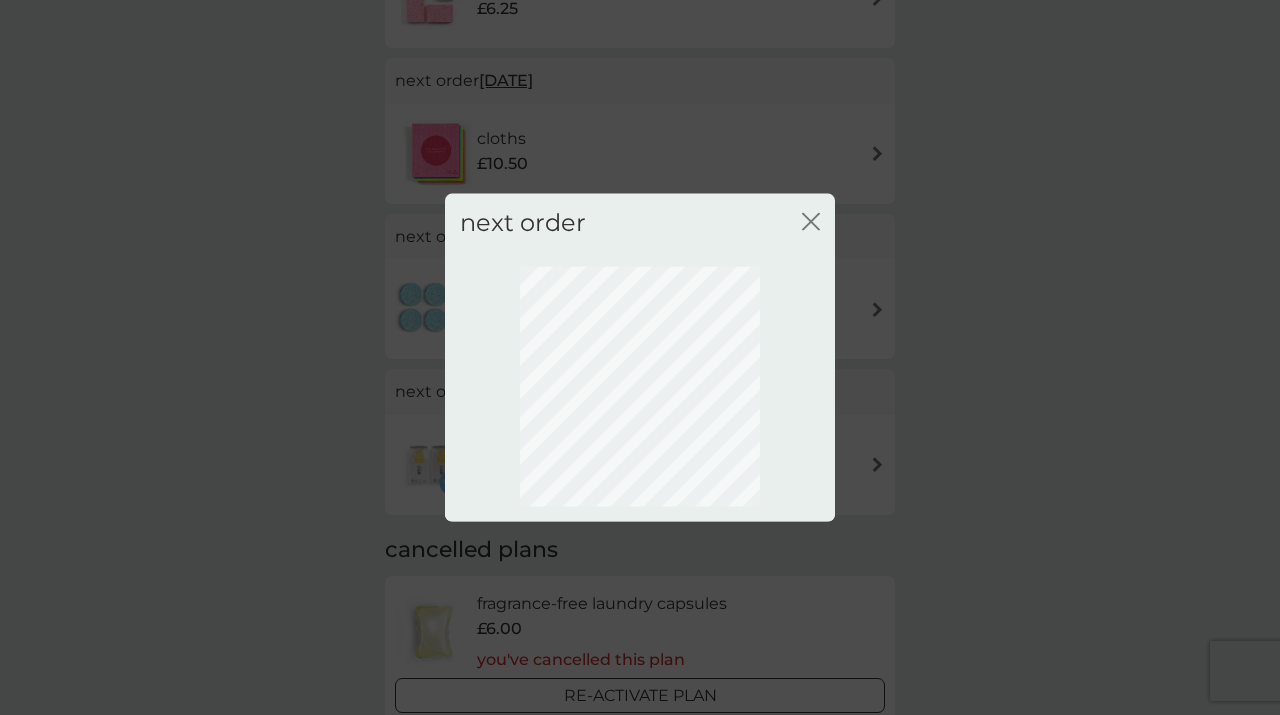 scroll, scrollTop: 124, scrollLeft: 0, axis: vertical 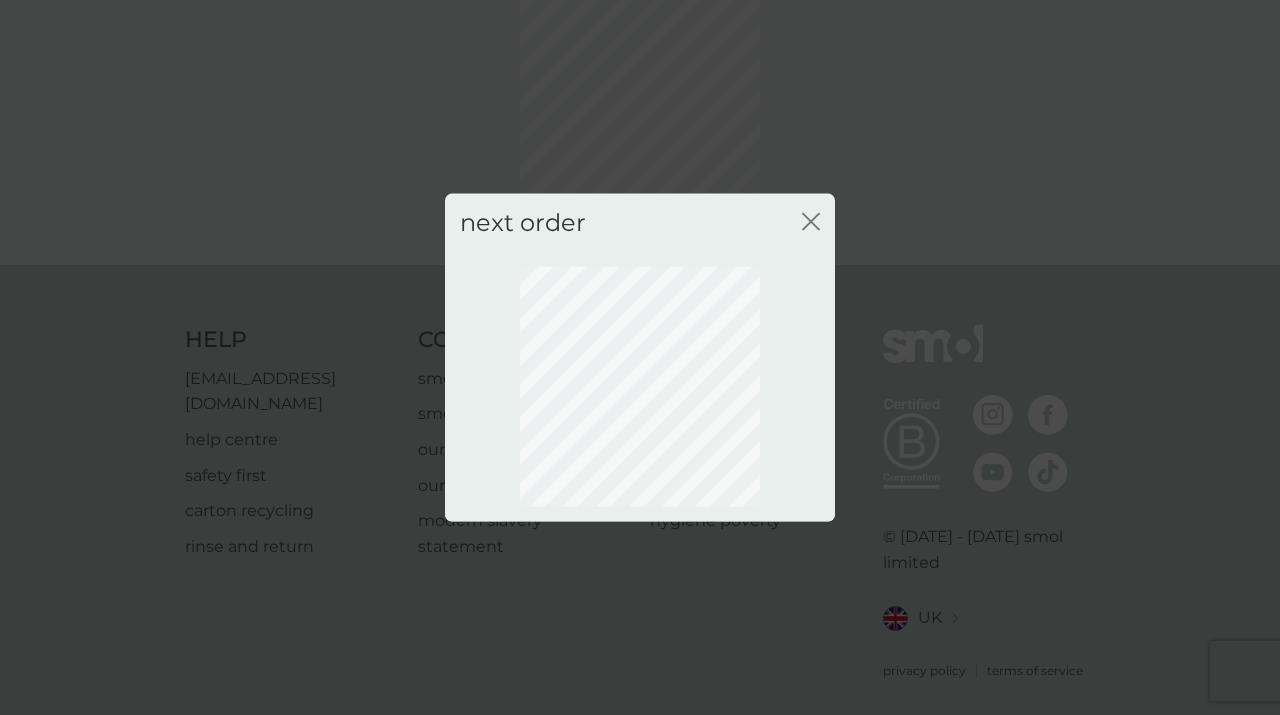click 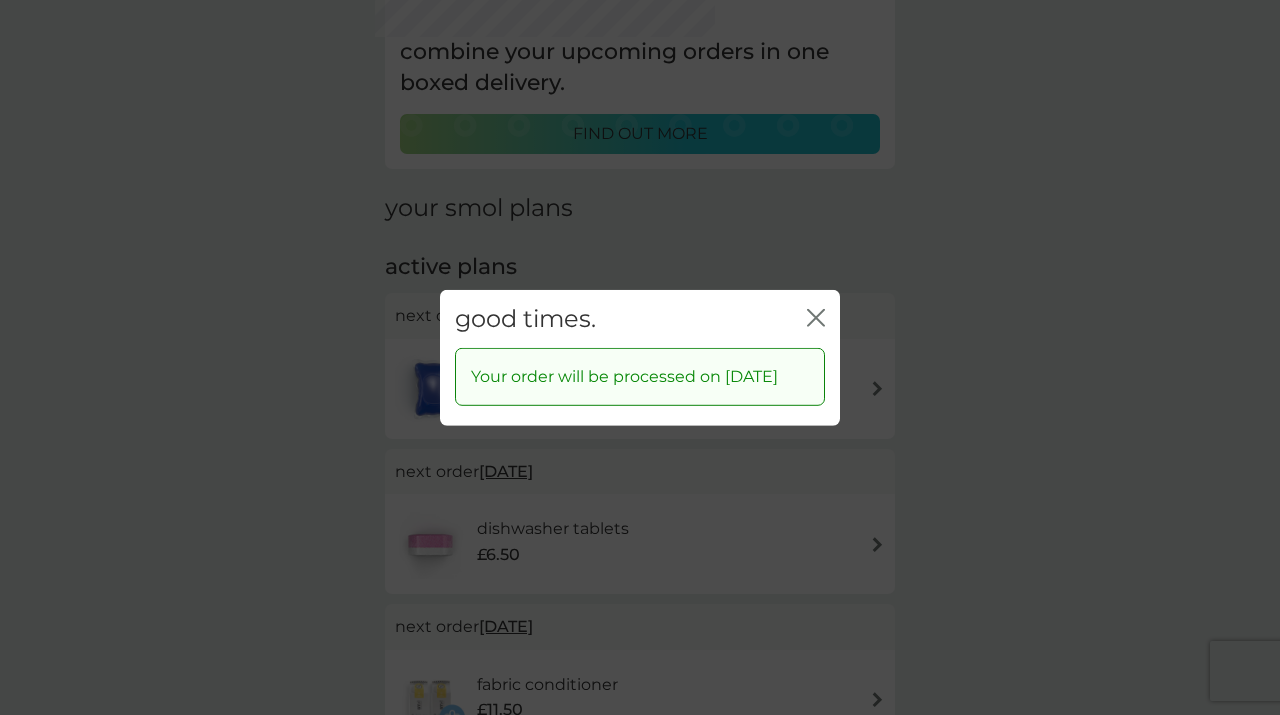 click 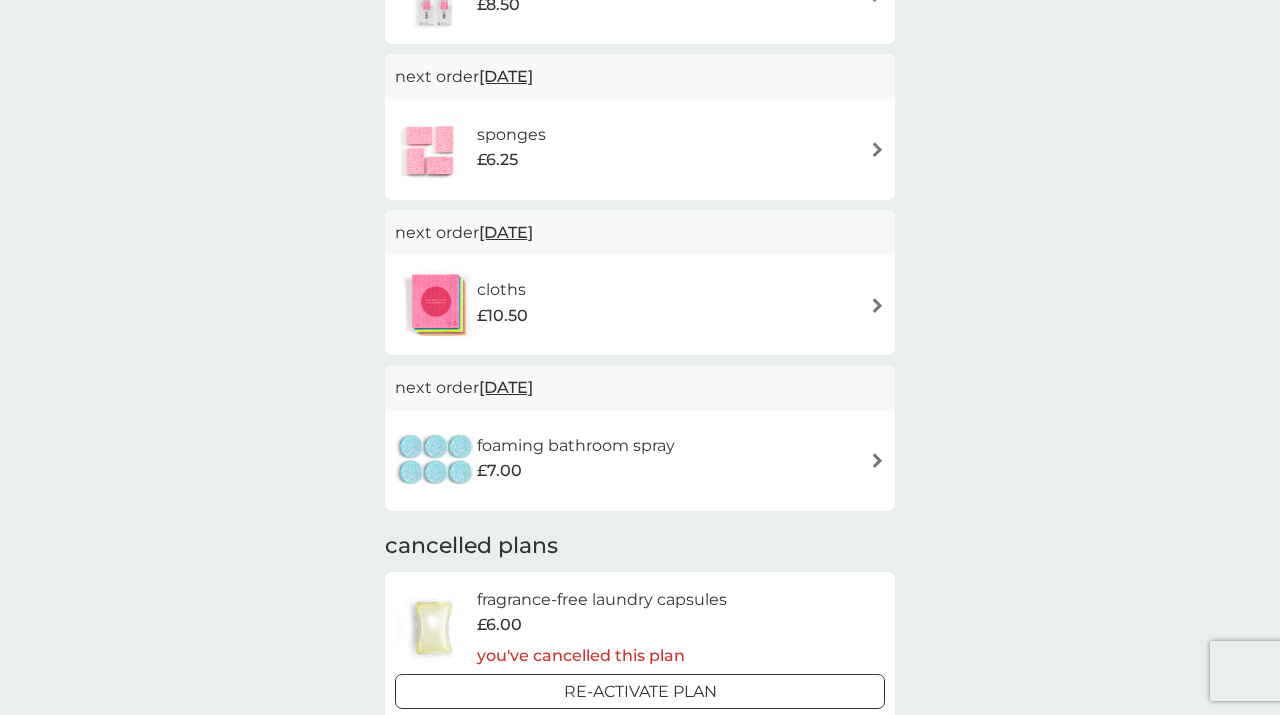 scroll, scrollTop: 1152, scrollLeft: 0, axis: vertical 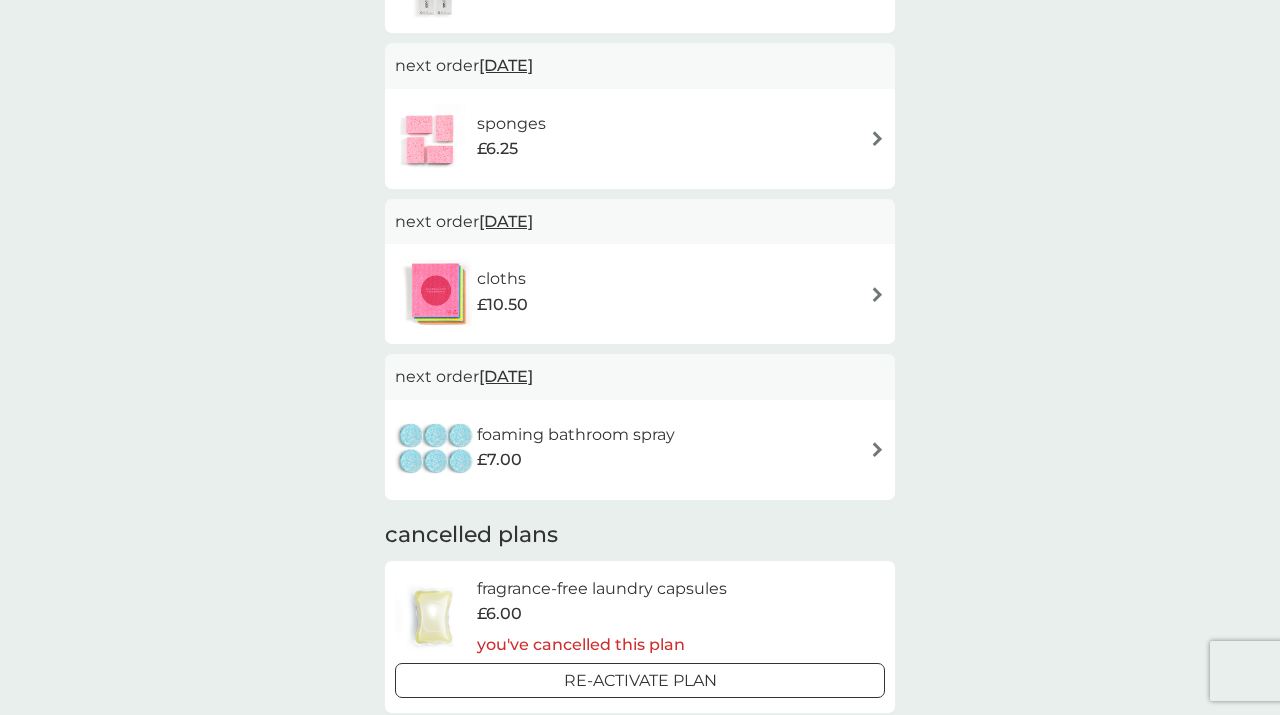 click on "[DATE]" at bounding box center [506, 376] 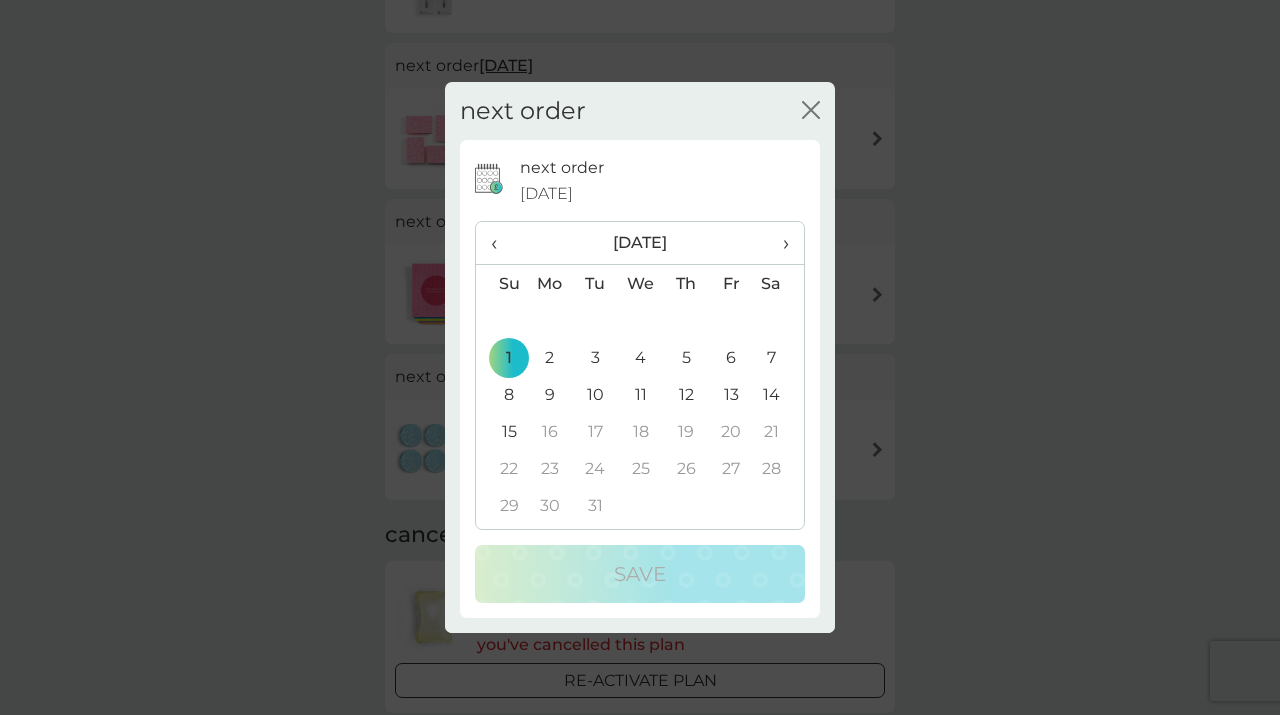 click on "‹" at bounding box center [501, 243] 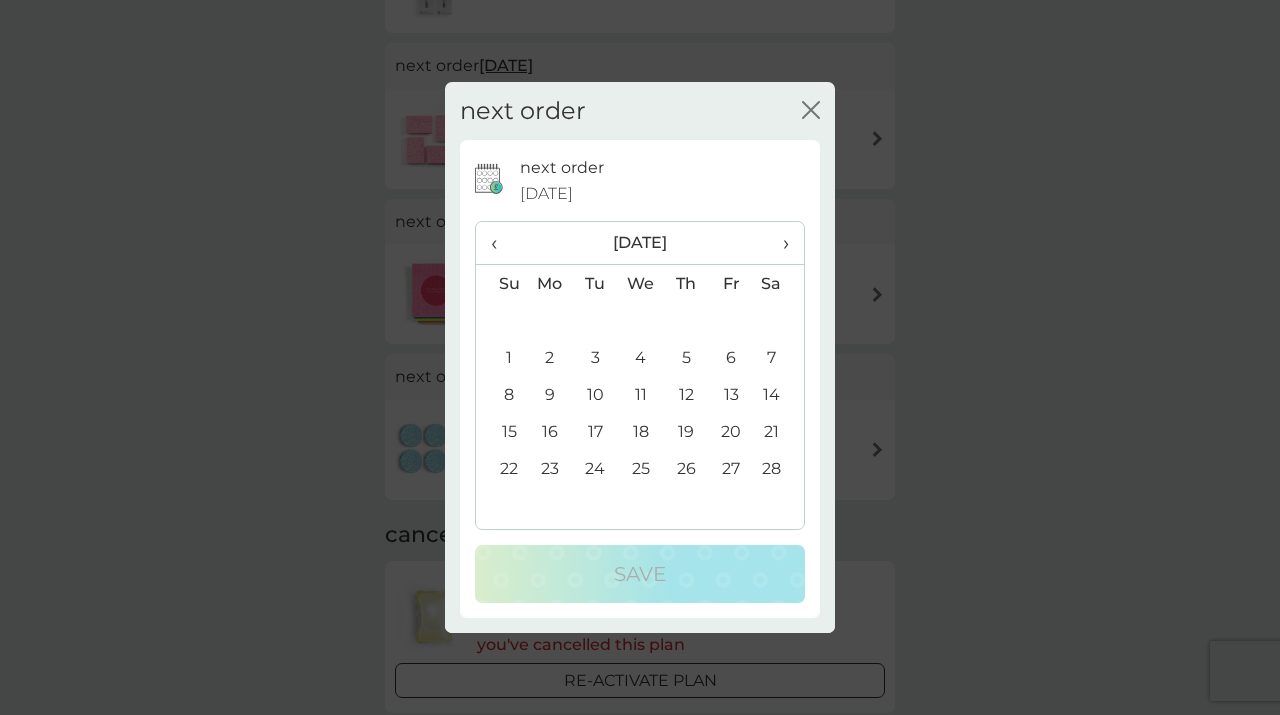 click on "1" at bounding box center [501, 357] 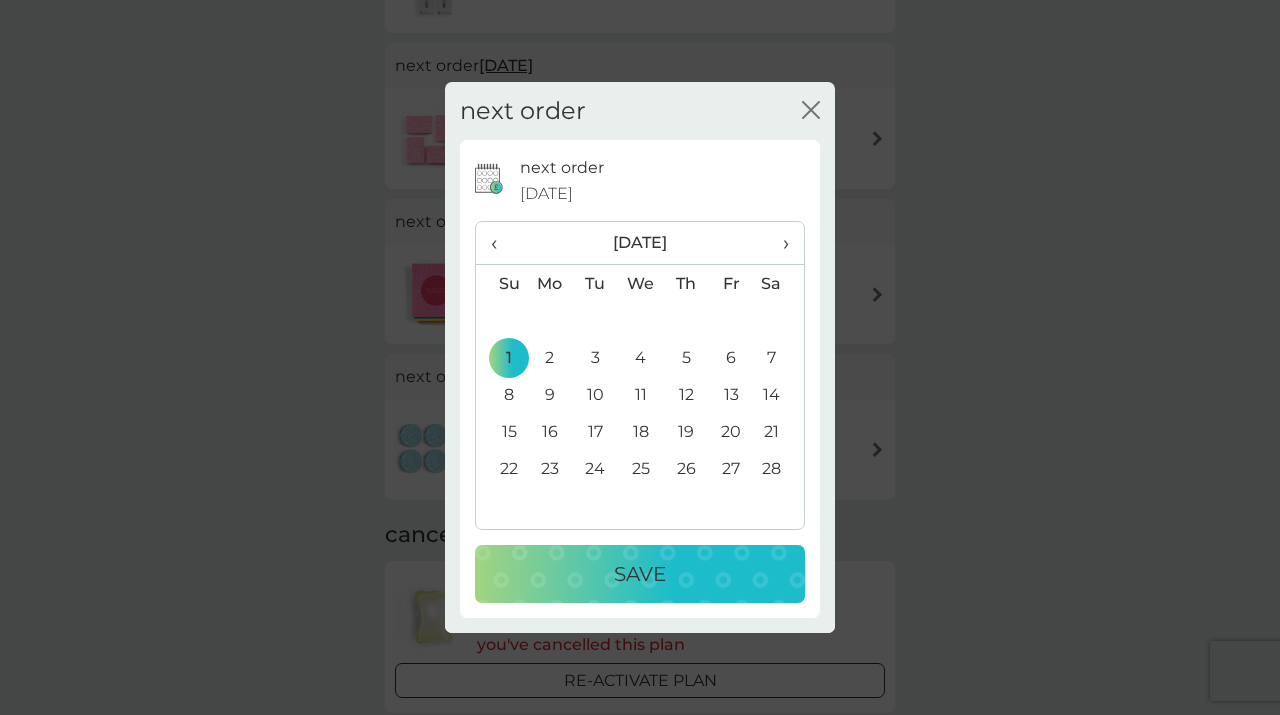 click on "Save" at bounding box center (640, 574) 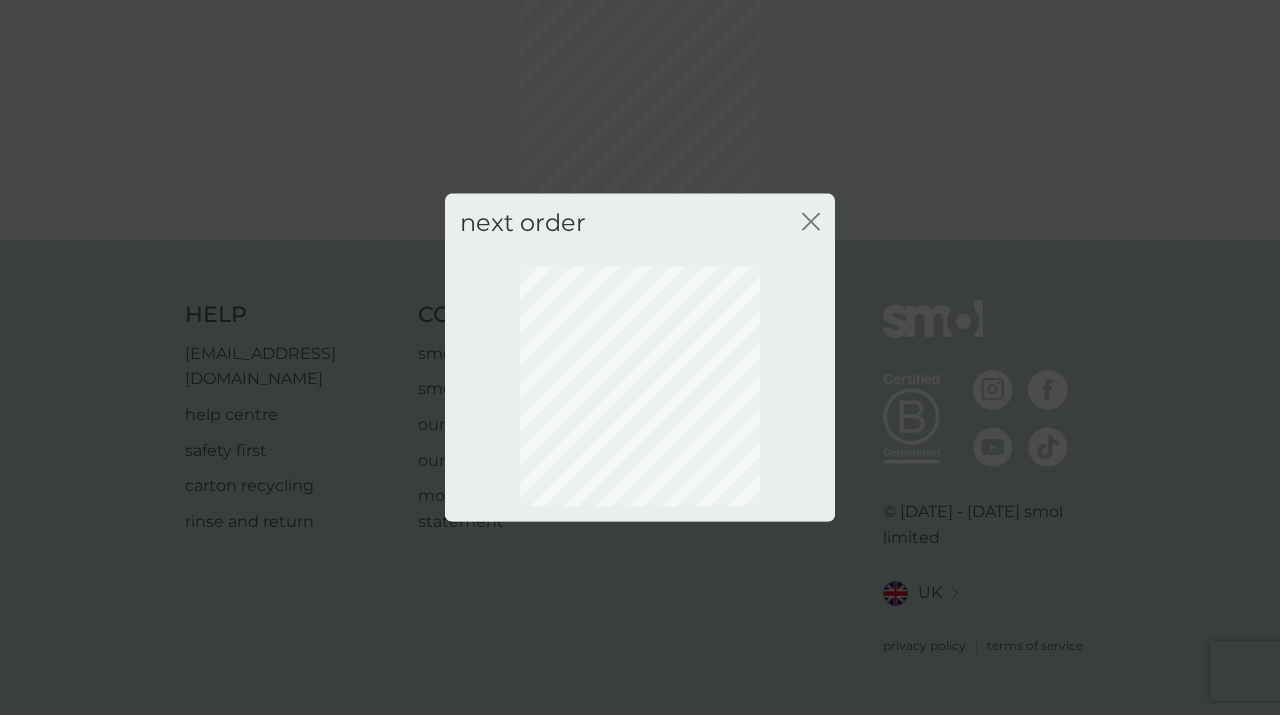 scroll, scrollTop: 124, scrollLeft: 0, axis: vertical 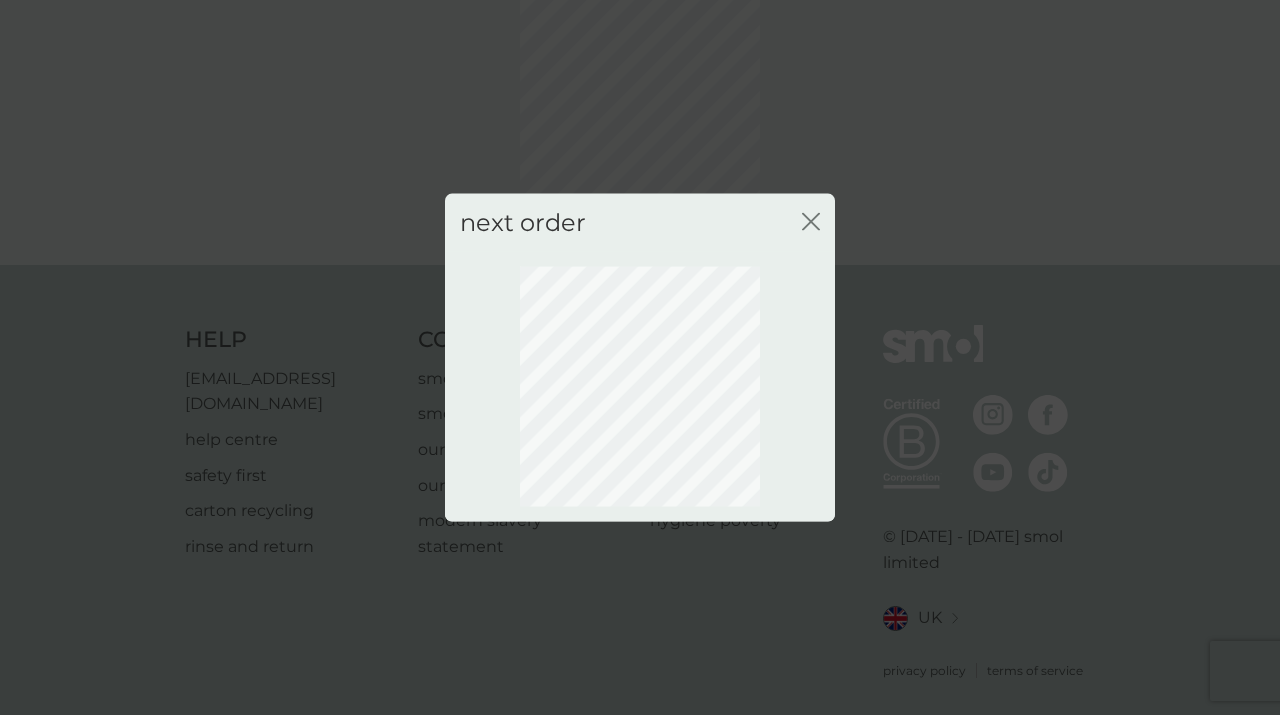 click 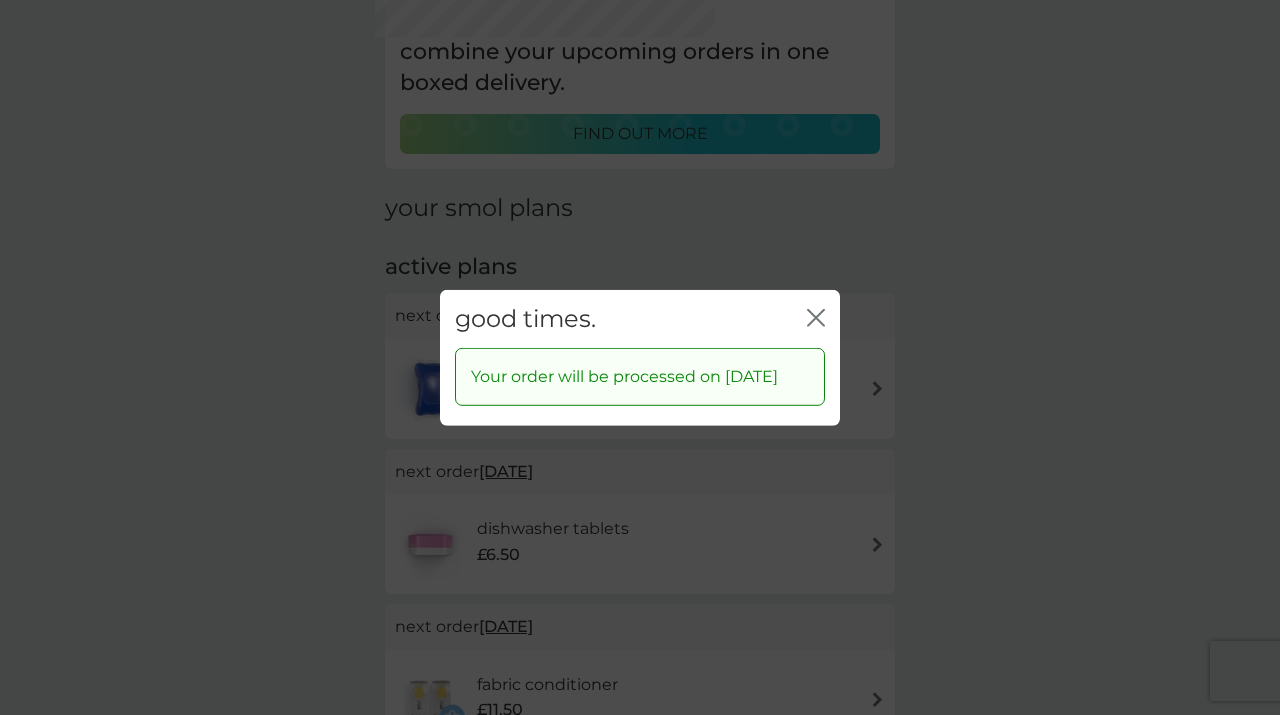 click 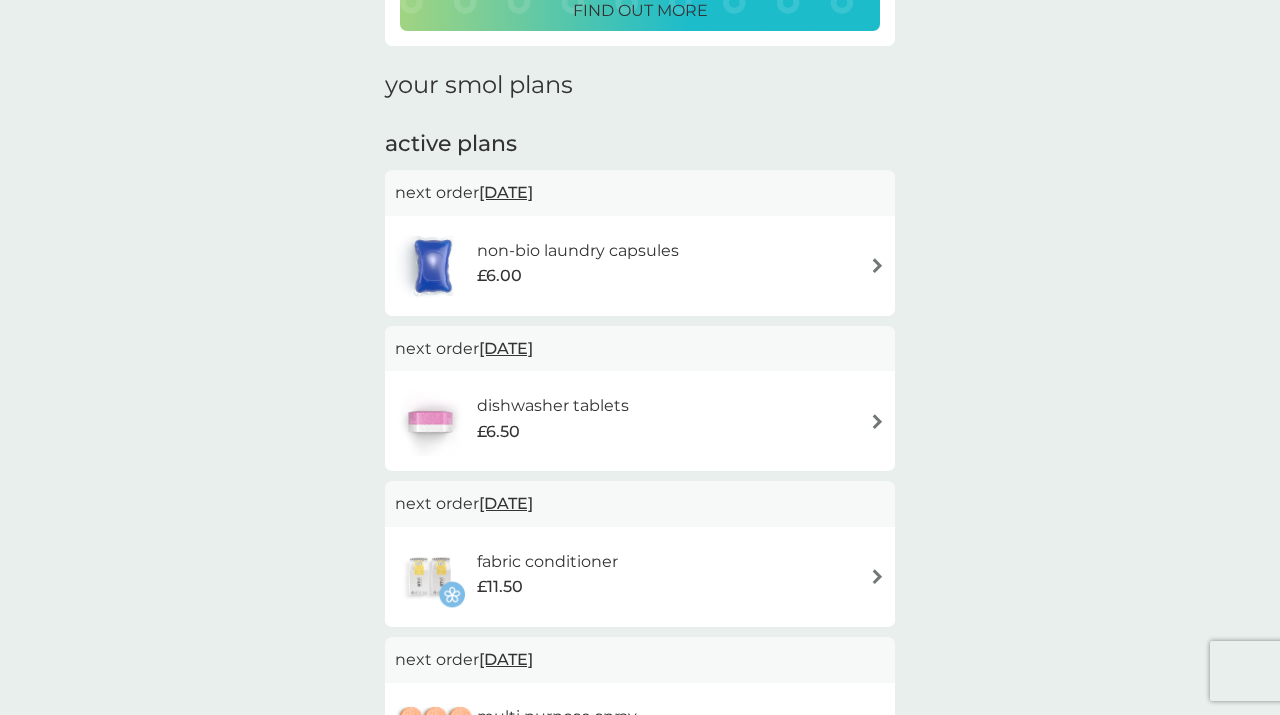 scroll, scrollTop: 392, scrollLeft: 0, axis: vertical 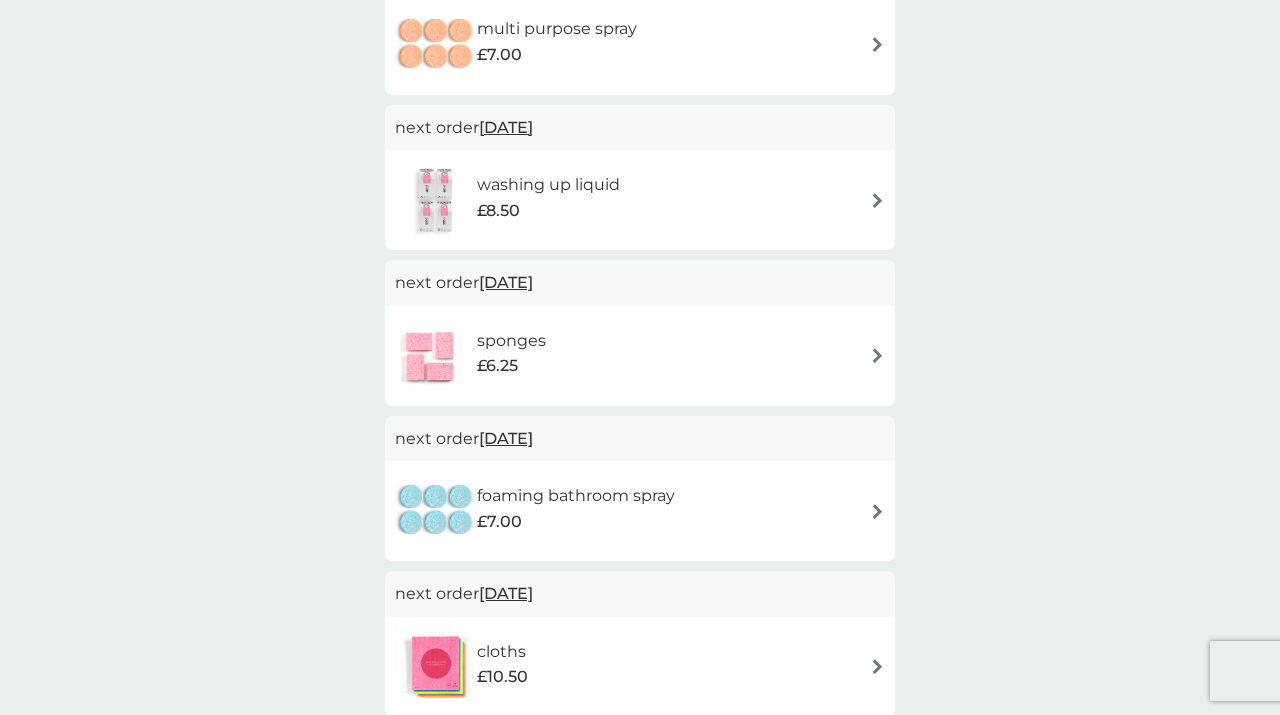 click on "£7.00" at bounding box center (576, 522) 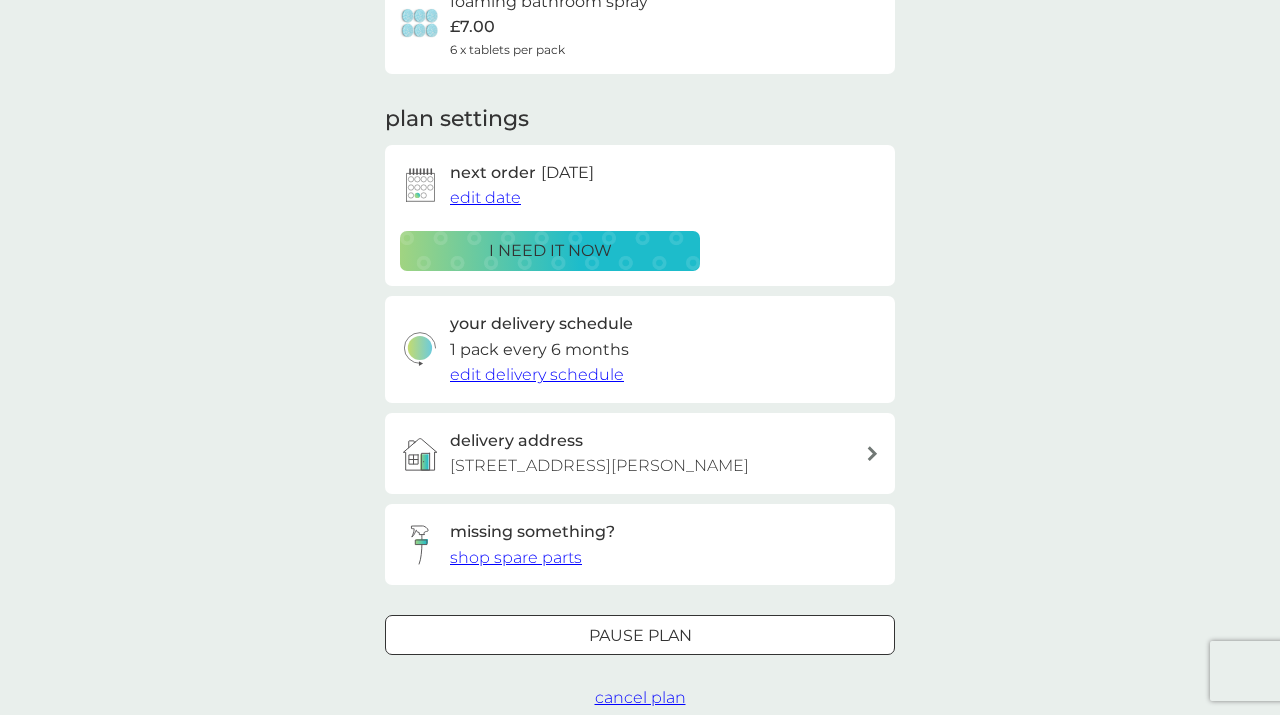 scroll, scrollTop: 203, scrollLeft: 0, axis: vertical 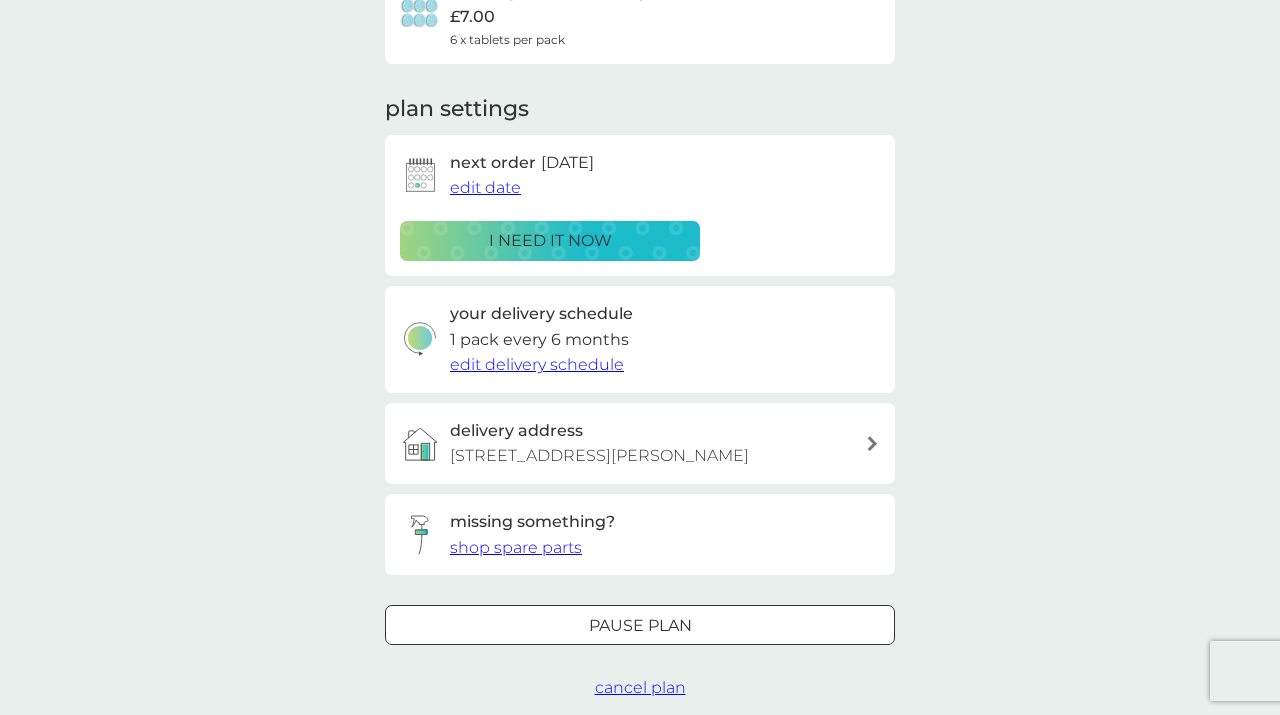 click on "cancel plan" at bounding box center (640, 687) 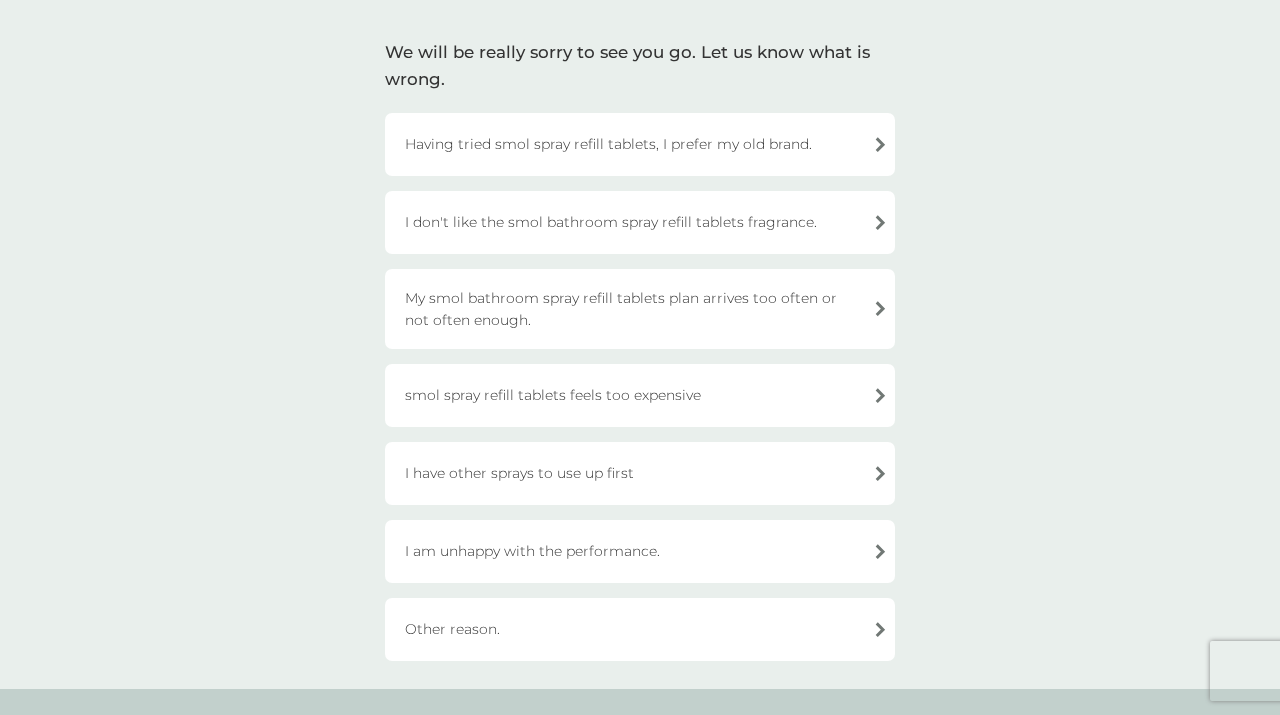 scroll, scrollTop: 127, scrollLeft: 0, axis: vertical 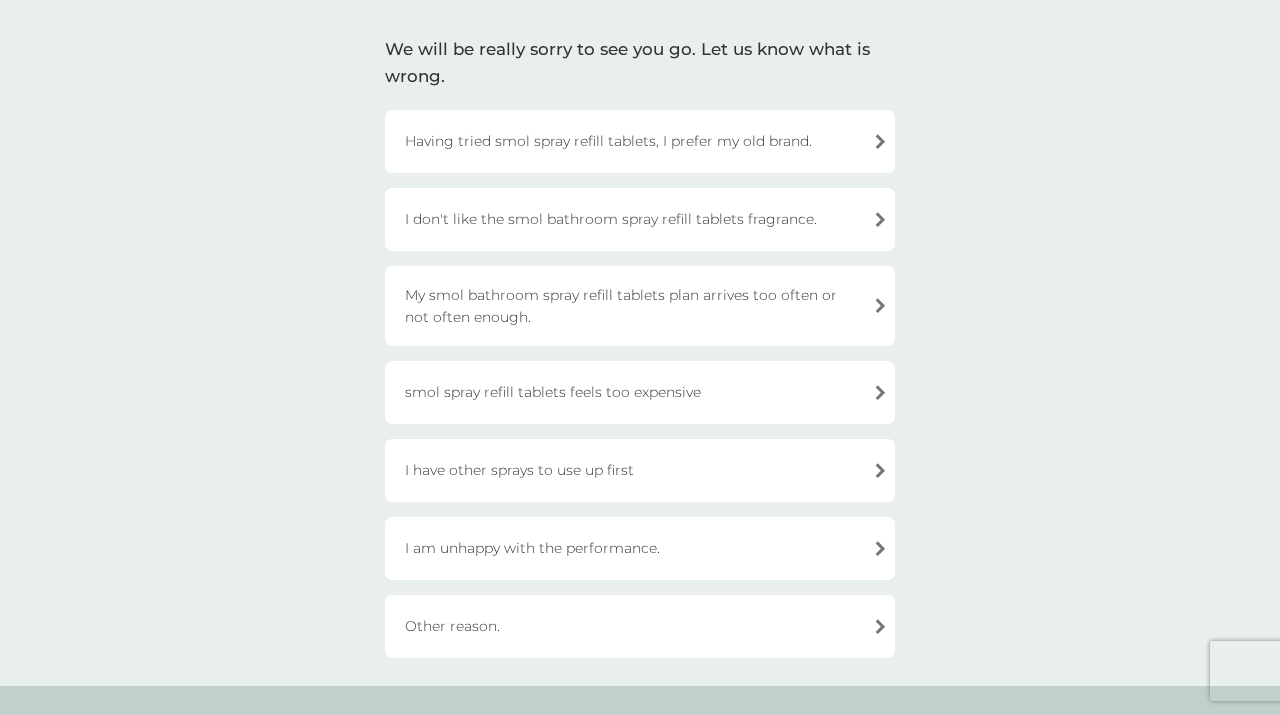 click on "I am unhappy with the performance." at bounding box center (640, 548) 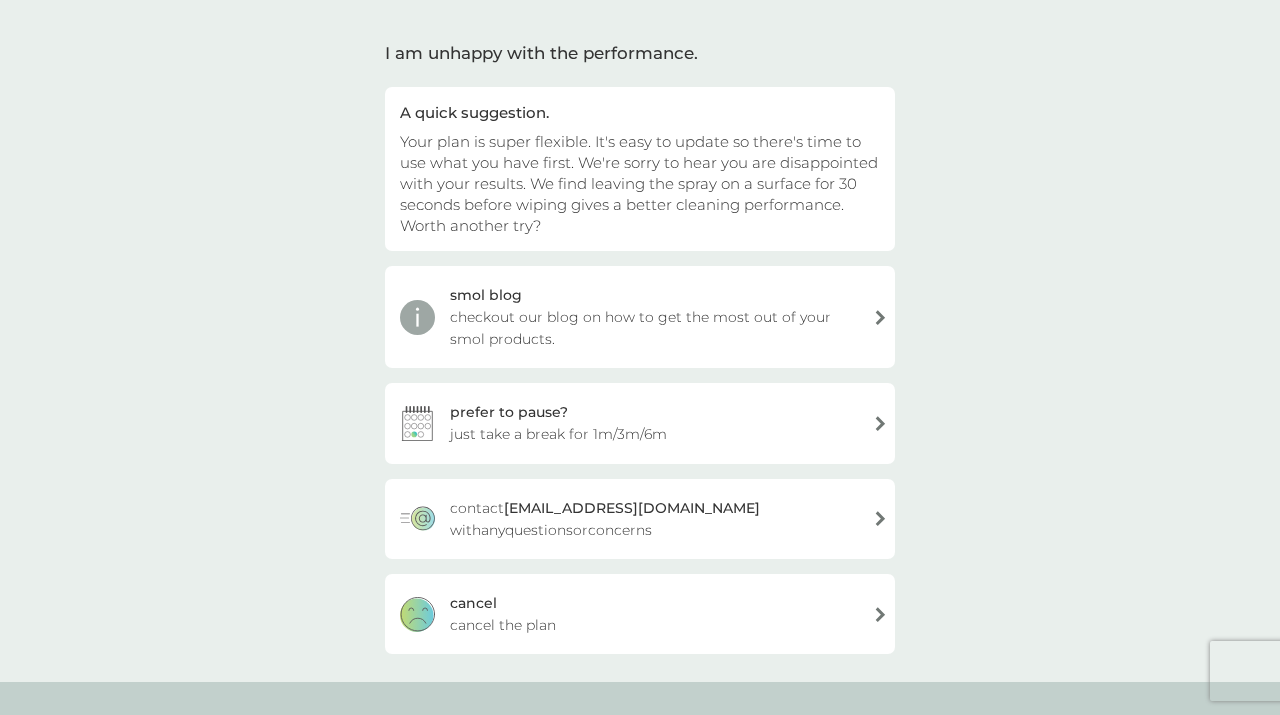 click on "cancel cancel the plan" at bounding box center (640, 614) 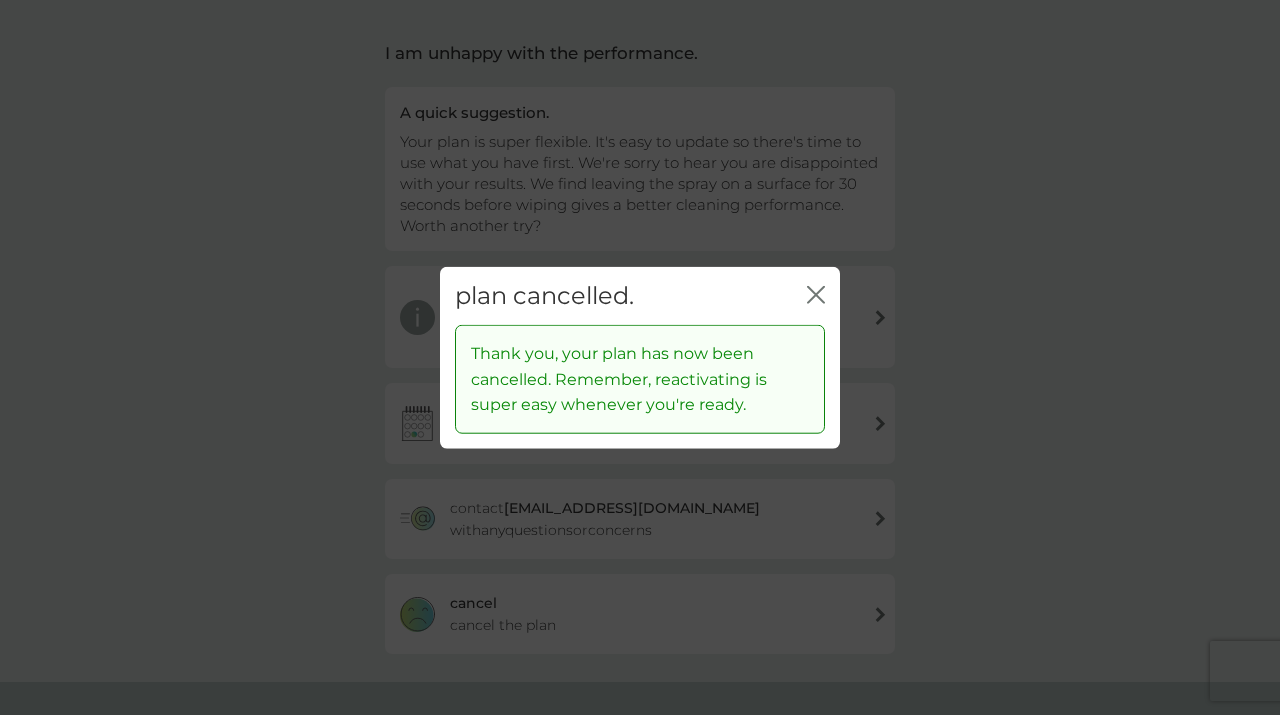 click 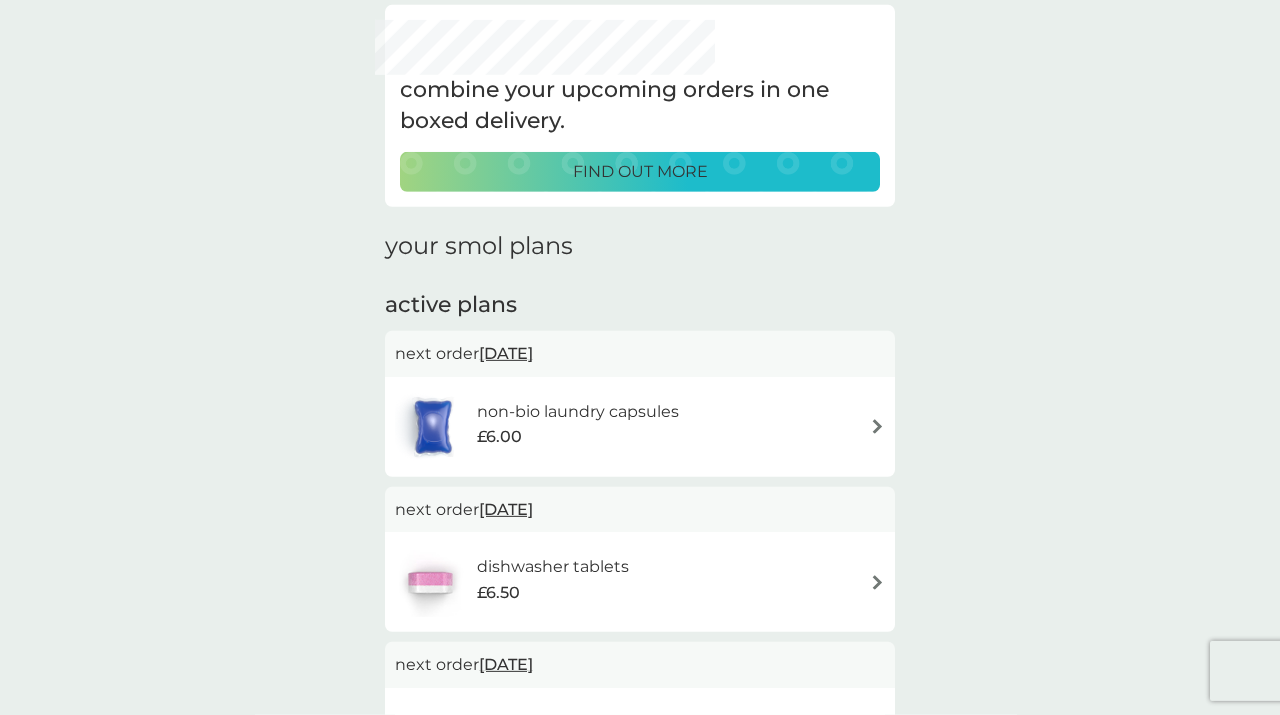 scroll, scrollTop: 0, scrollLeft: 0, axis: both 